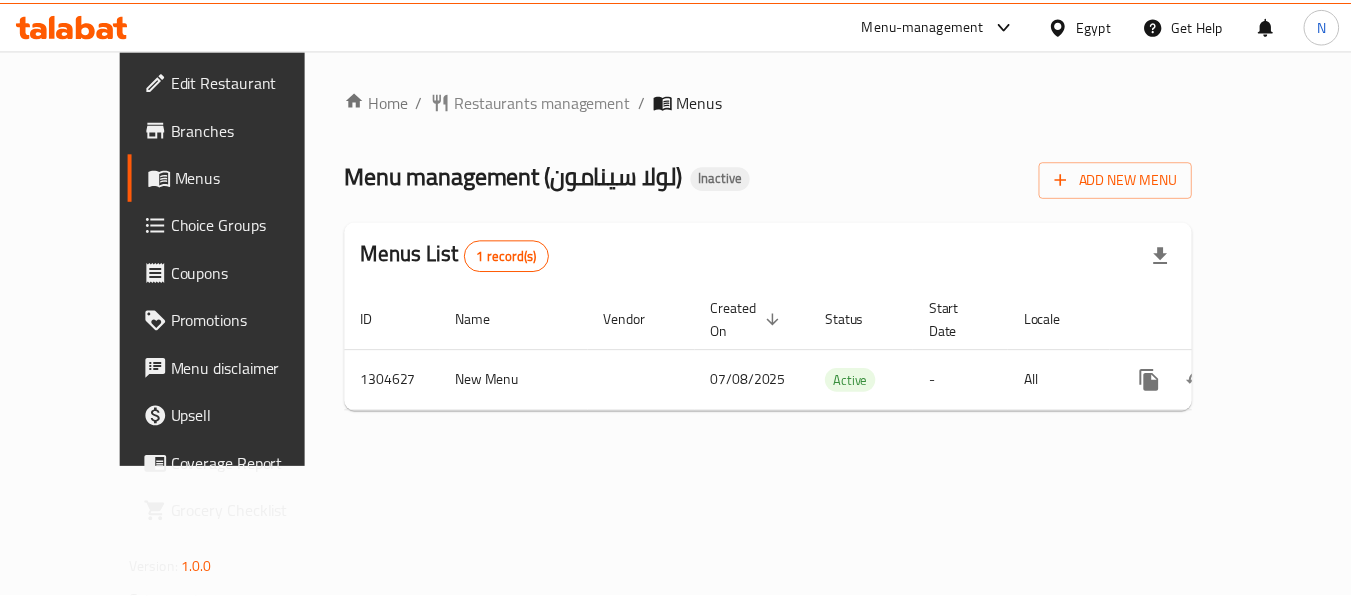scroll, scrollTop: 0, scrollLeft: 0, axis: both 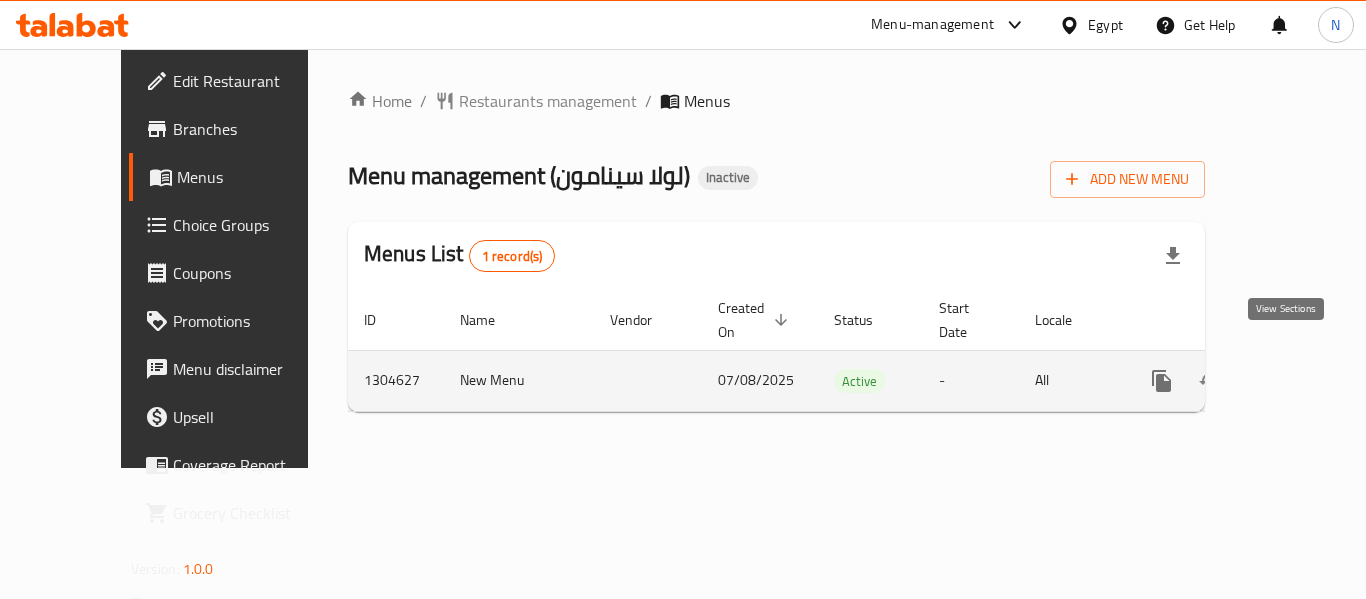 click 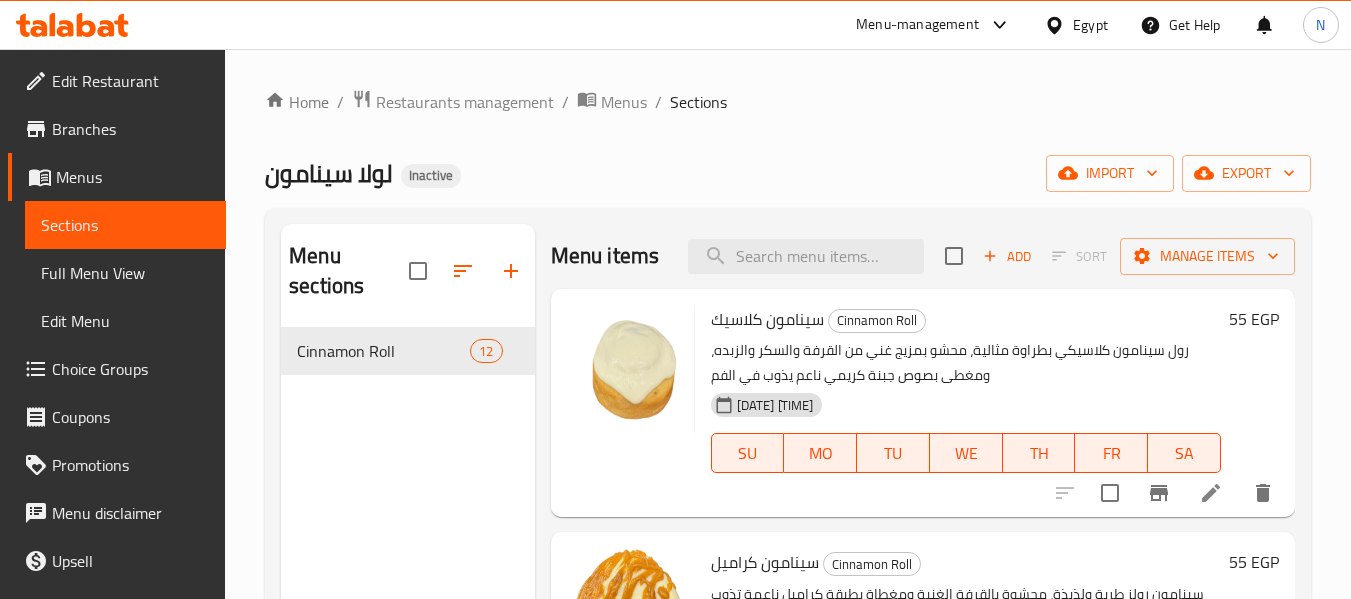 scroll, scrollTop: 26, scrollLeft: 0, axis: vertical 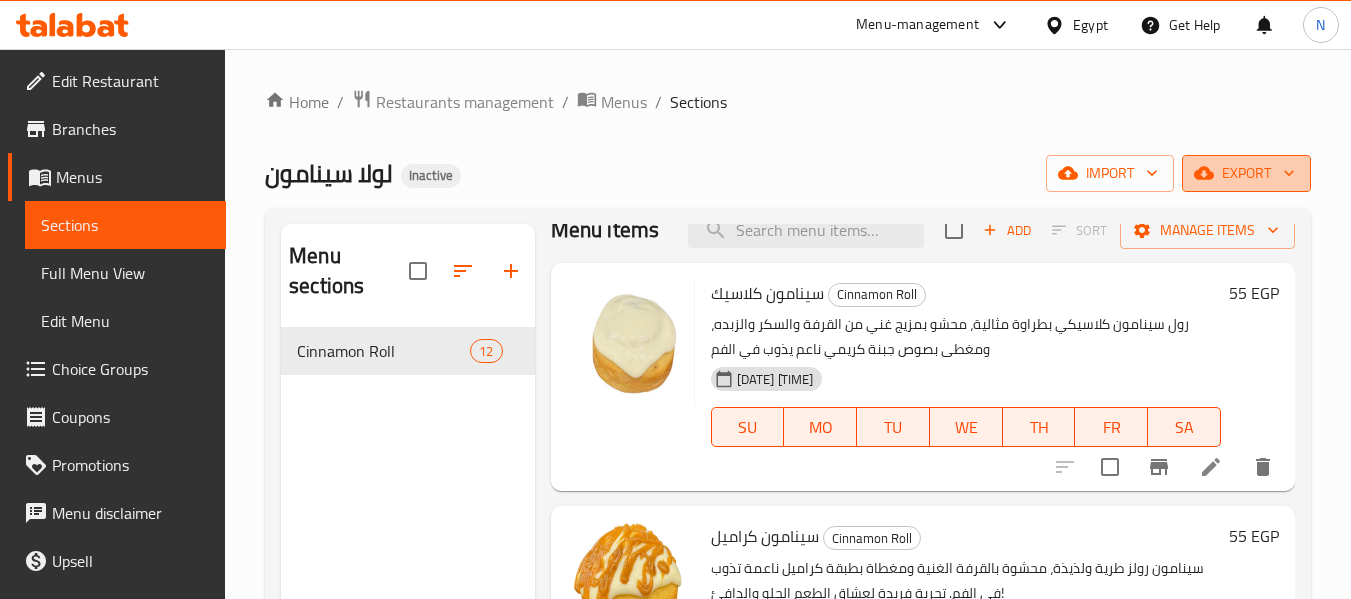 click on "export" at bounding box center [1246, 173] 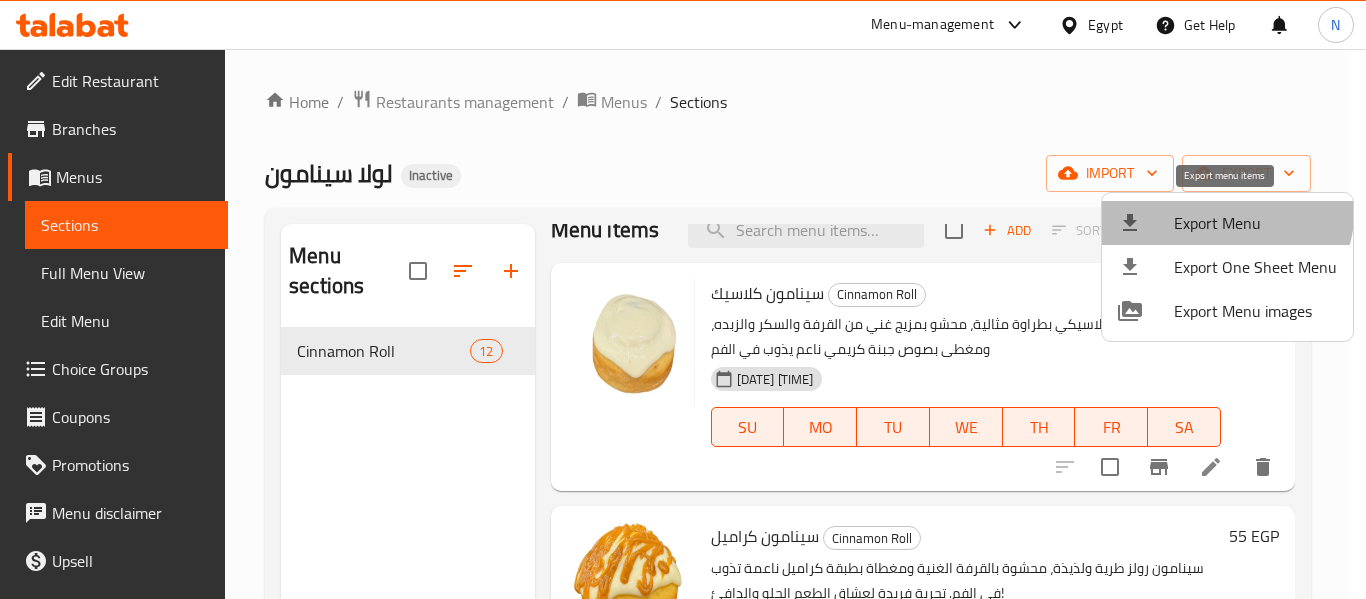 click on "Export Menu" at bounding box center [1227, 223] 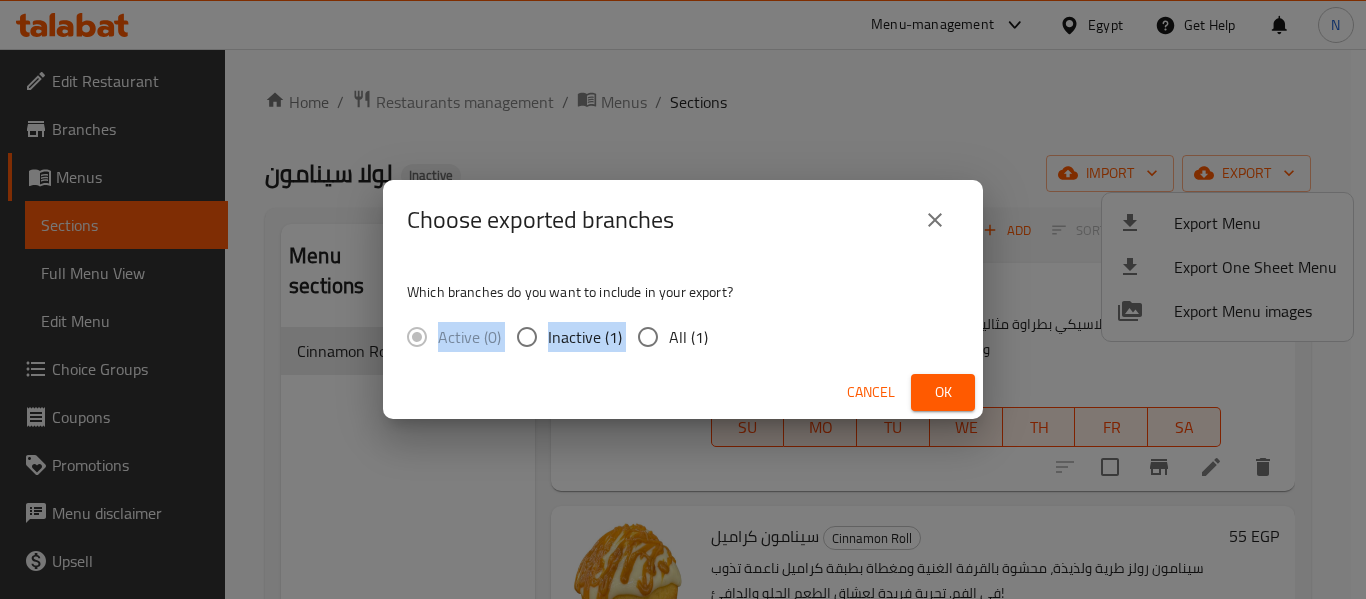 click on "Which branches do you want to include in your export? Active (0) Inactive (1) All (1)" at bounding box center [683, 313] 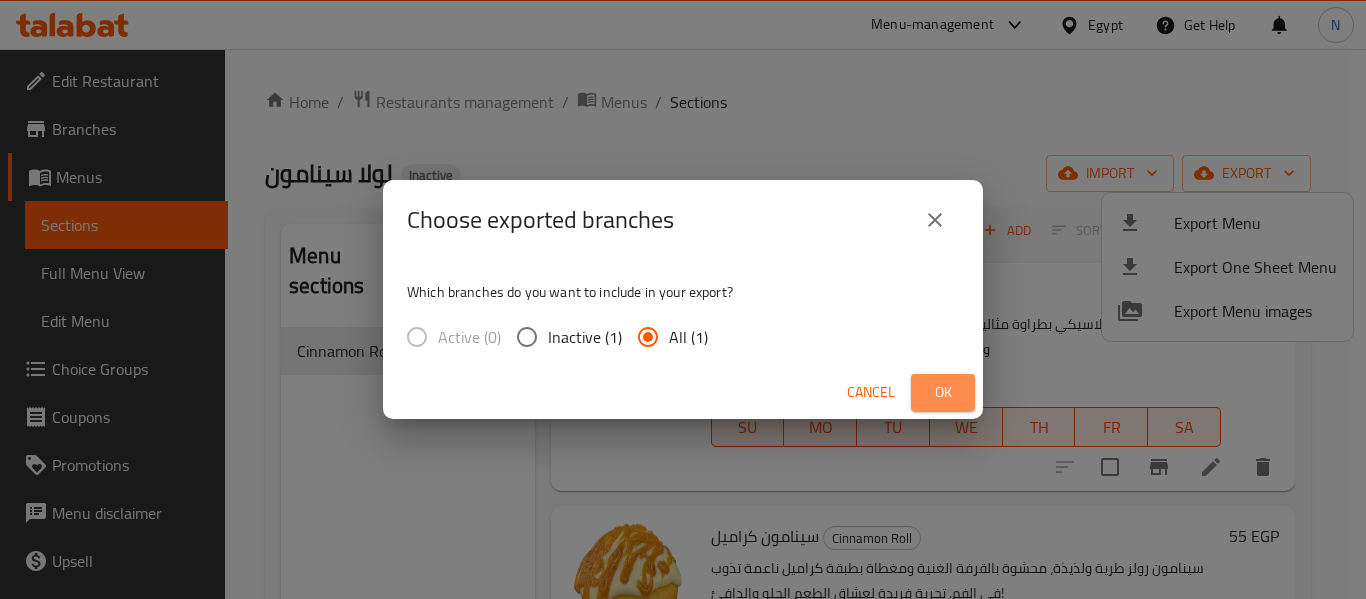 click on "Ok" at bounding box center (943, 392) 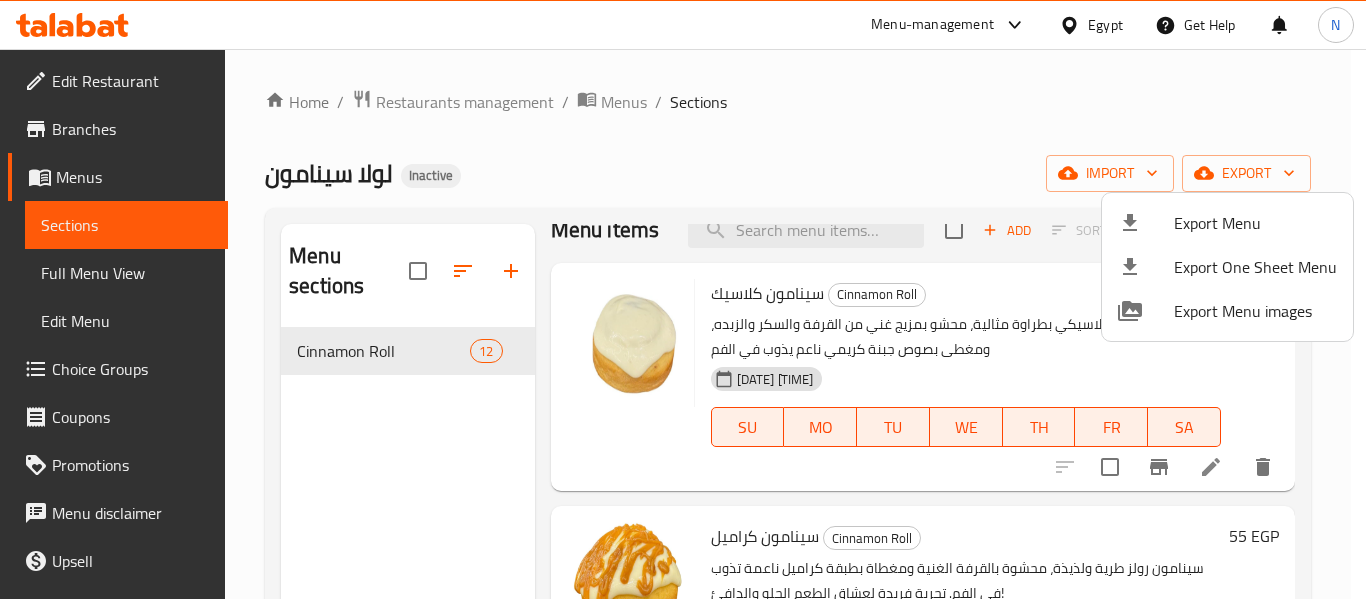 click at bounding box center (683, 299) 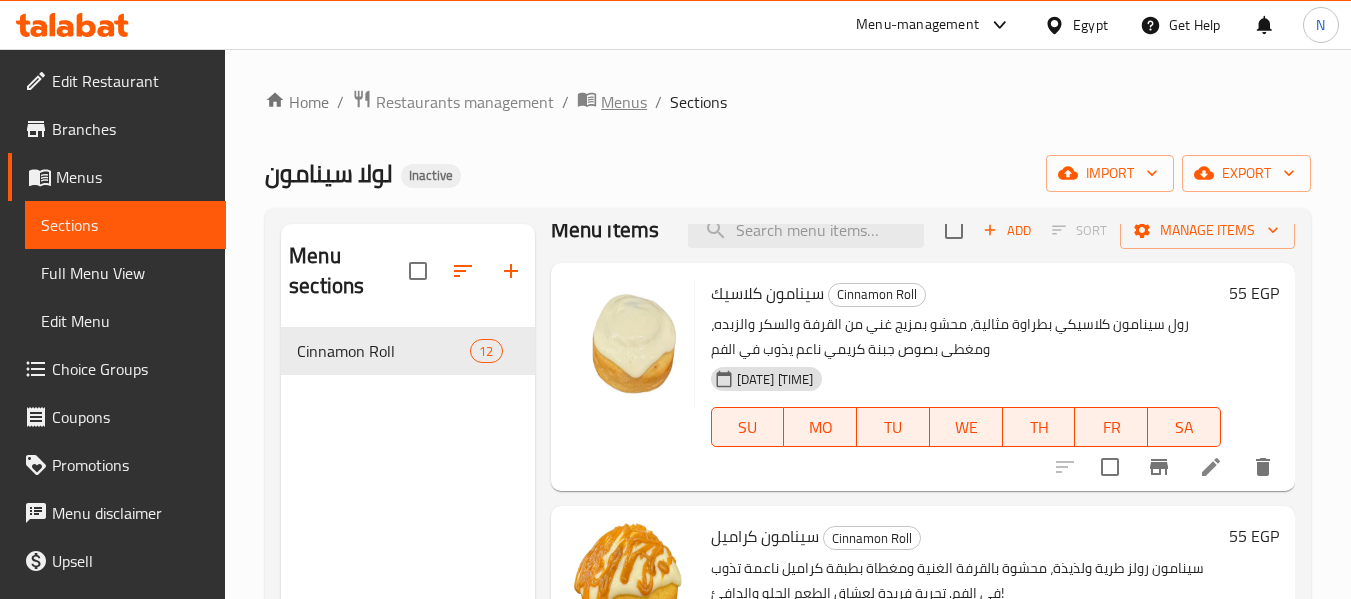 click on "Menus" at bounding box center (624, 102) 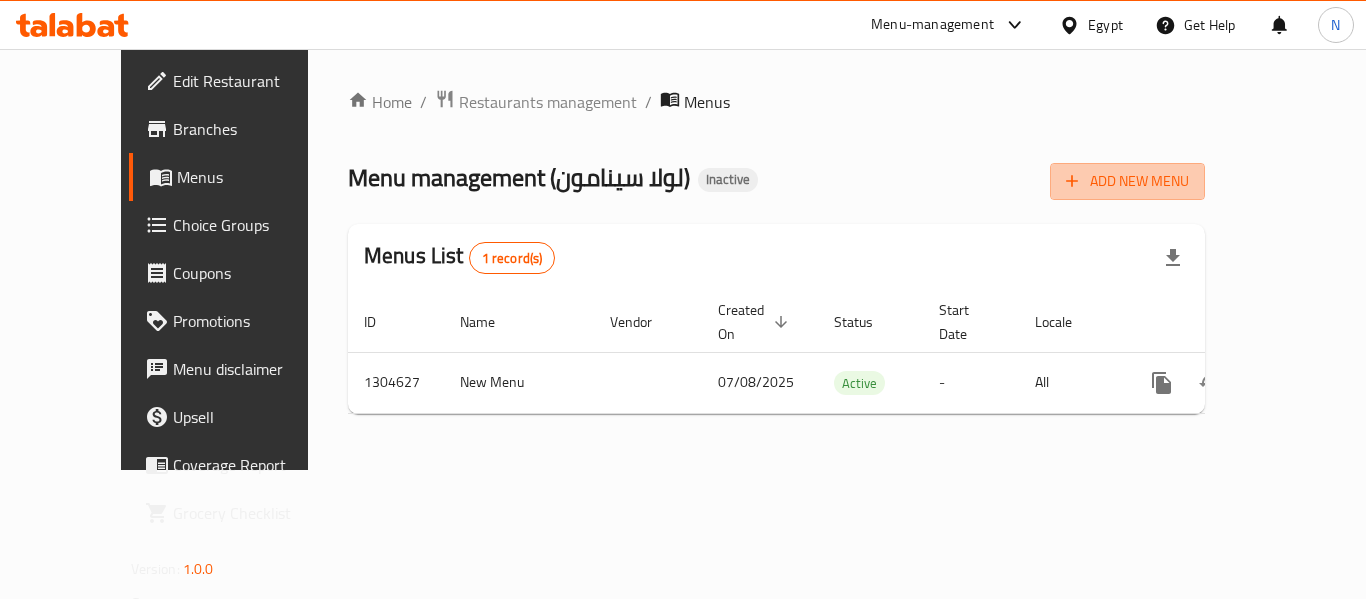 click on "Add New Menu" at bounding box center (1127, 181) 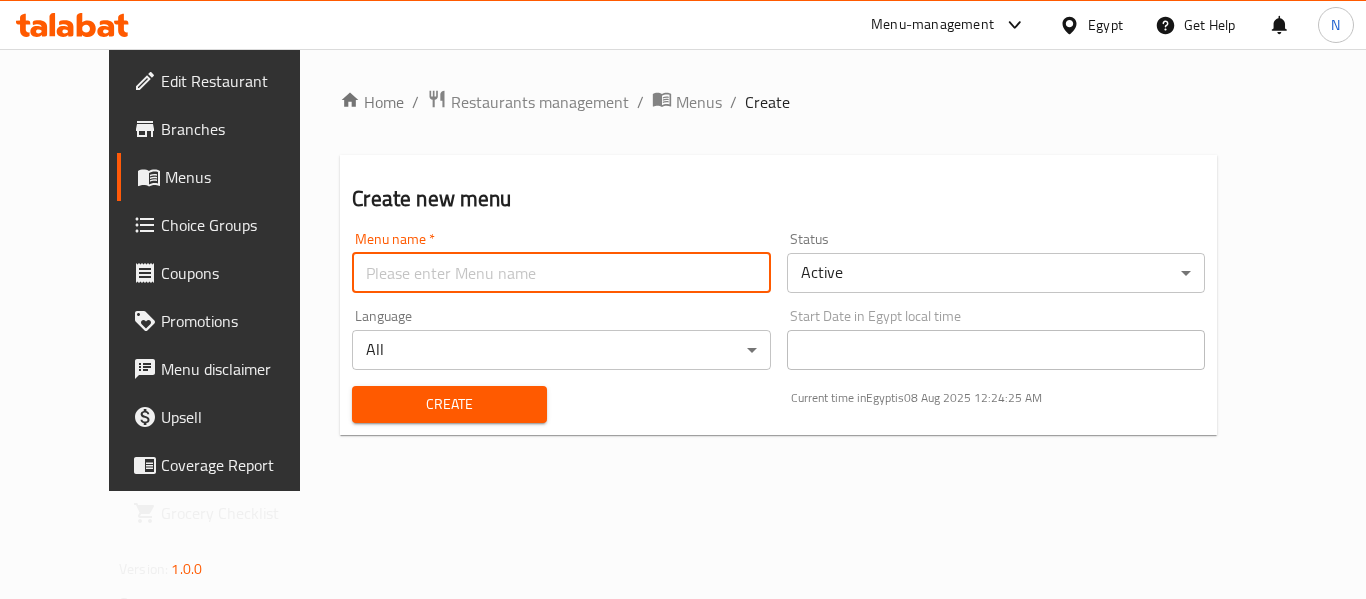 drag, startPoint x: 497, startPoint y: 262, endPoint x: 426, endPoint y: 333, distance: 100.409164 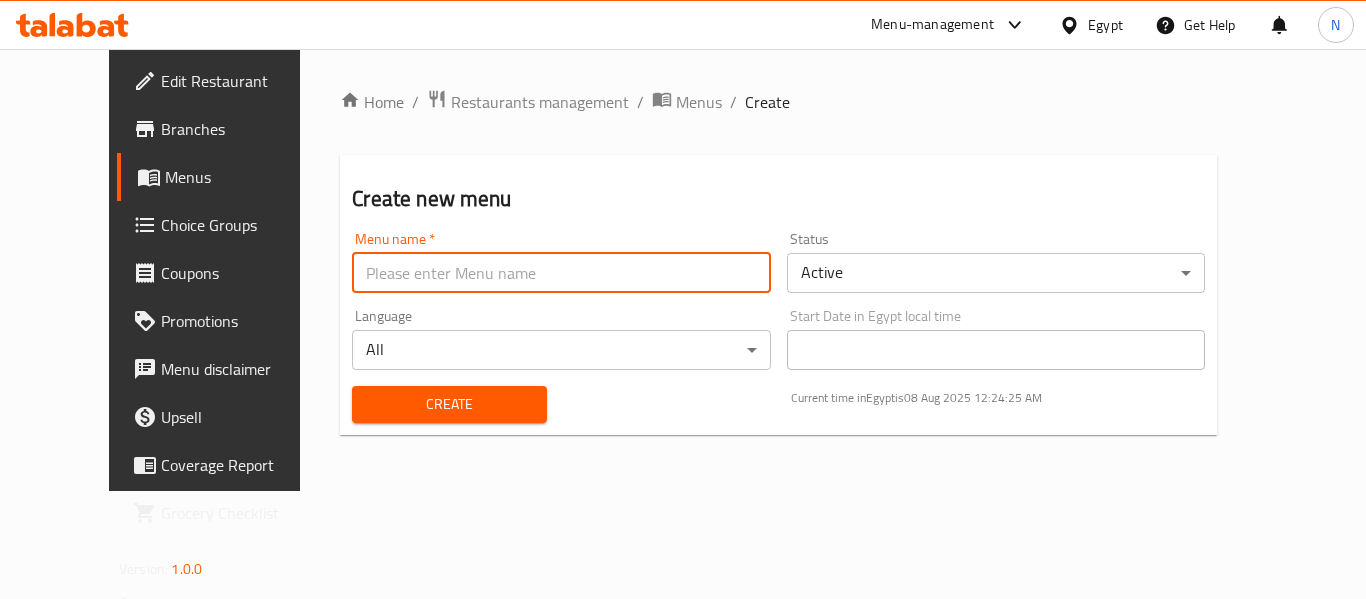 click on "Menu name   * Menu name  * Status Active ​ Language All ​ Start Date in Egypt local time Start Date in Egypt local time Create Current time in  Egypt  is  08 Aug 2025   12:24:25 AM" at bounding box center (778, 327) 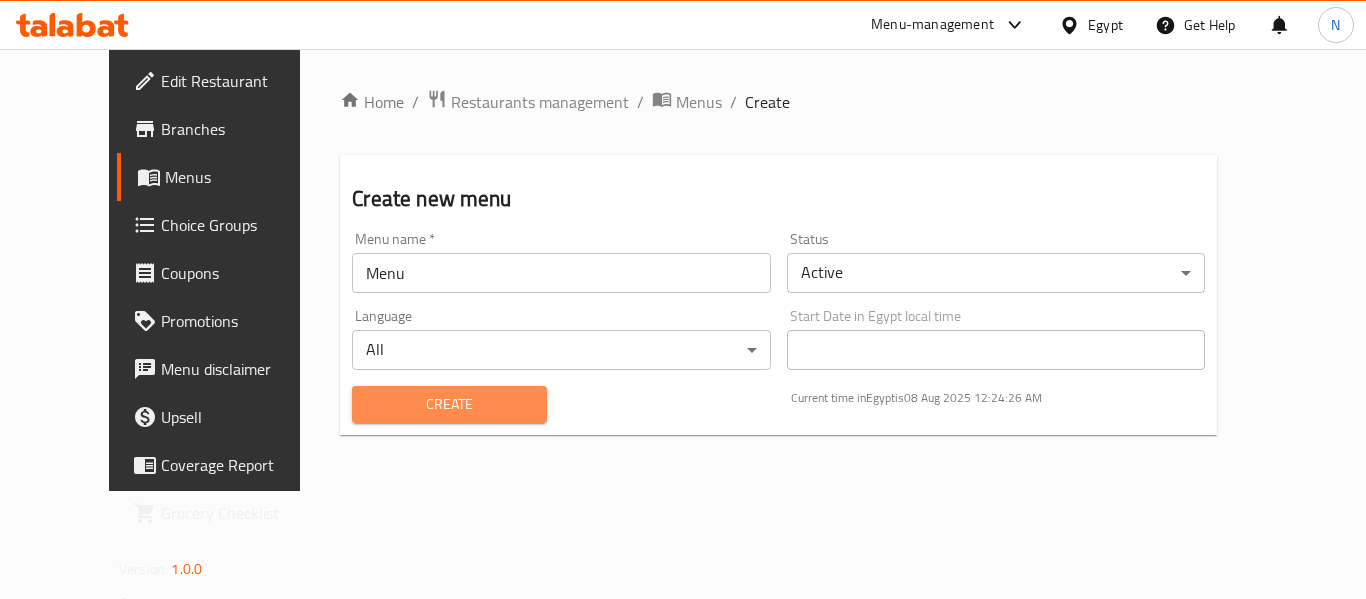 click on "Create" at bounding box center [449, 404] 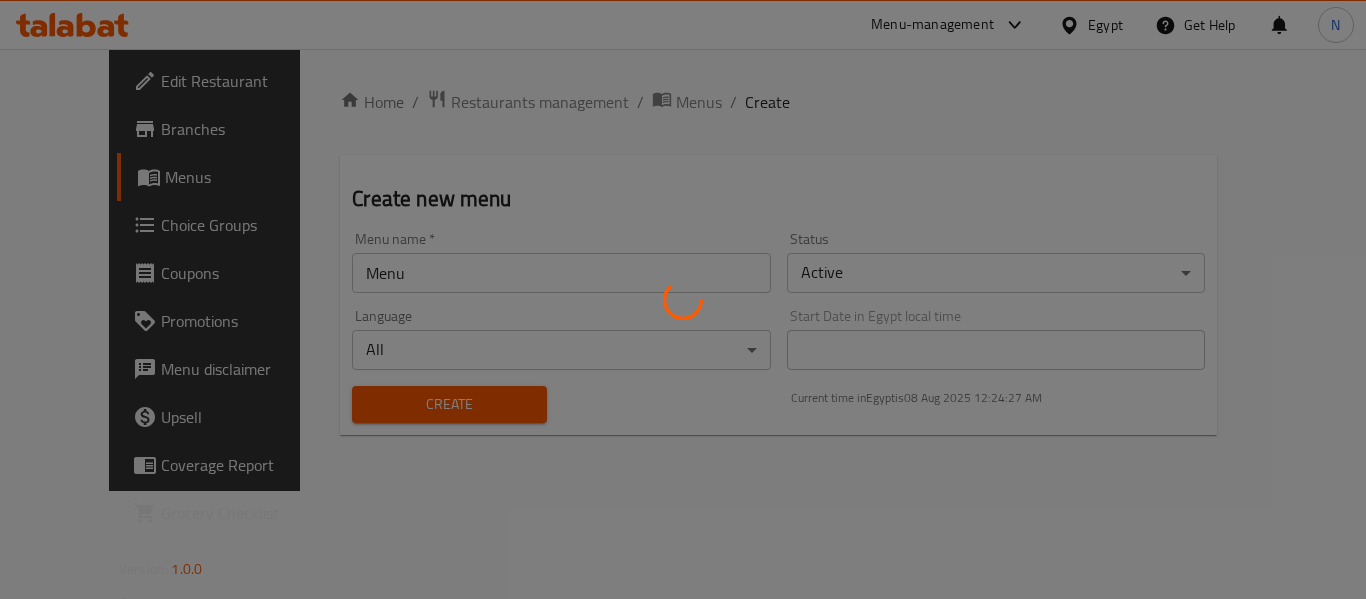 type 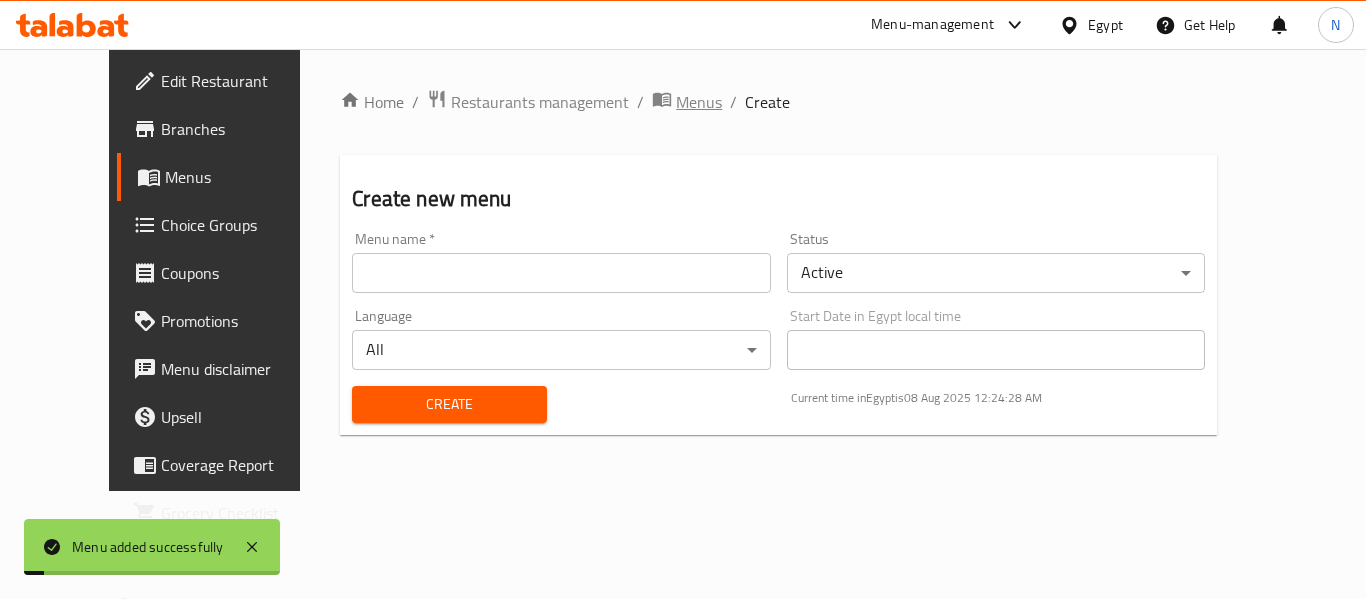 click on "Menus" at bounding box center [699, 102] 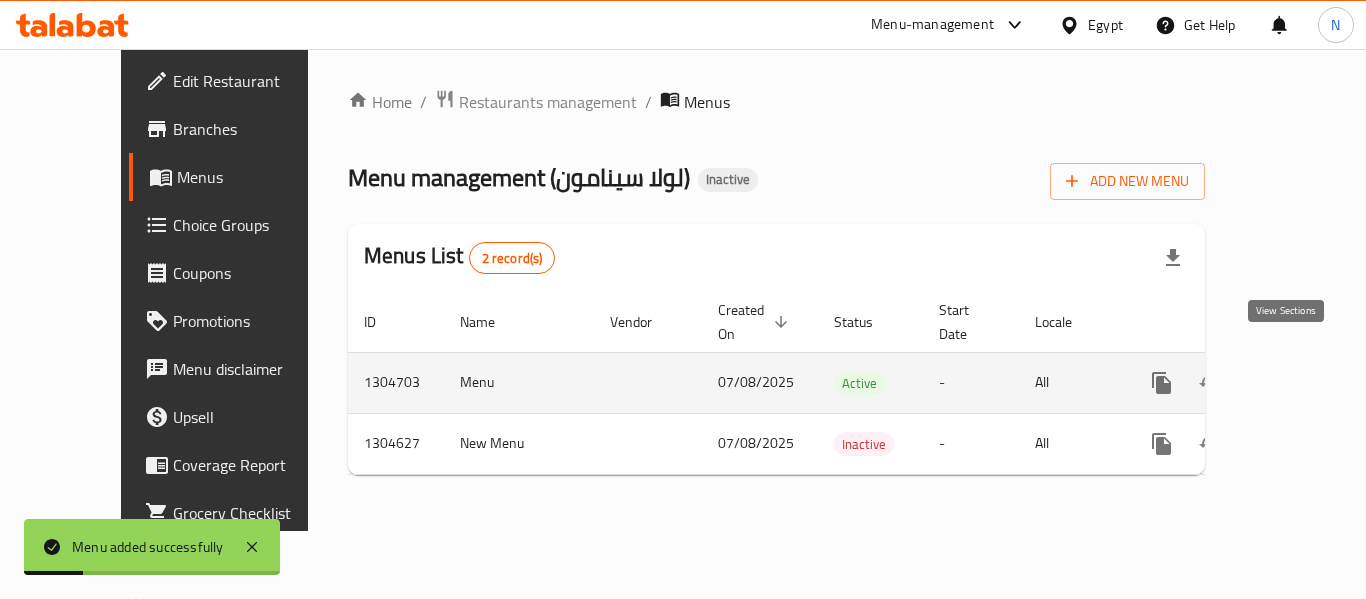 click 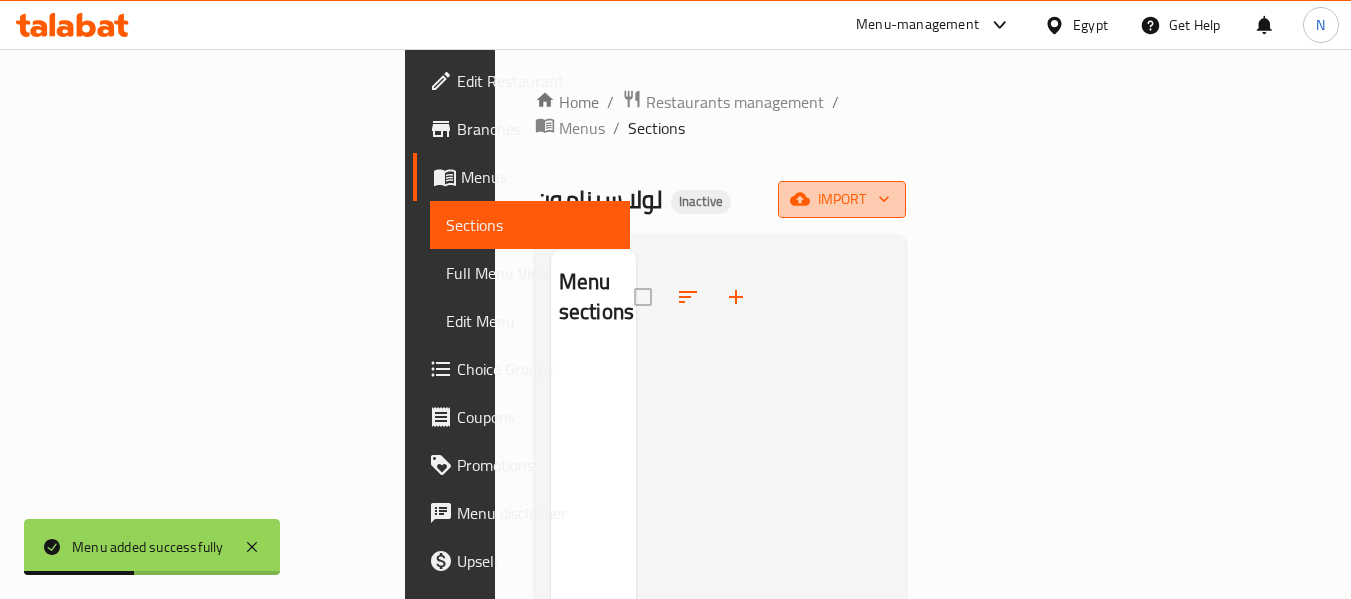 click on "import" at bounding box center (842, 199) 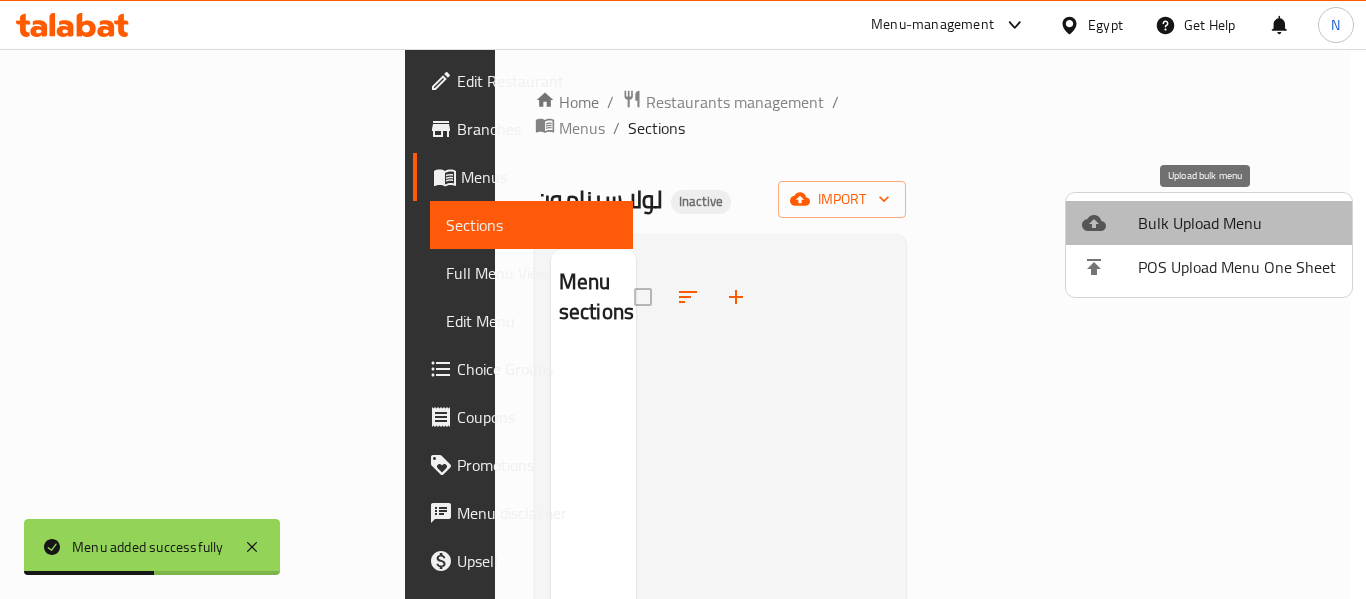 click on "Bulk Upload Menu" at bounding box center [1209, 223] 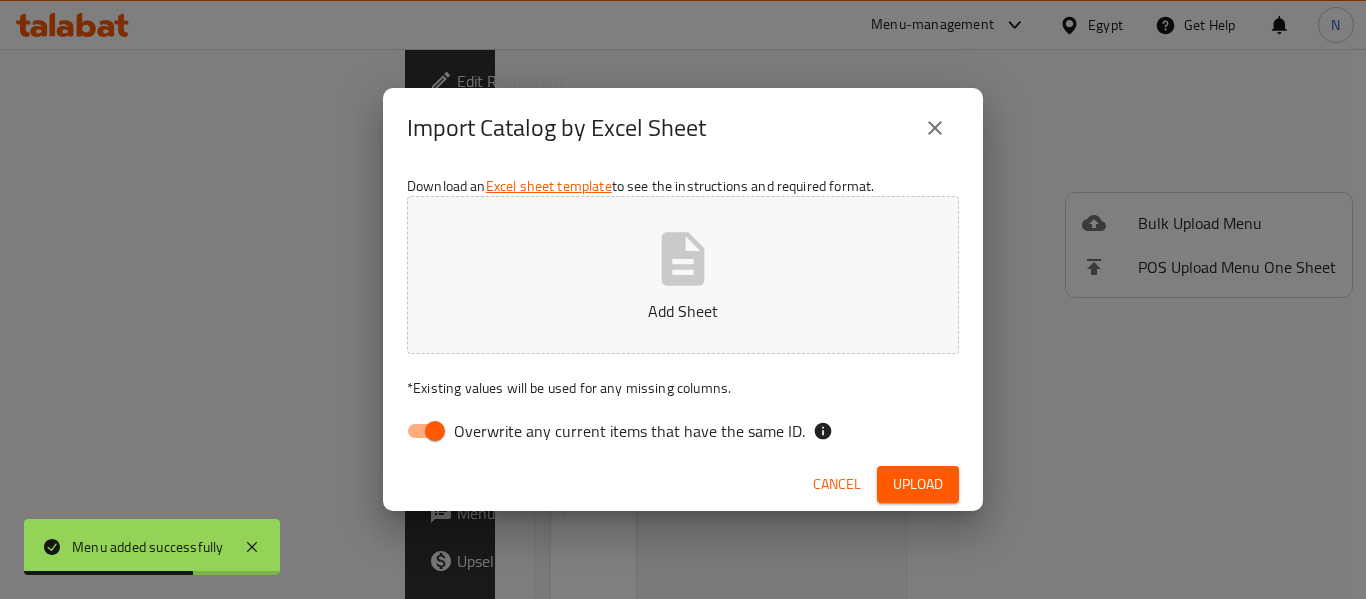 click on "Overwrite any current items that have the same ID." at bounding box center [629, 431] 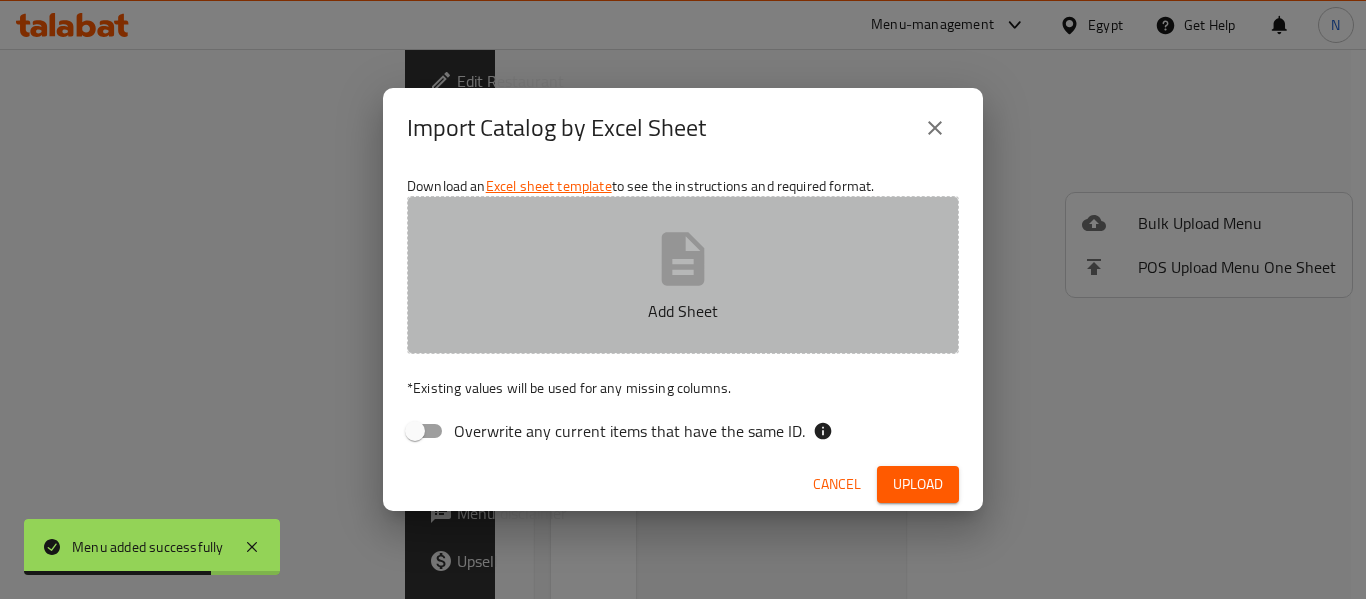 click on "Add Sheet" at bounding box center [683, 275] 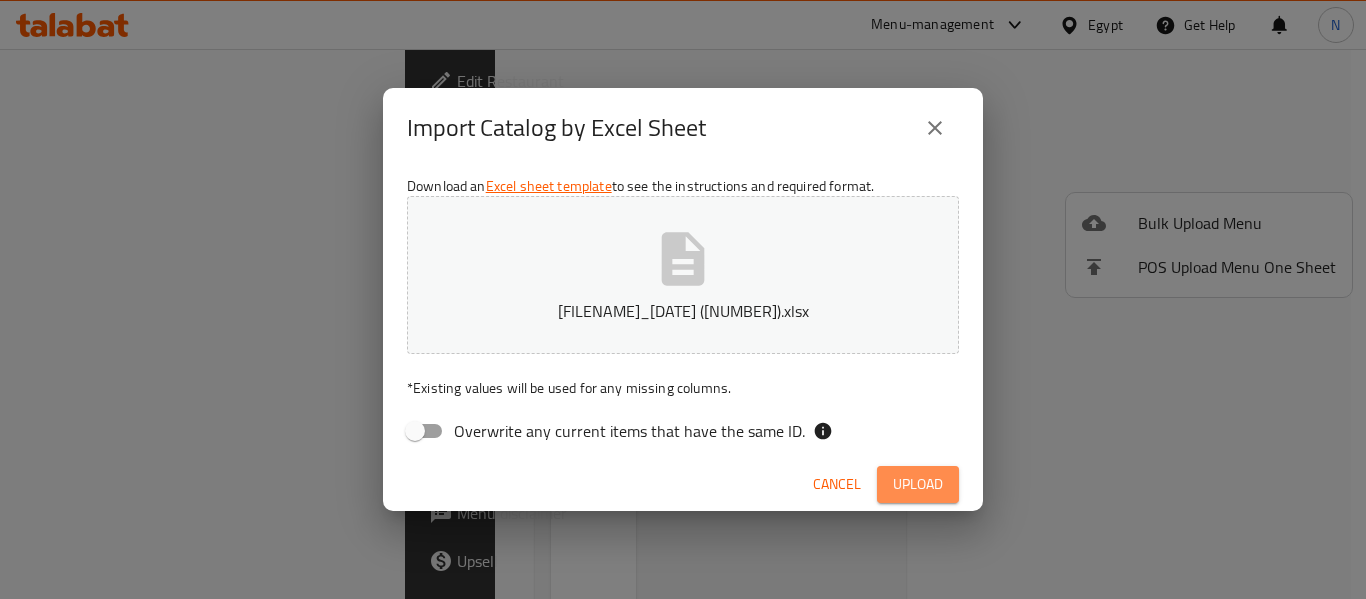 click on "Upload" at bounding box center [918, 484] 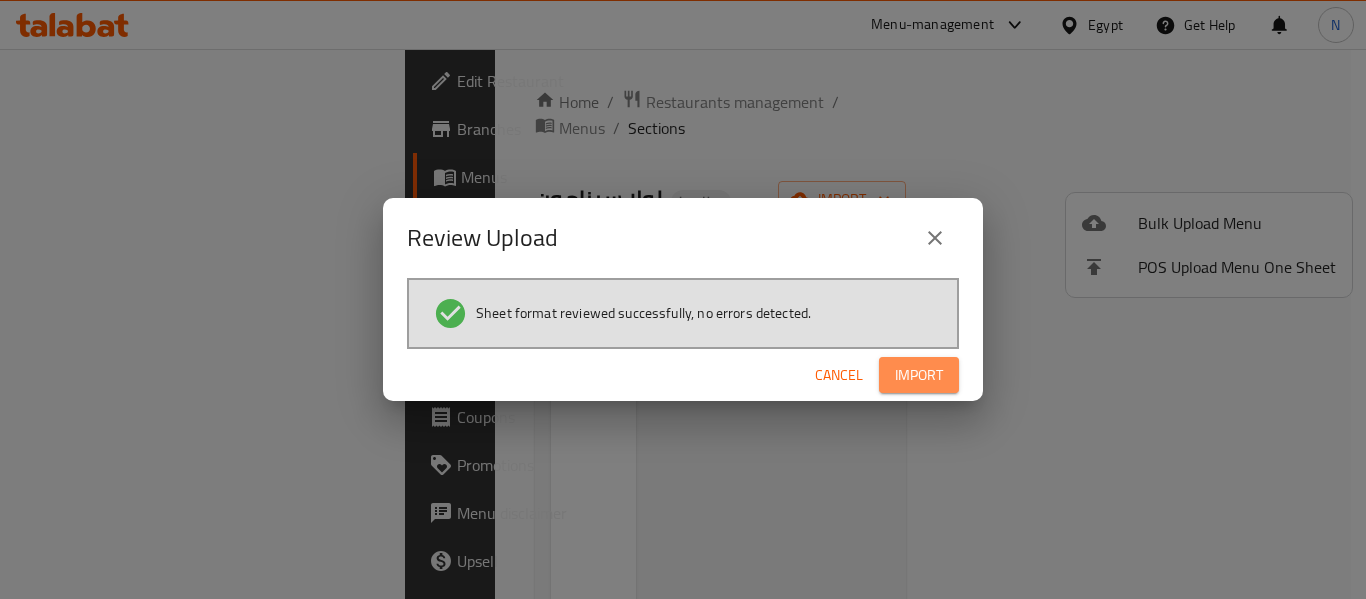 click on "Import" at bounding box center [919, 375] 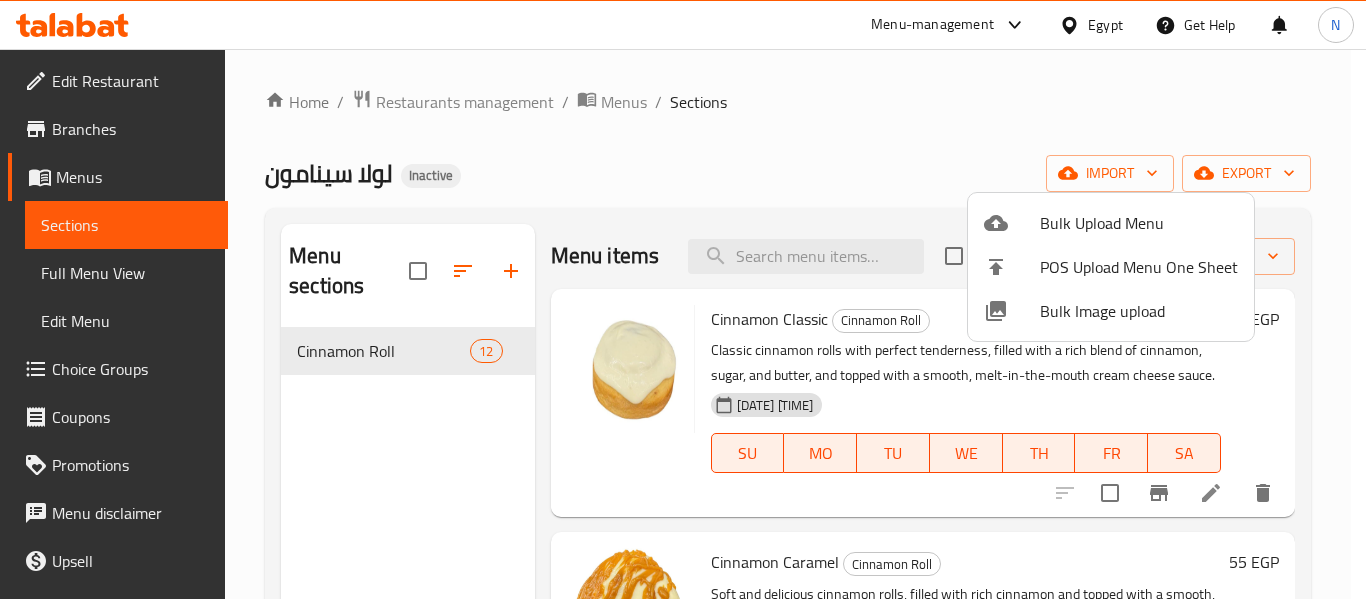 click at bounding box center [683, 299] 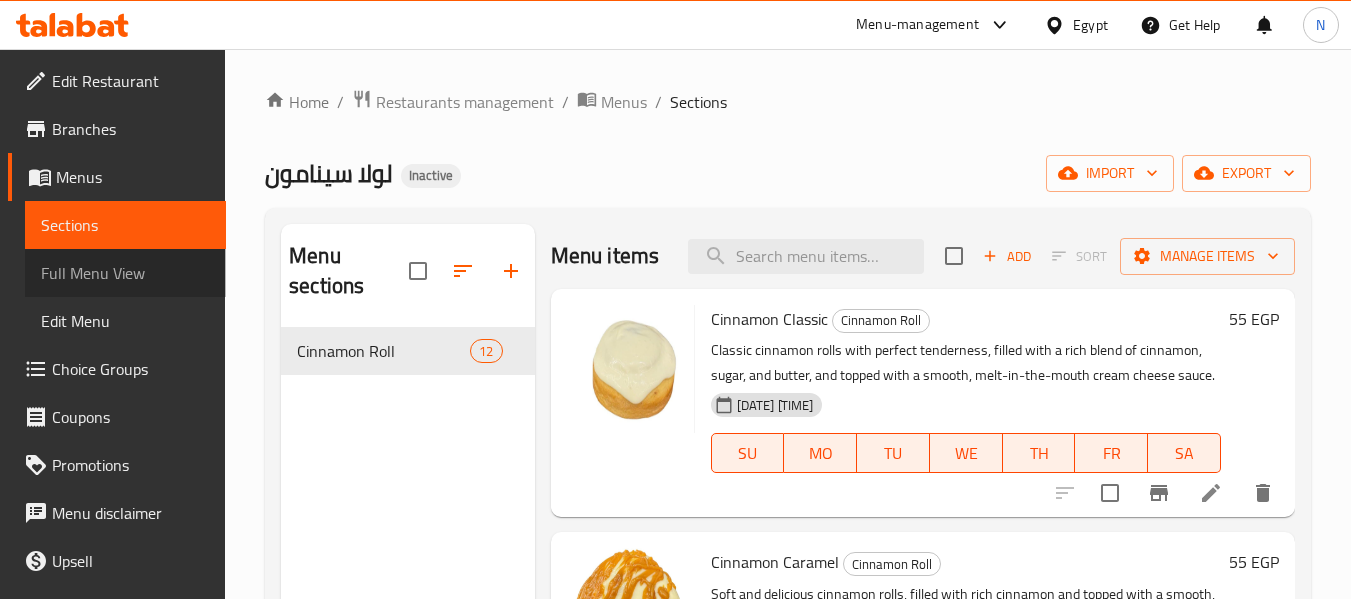 click on "Full Menu View" at bounding box center [125, 273] 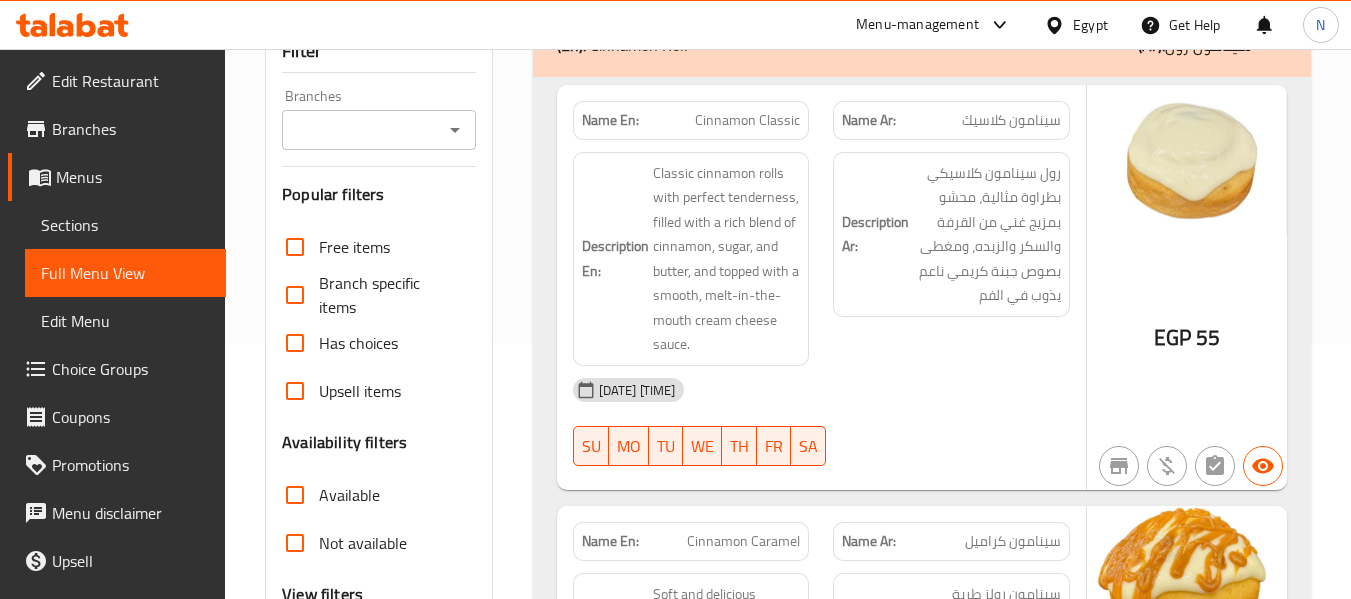 scroll, scrollTop: 261, scrollLeft: 0, axis: vertical 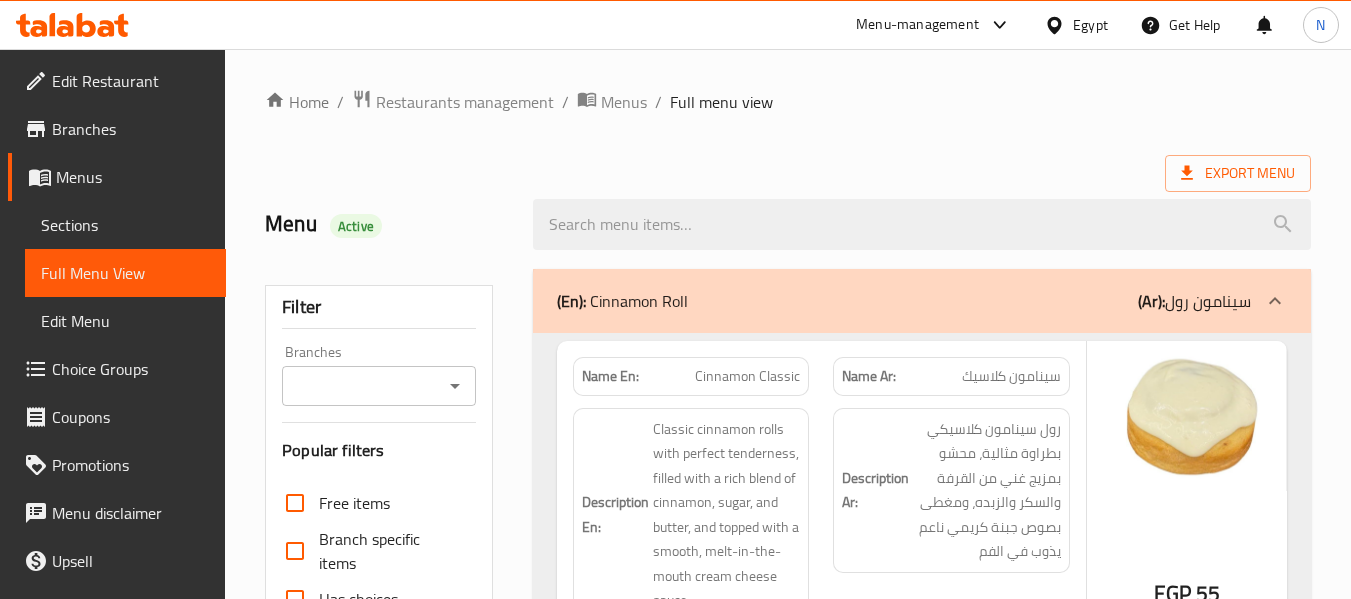 click on "Sections" at bounding box center [125, 225] 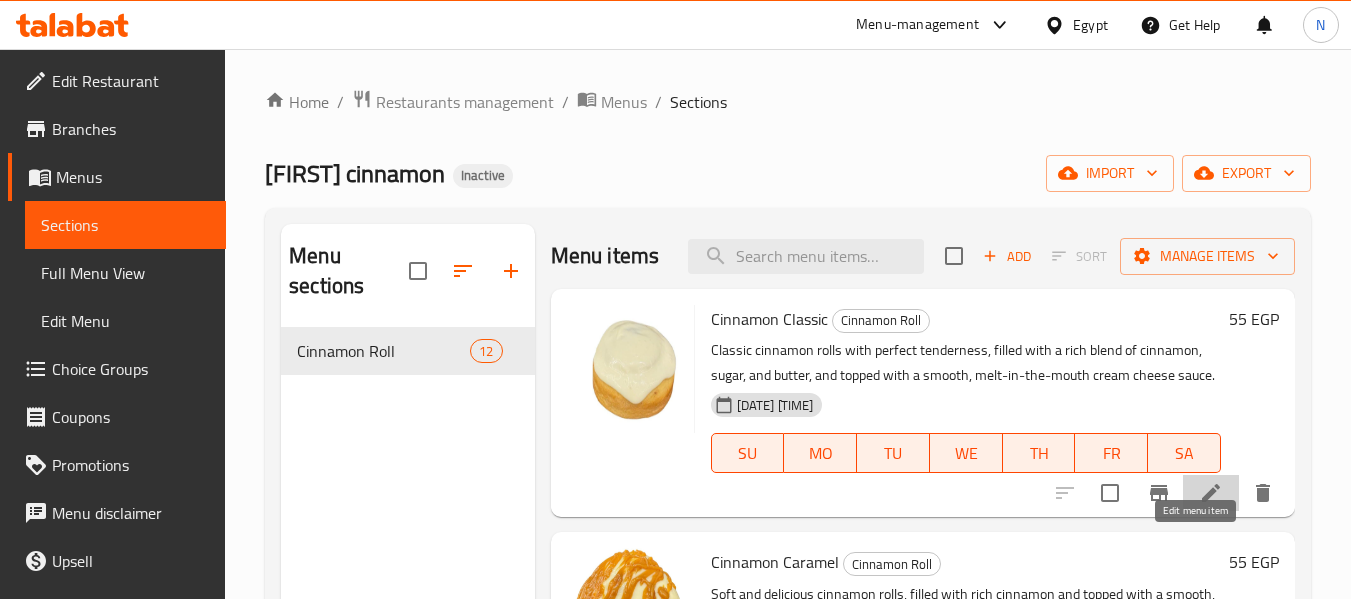click 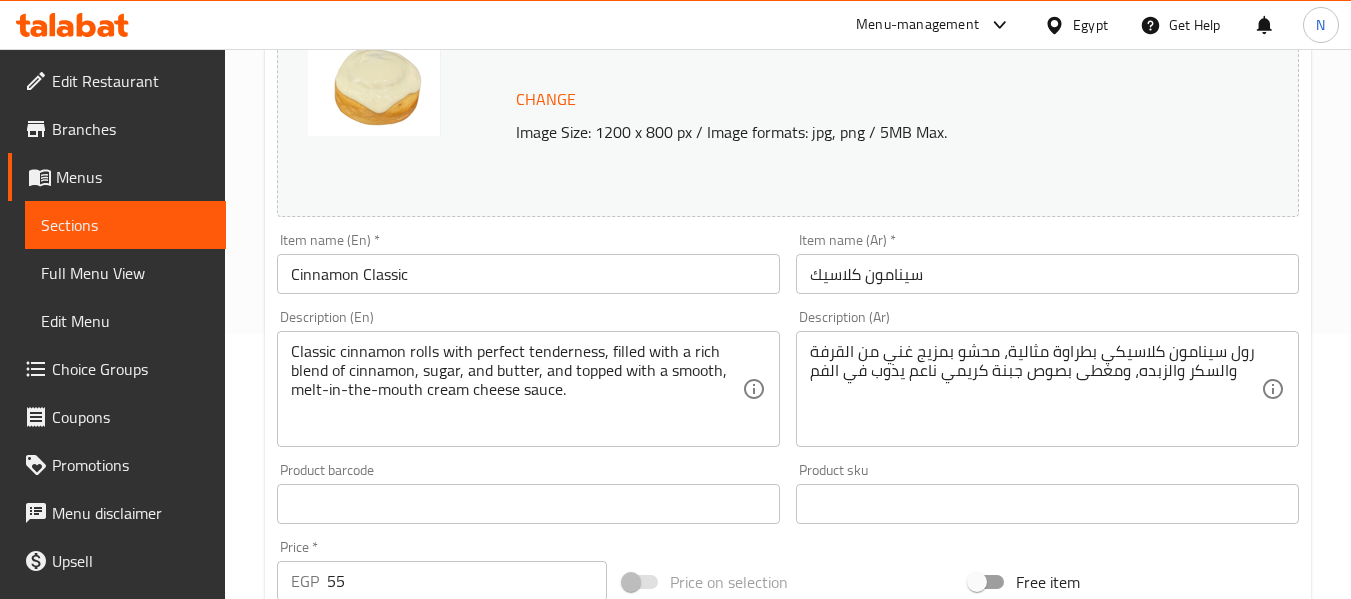 scroll, scrollTop: 264, scrollLeft: 0, axis: vertical 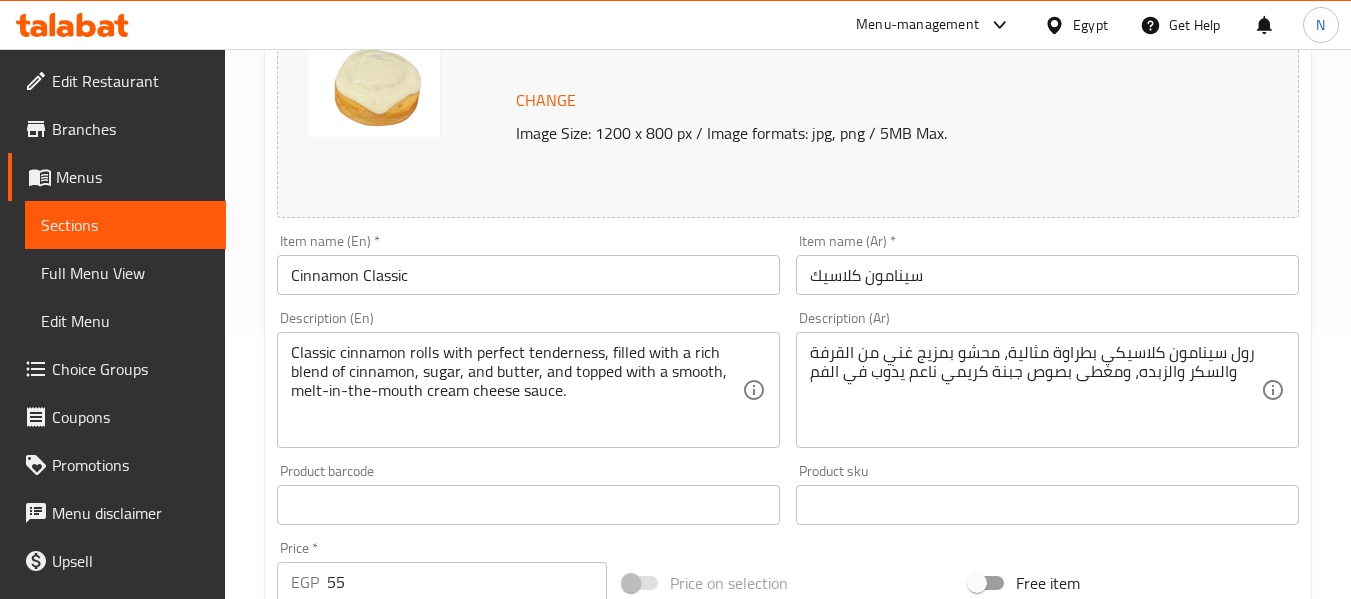 drag, startPoint x: 288, startPoint y: 396, endPoint x: 417, endPoint y: 401, distance: 129.09686 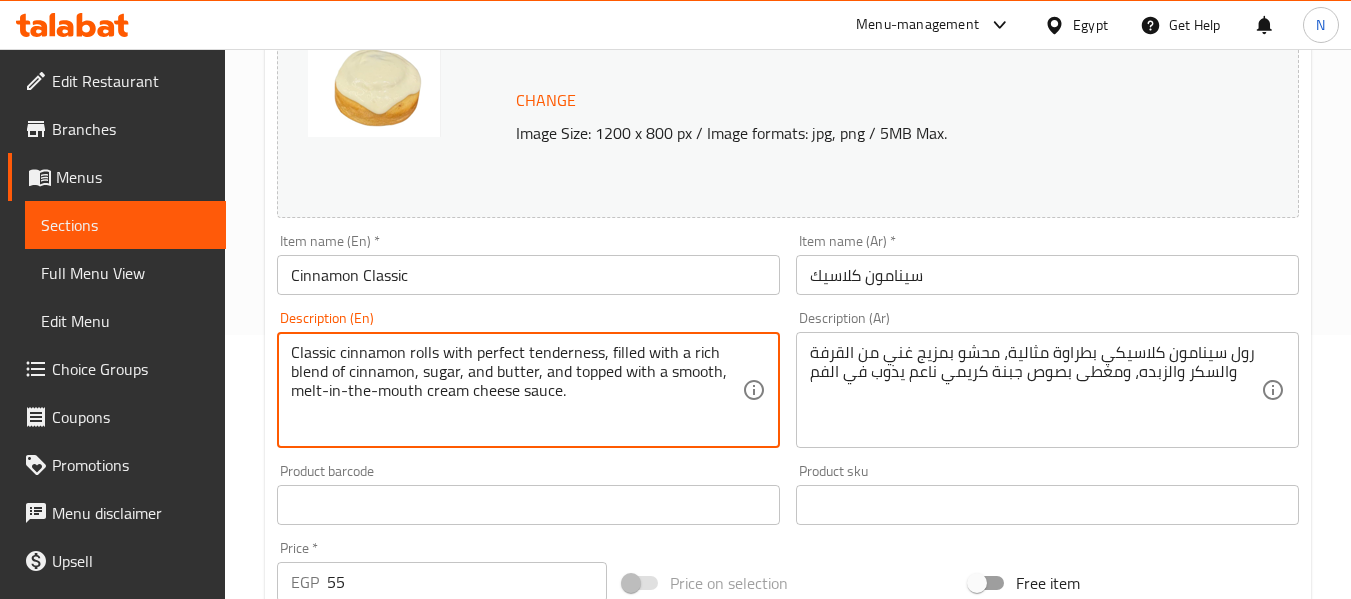 scroll, scrollTop: 0, scrollLeft: 0, axis: both 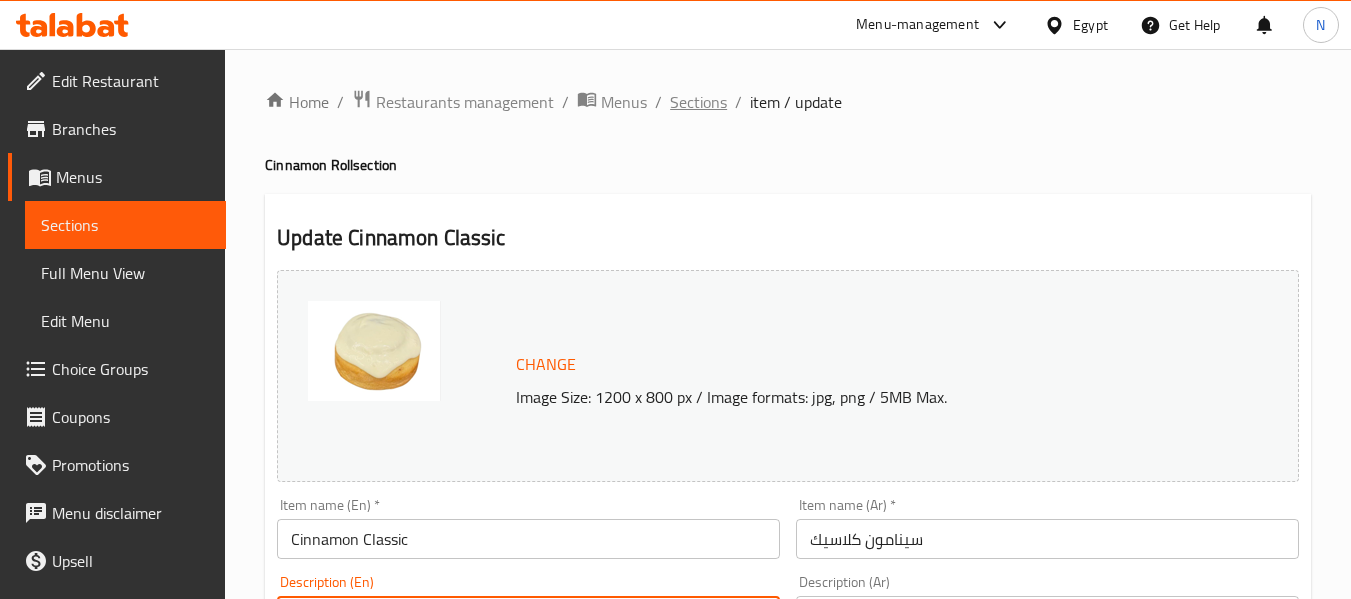 click on "Sections" at bounding box center [698, 102] 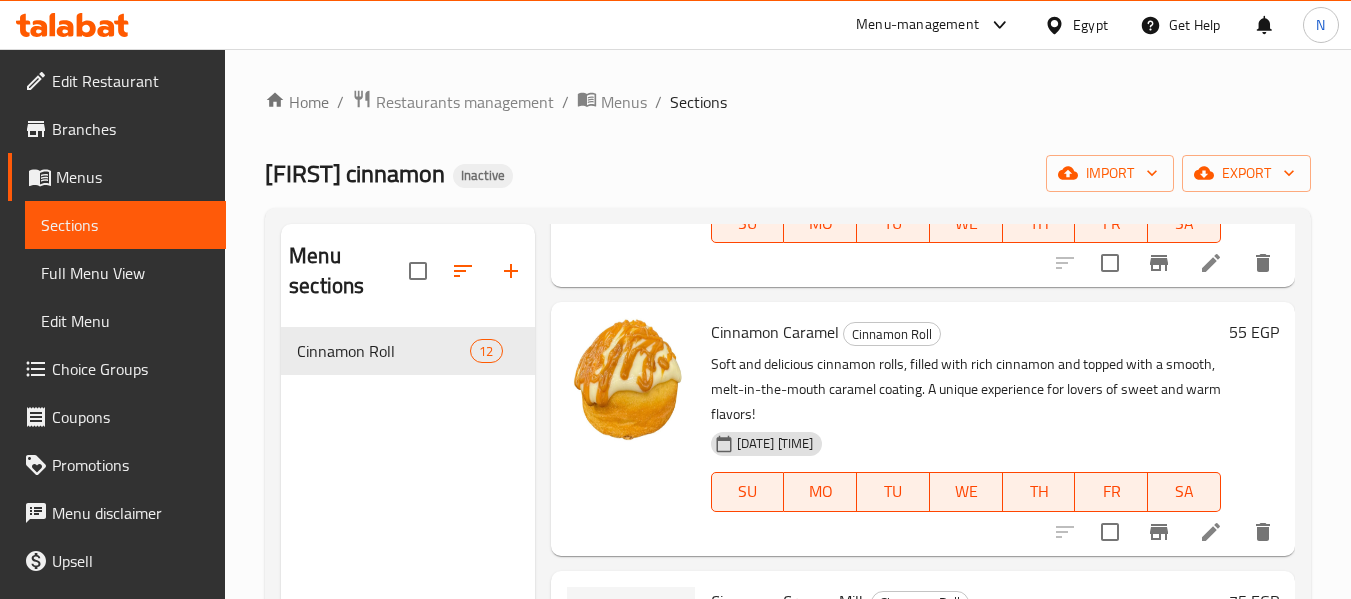 scroll, scrollTop: 288, scrollLeft: 0, axis: vertical 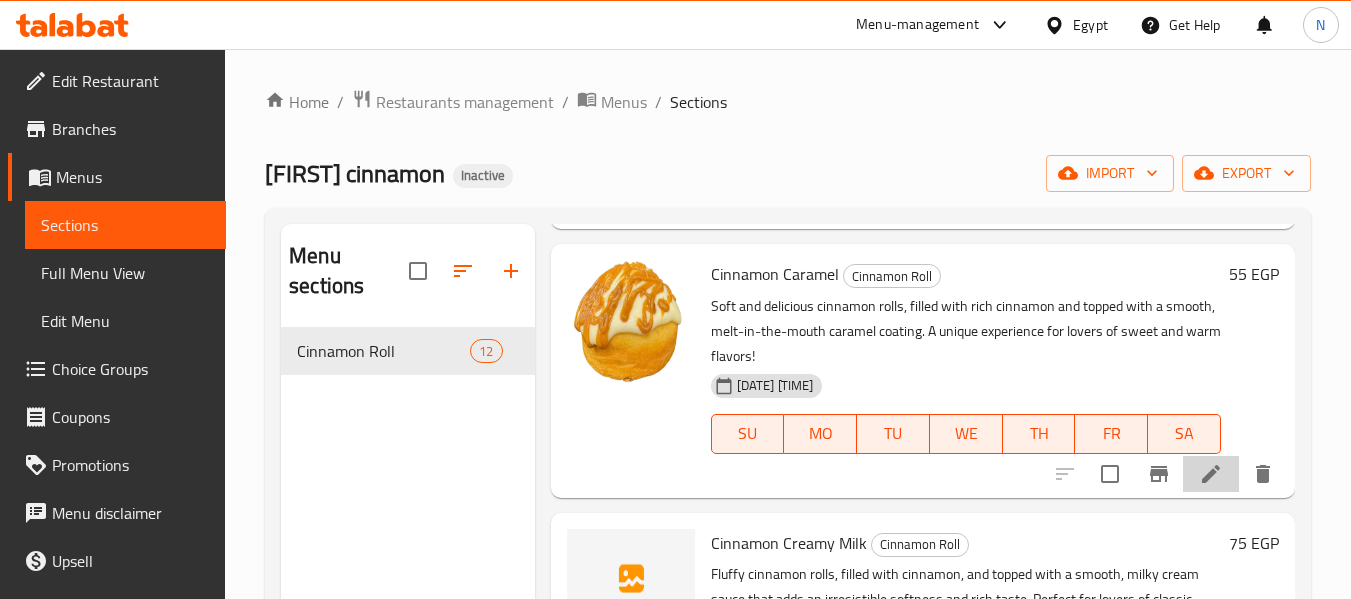 click at bounding box center (1211, 474) 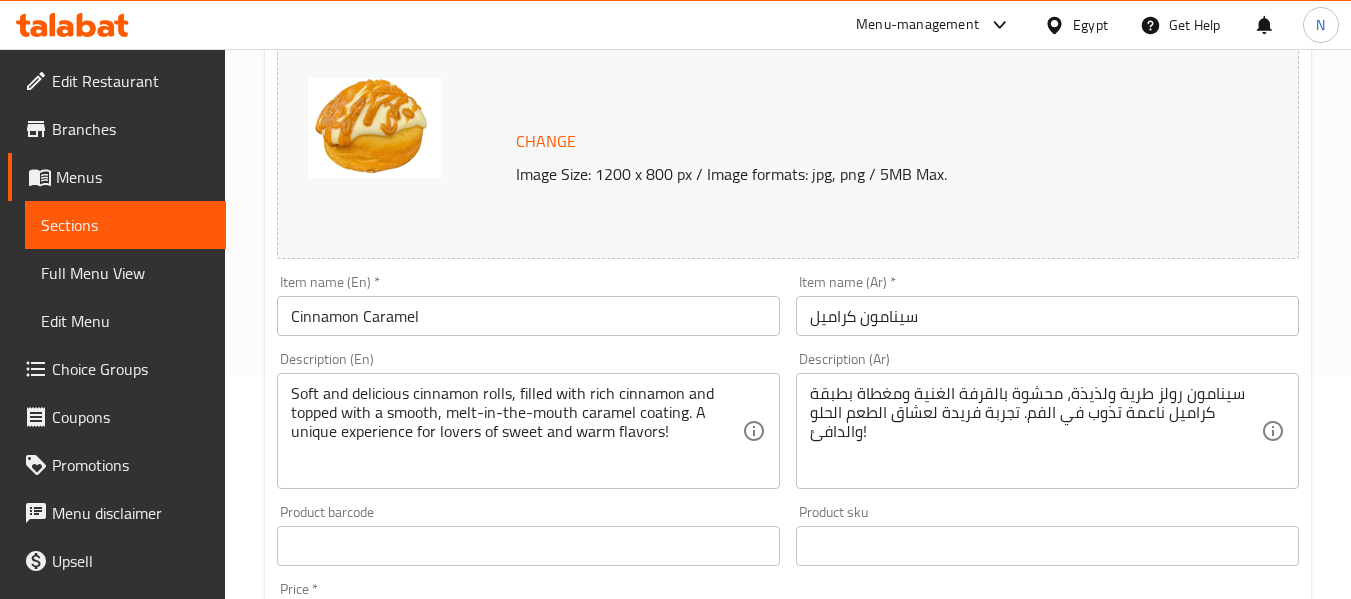 scroll, scrollTop: 224, scrollLeft: 0, axis: vertical 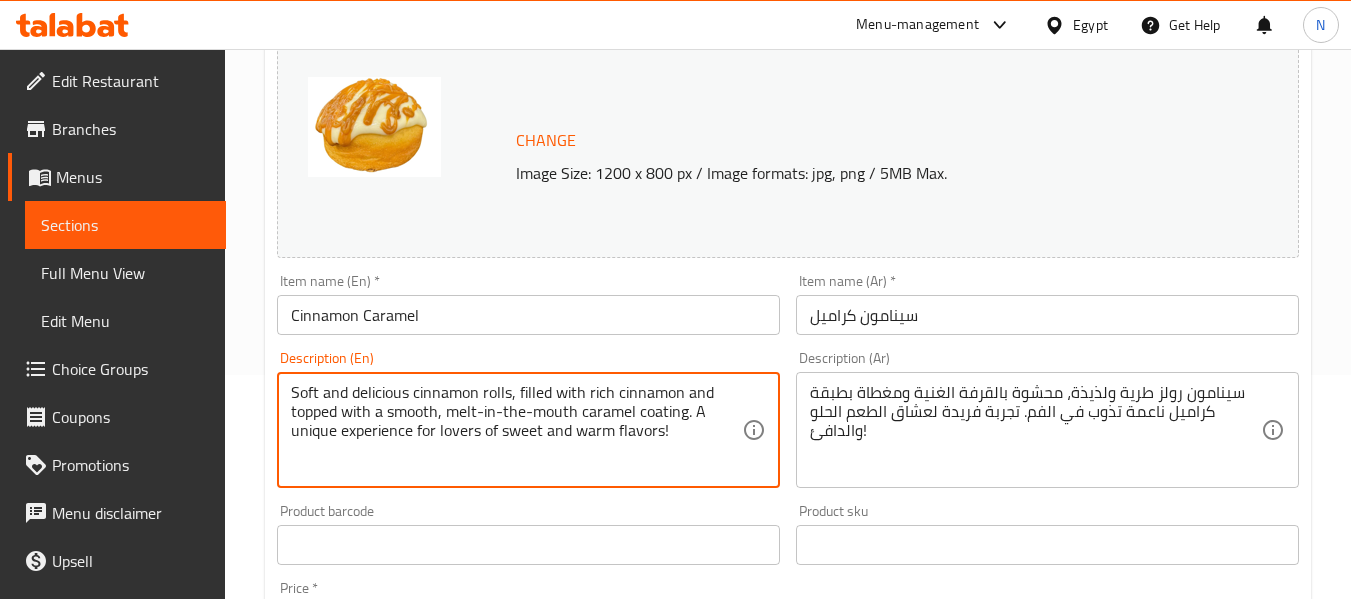 drag, startPoint x: 676, startPoint y: 435, endPoint x: 688, endPoint y: 417, distance: 21.633308 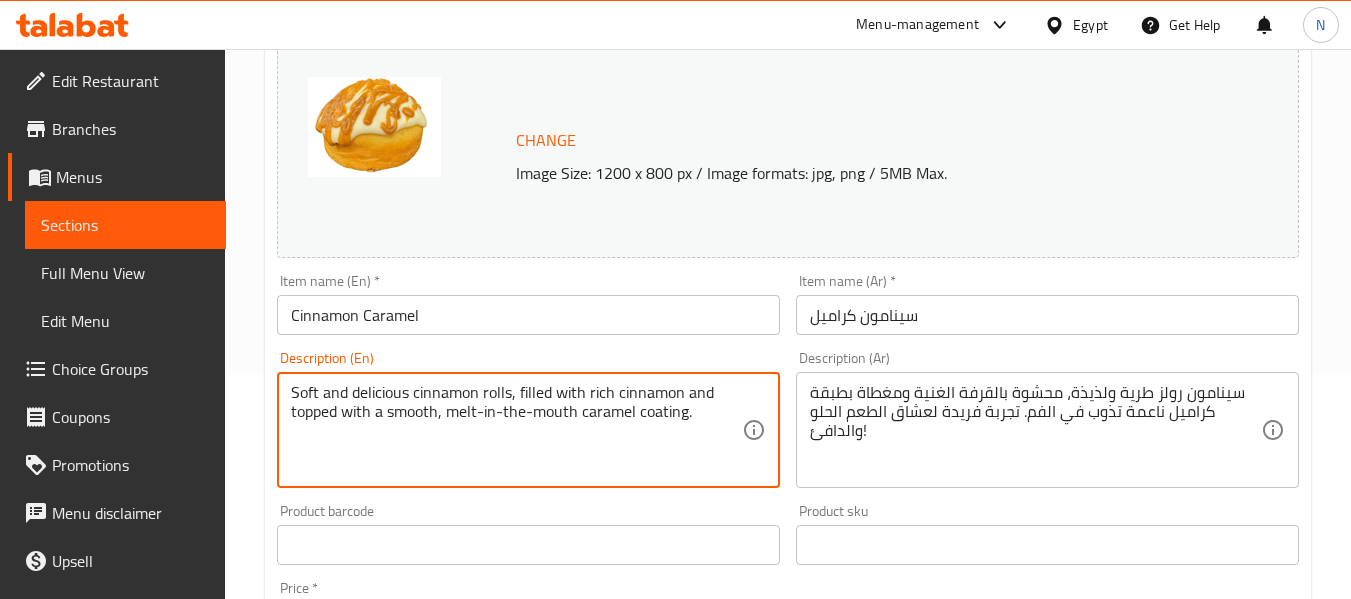 type on "Soft and delicious cinnamon rolls, filled with rich cinnamon and topped with a smooth, melt-in-the-mouth caramel coating." 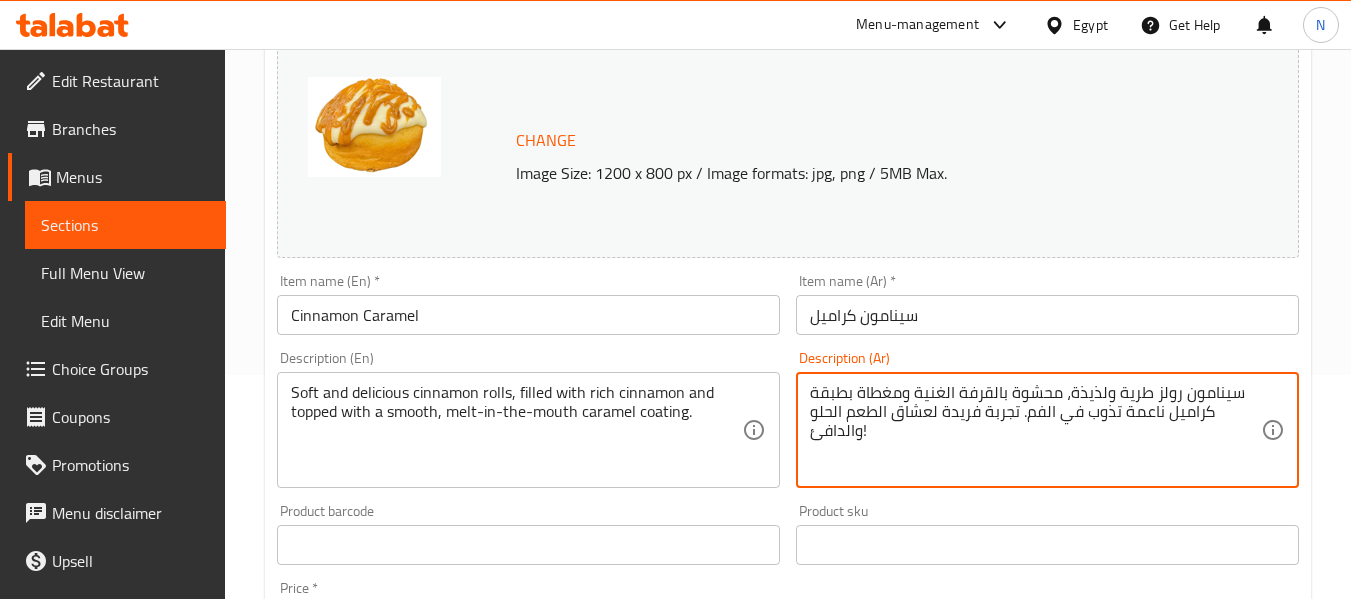 drag, startPoint x: 1021, startPoint y: 412, endPoint x: 1010, endPoint y: 470, distance: 59.03389 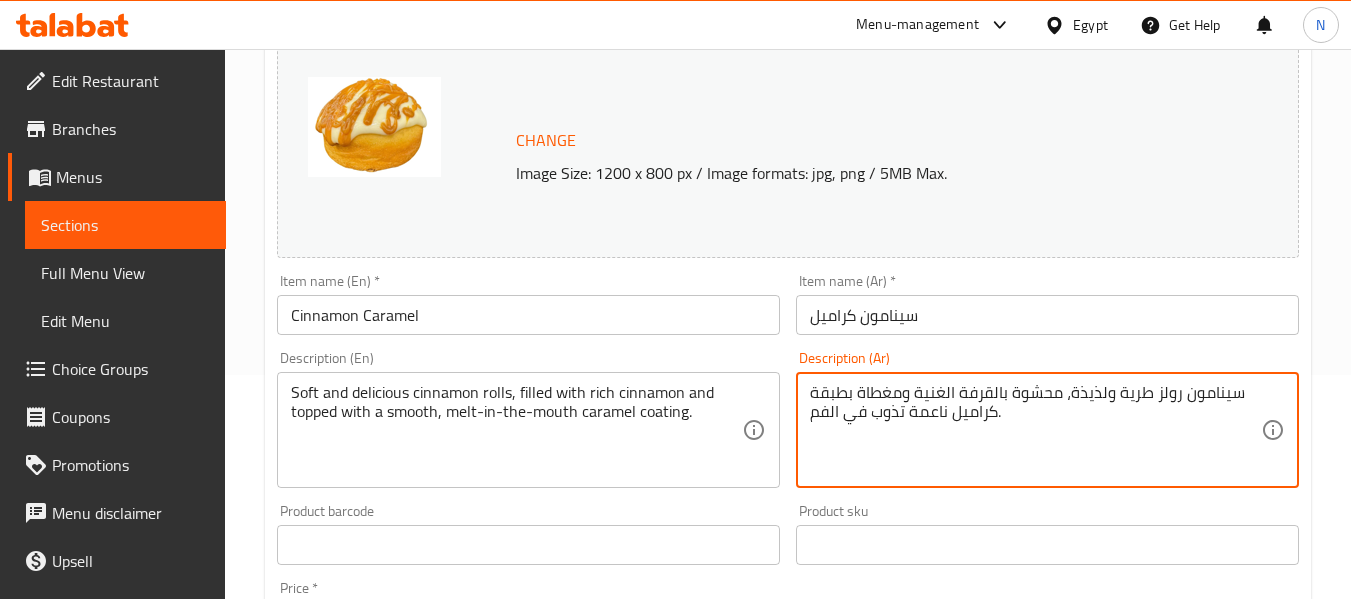 click on "Update" at bounding box center [398, 1131] 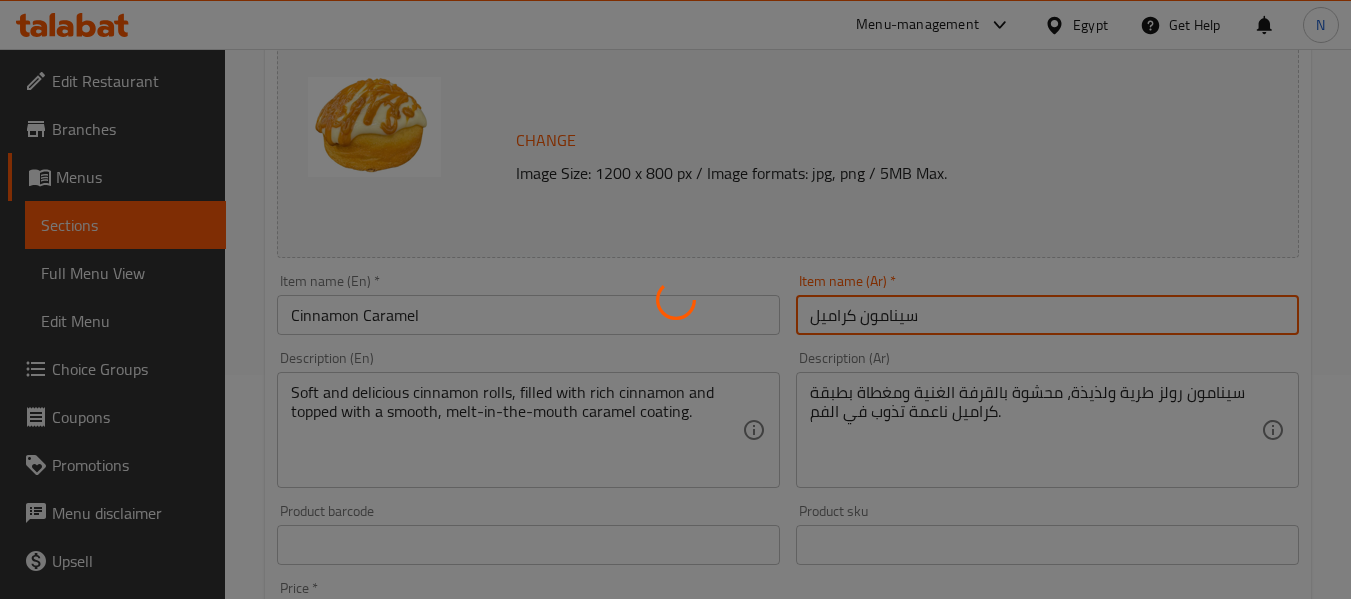 click on "Home / Restaurants management / Menus / Sections / item / update Cinnamon Roll  section Update Cinnamon Caramel Change Image Size: 1200 x 800 px / Image formats: jpg, png / 5MB Max. Item name (En)   * Cinnamon Caramel Item name (En)  * Item name (Ar)   *سينامون كراميل Item name (Ar)  * Description (En) Soft and delicious cinnamon rolls, filled with rich cinnamon and topped with a smooth, melt-in-the-mouth caramel coating. Description (En) Description (Ar) سينامون رولز طرية ولذيذة، محشوة بالقرفة الغنية ومغطاة بطبقة كراميل ناعمة تذوب في الفم. Description (Ar) Product barcode Product barcode Product sku Product sku Price   * EGP 55 Price  * Price on selection Free item Start Date Start Date End Date End Date Available Days SU MO TU WE TH FR SA Available from ​ ​ Available to ​ ​ Status Active Inactive Exclude from GEM Variations & Choices Add variant ASSIGN CHOICE GROUP Update" at bounding box center (788, 521) 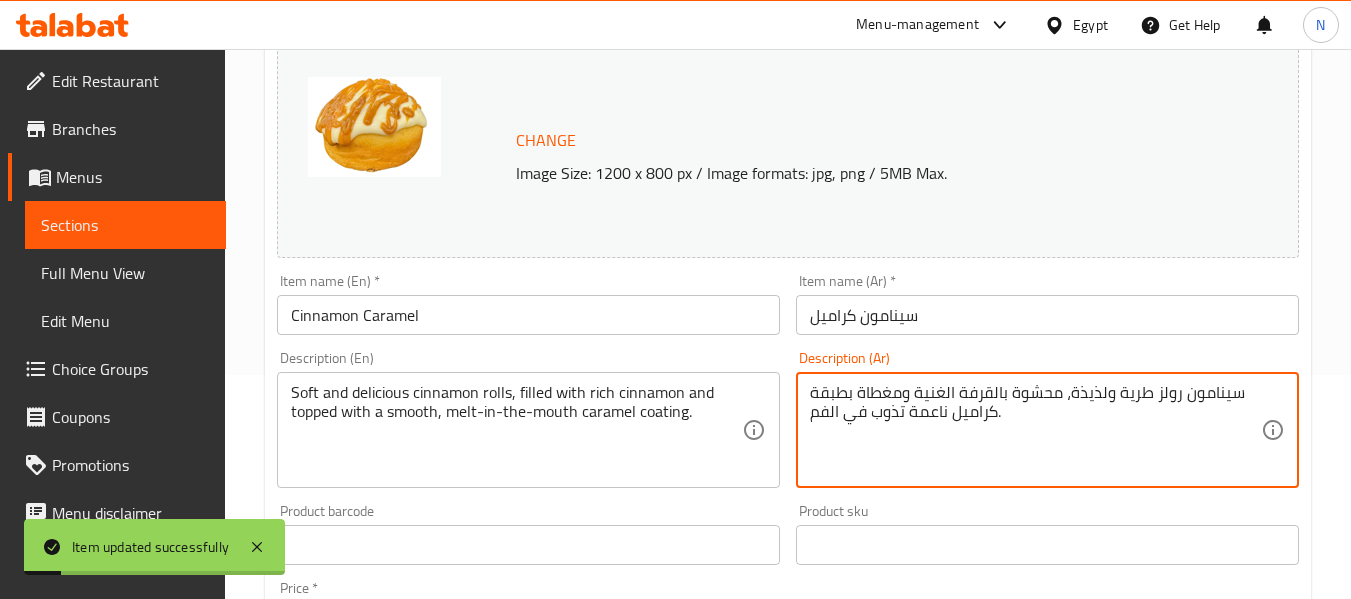 drag, startPoint x: 905, startPoint y: 411, endPoint x: 725, endPoint y: 419, distance: 180.17769 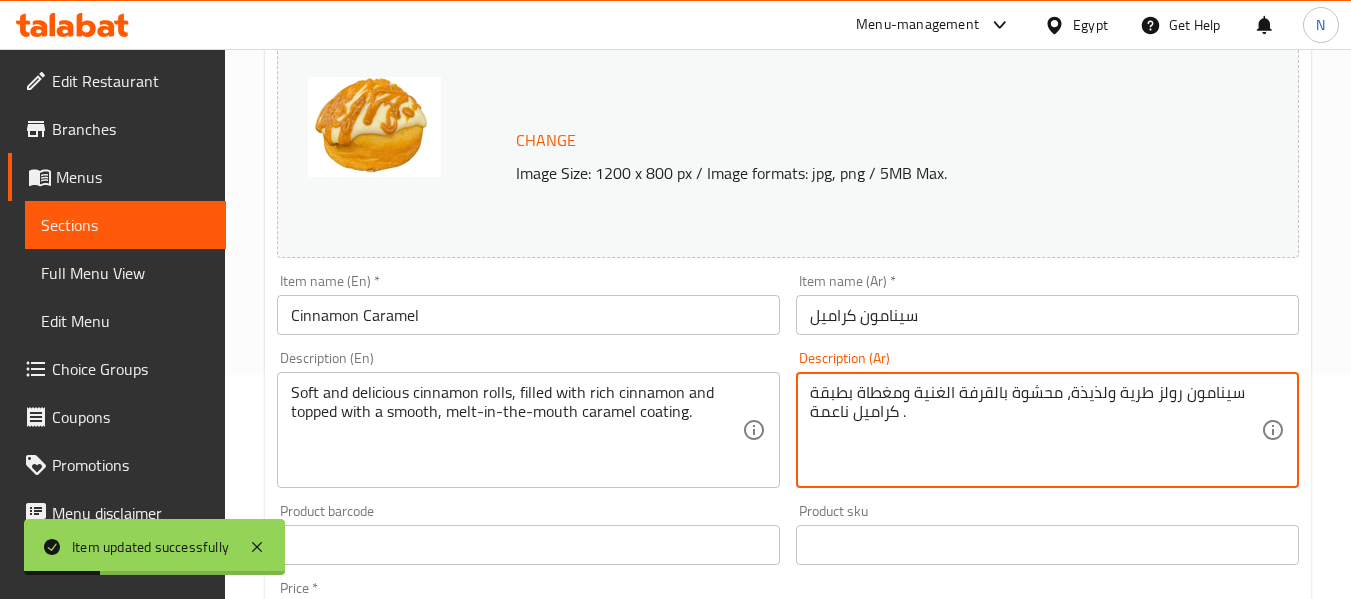 type on "سينامون رولز طرية ولذيذة، محشوة بالقرفة الغنية ومغطاة بطبقة كراميل ناعمة ." 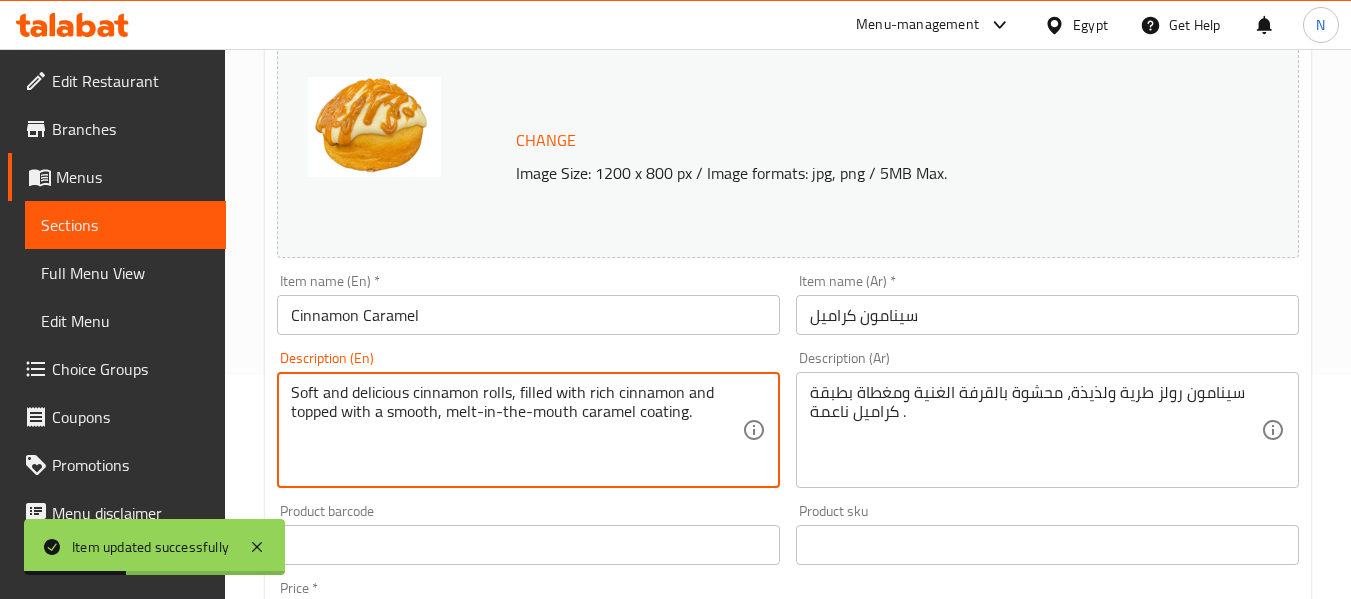 drag, startPoint x: 574, startPoint y: 417, endPoint x: 441, endPoint y: 422, distance: 133.09395 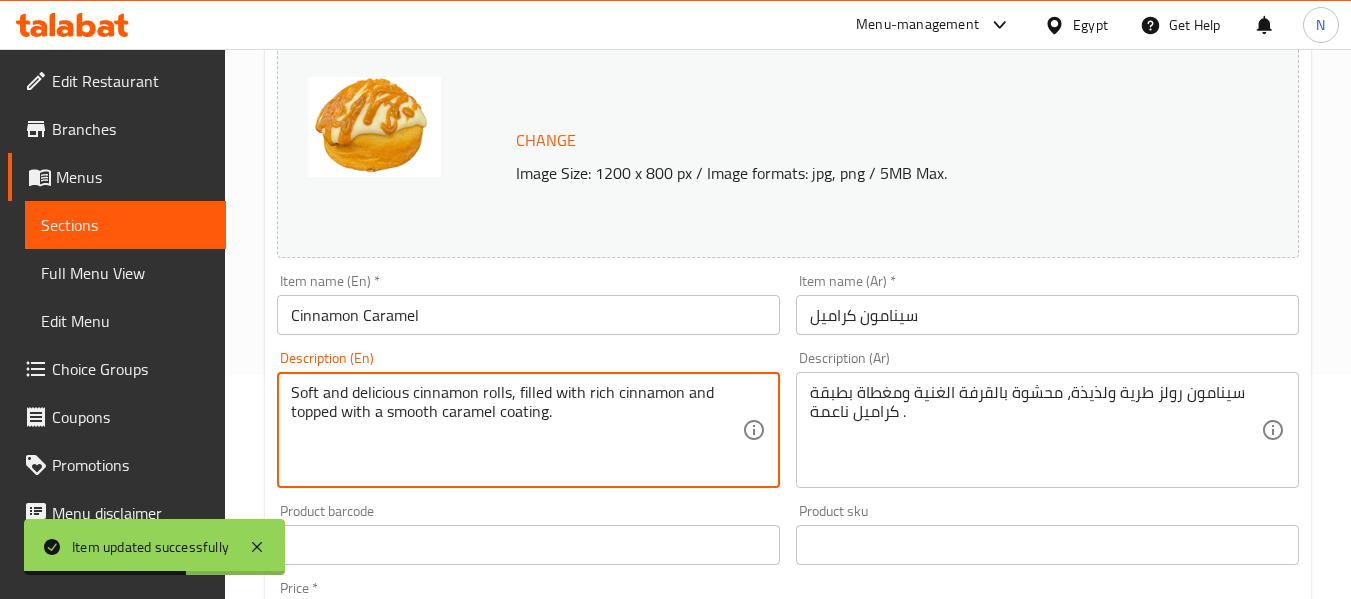 type on "Soft and delicious cinnamon rolls, filled with rich cinnamon and topped with a smooth caramel coating." 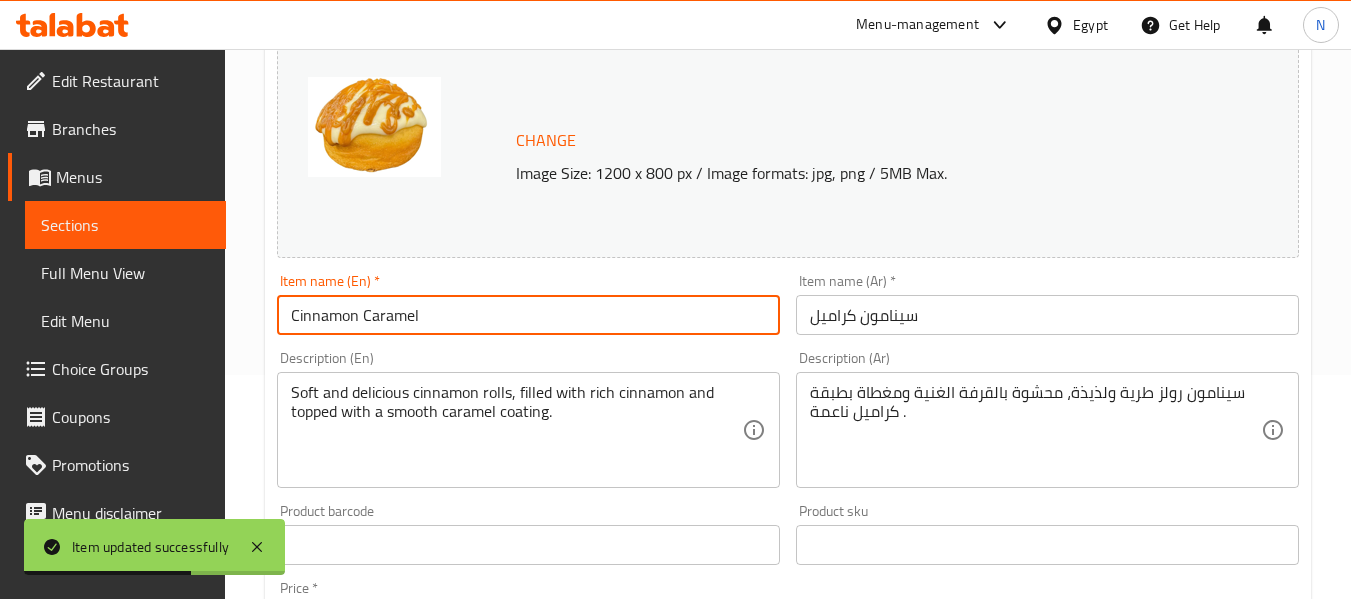 click on "Cinnamon Caramel" at bounding box center [528, 315] 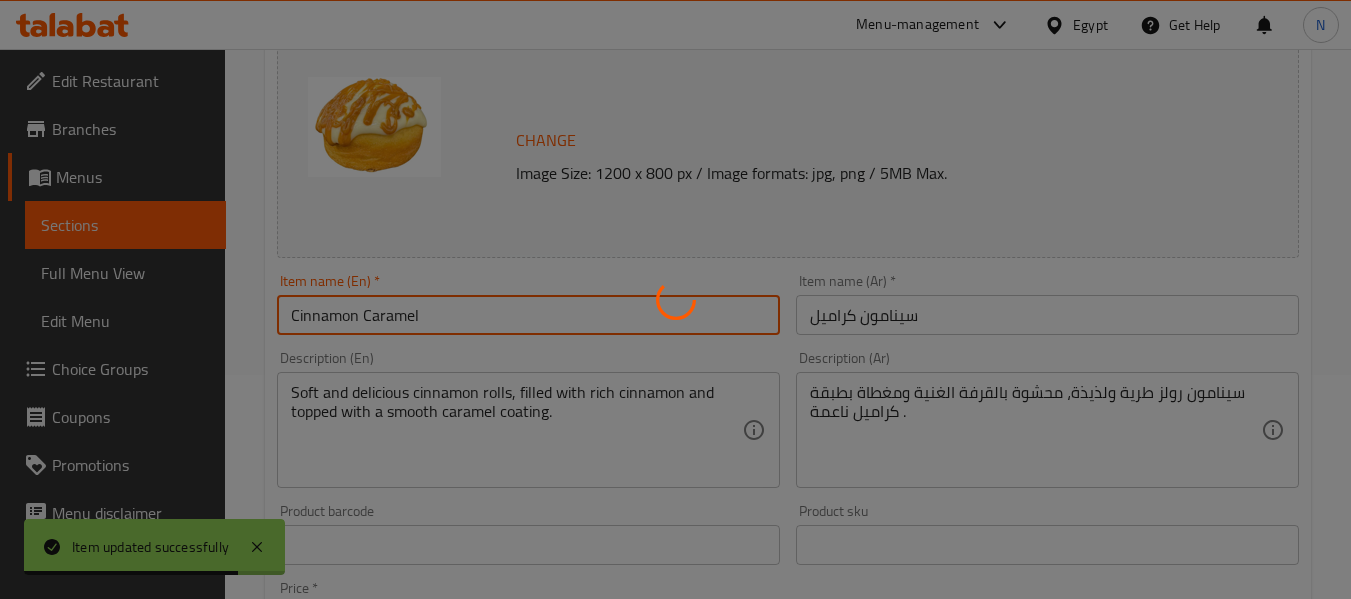 scroll, scrollTop: 0, scrollLeft: 0, axis: both 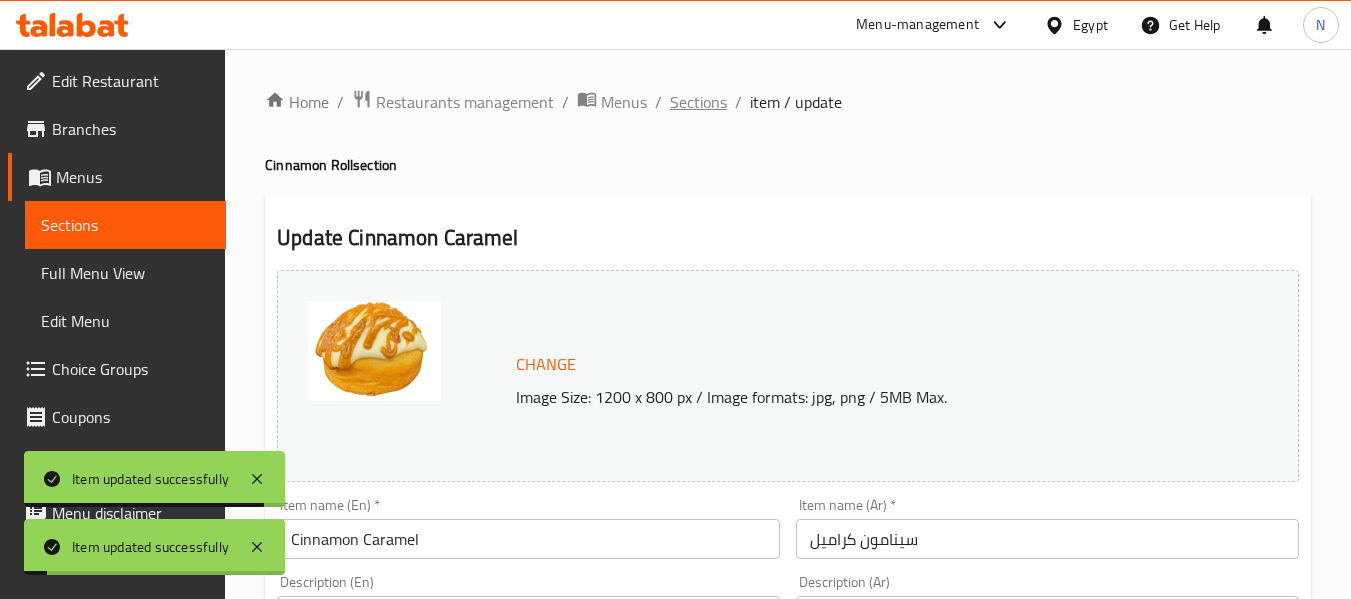 click on "Sections" at bounding box center (698, 102) 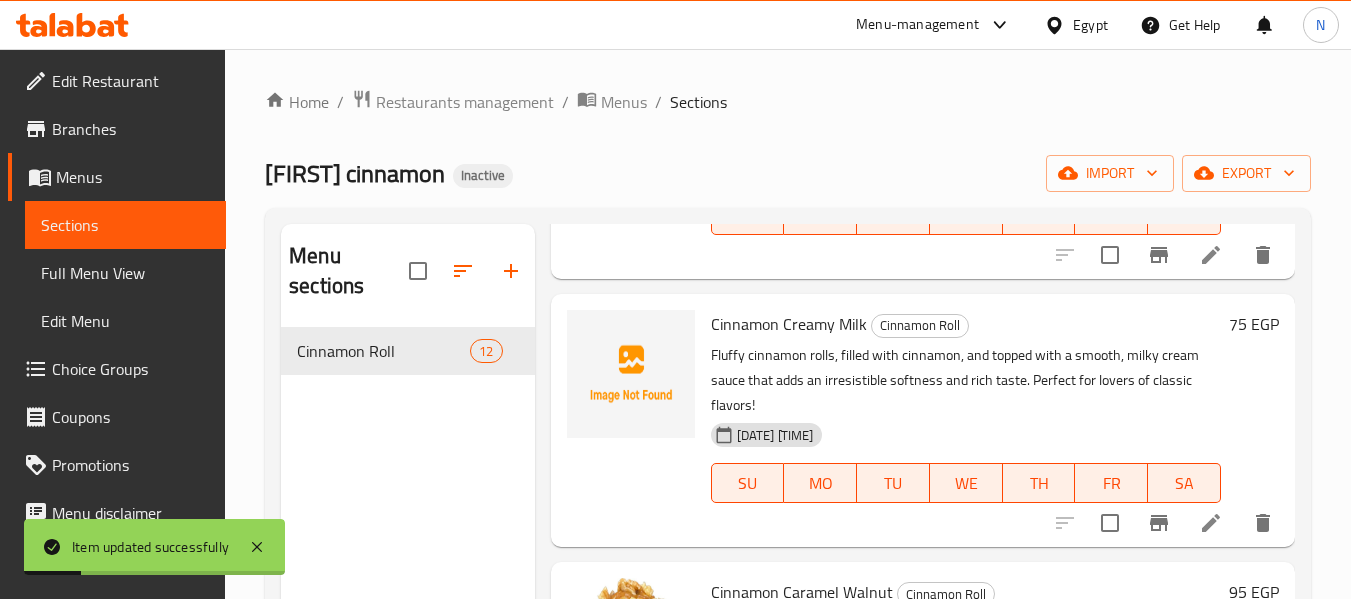 scroll, scrollTop: 484, scrollLeft: 0, axis: vertical 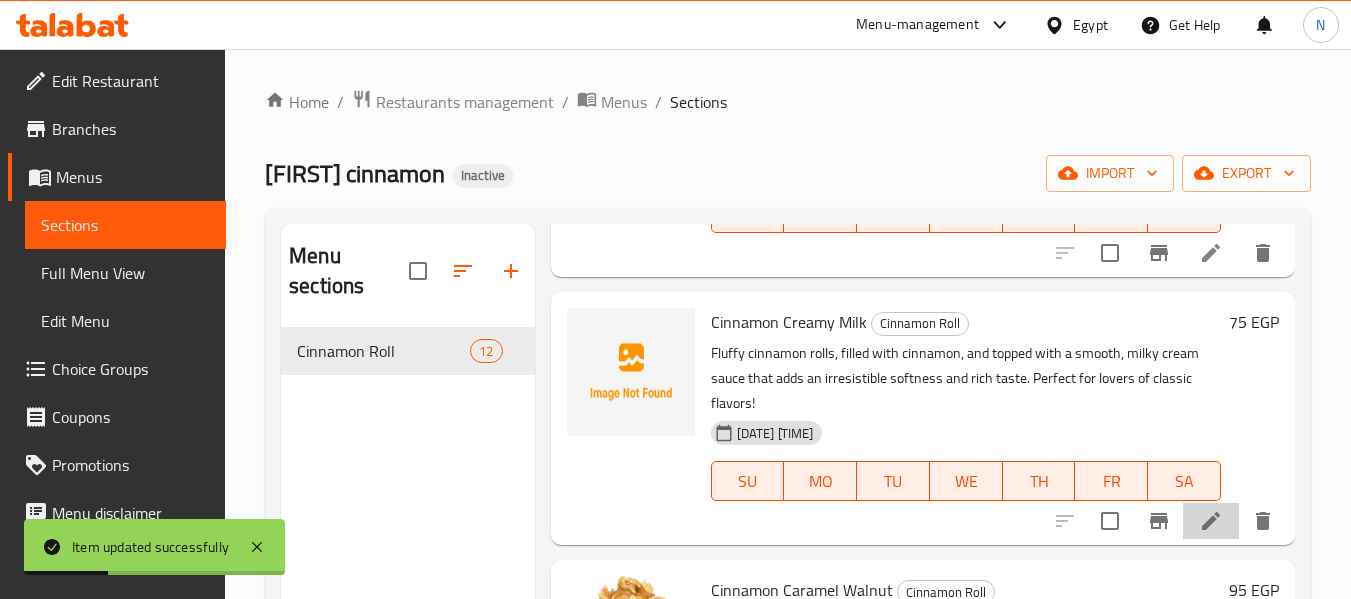 click at bounding box center (1211, 521) 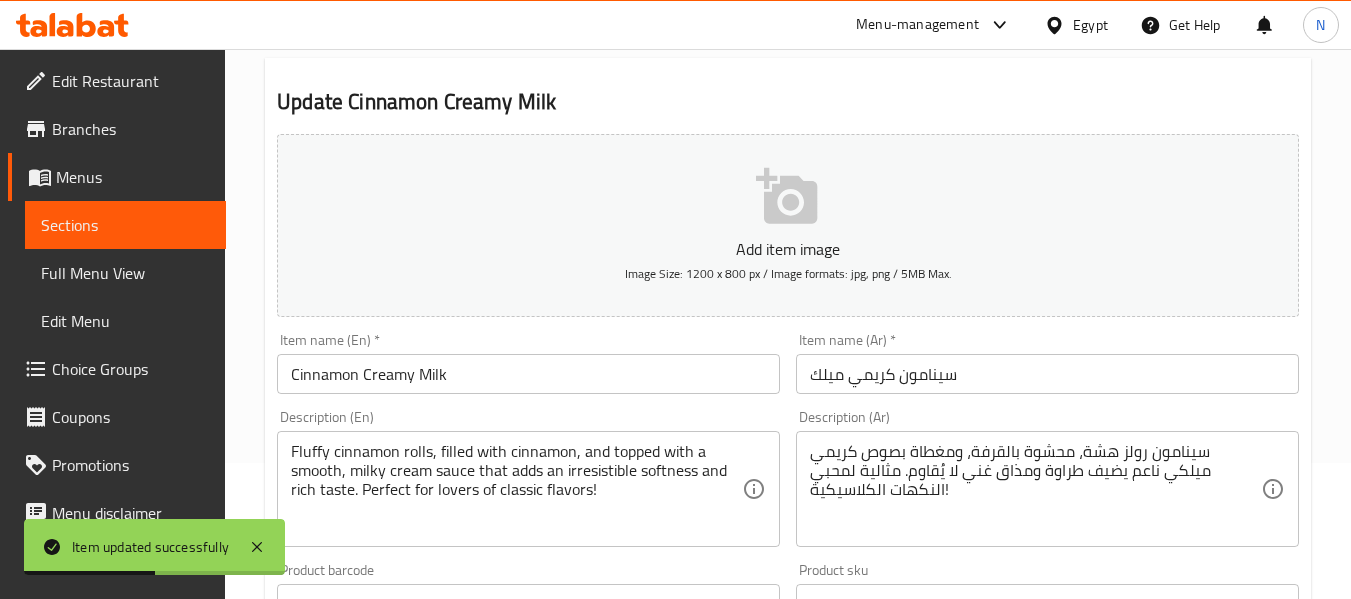 scroll, scrollTop: 219, scrollLeft: 0, axis: vertical 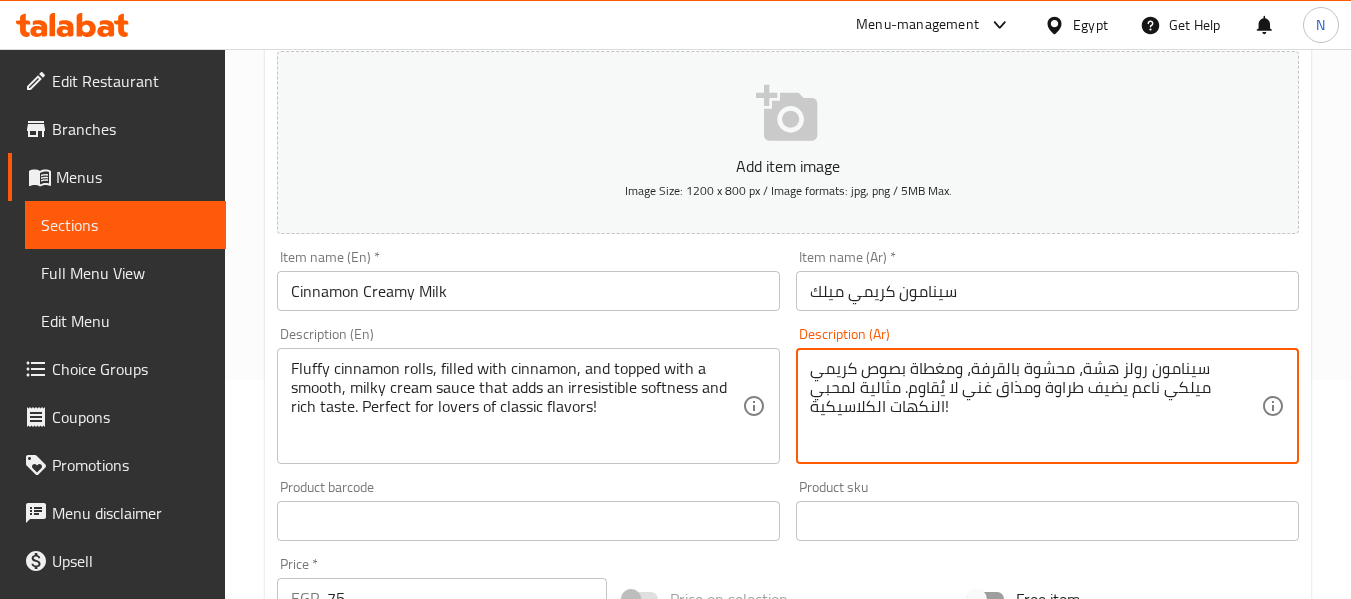 drag, startPoint x: 1018, startPoint y: 392, endPoint x: 992, endPoint y: 413, distance: 33.42155 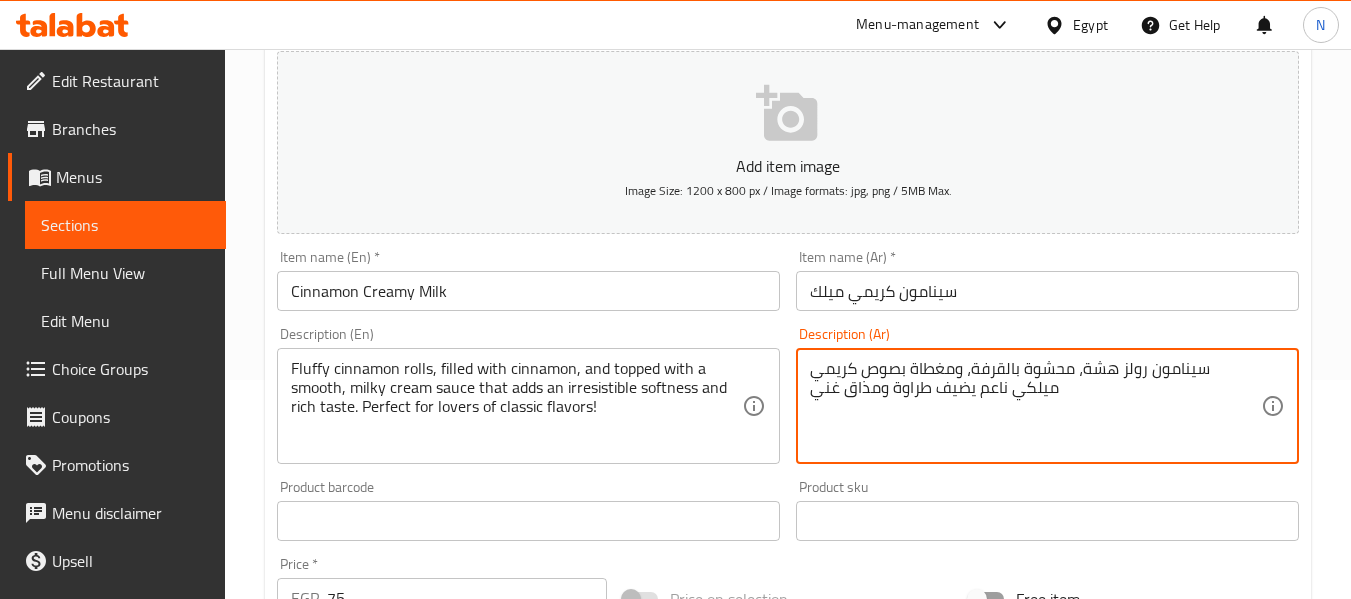 type on "سينامون رولز هشة، محشوة بالقرفة، ومغطاة بصوص كريمي ميلكي ناعم يضيف طراوة ومذاق غني" 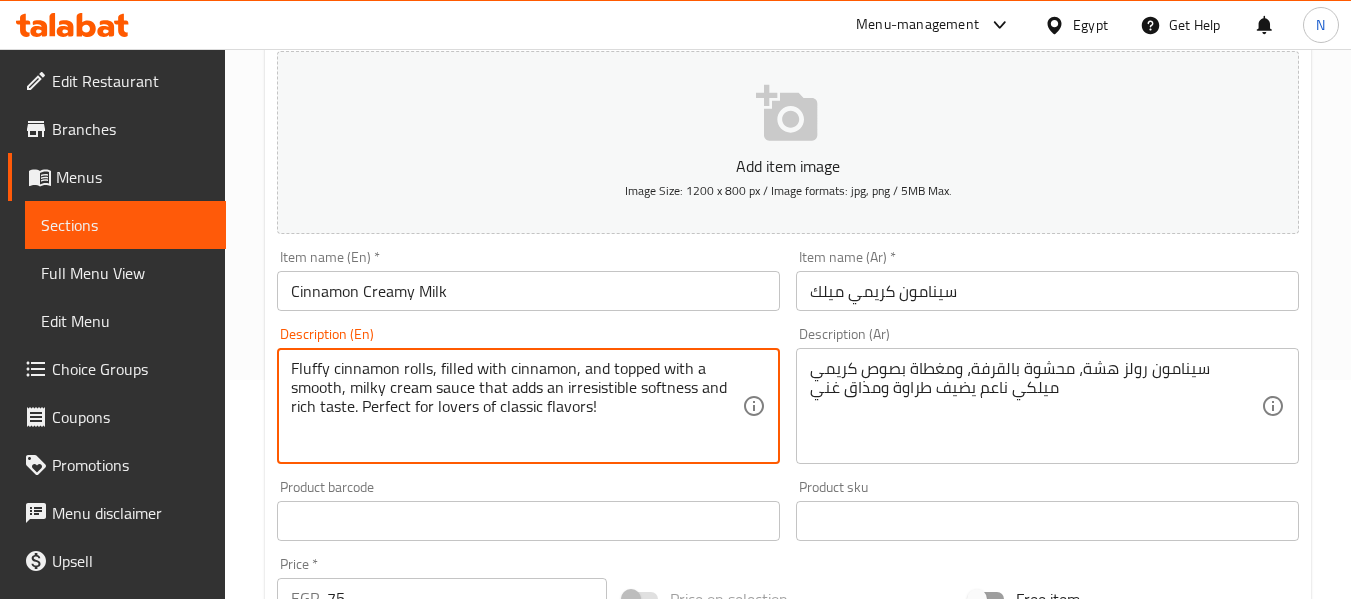 drag, startPoint x: 351, startPoint y: 408, endPoint x: 694, endPoint y: 436, distance: 344.14096 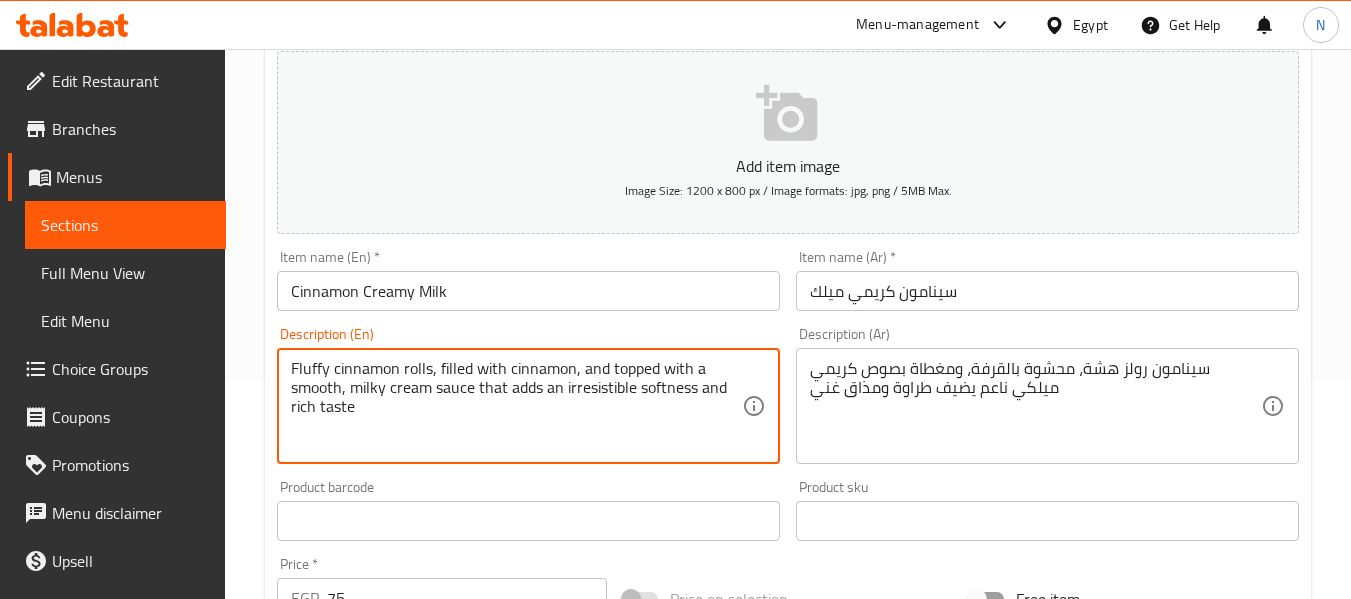click on "Update" at bounding box center [398, 1107] 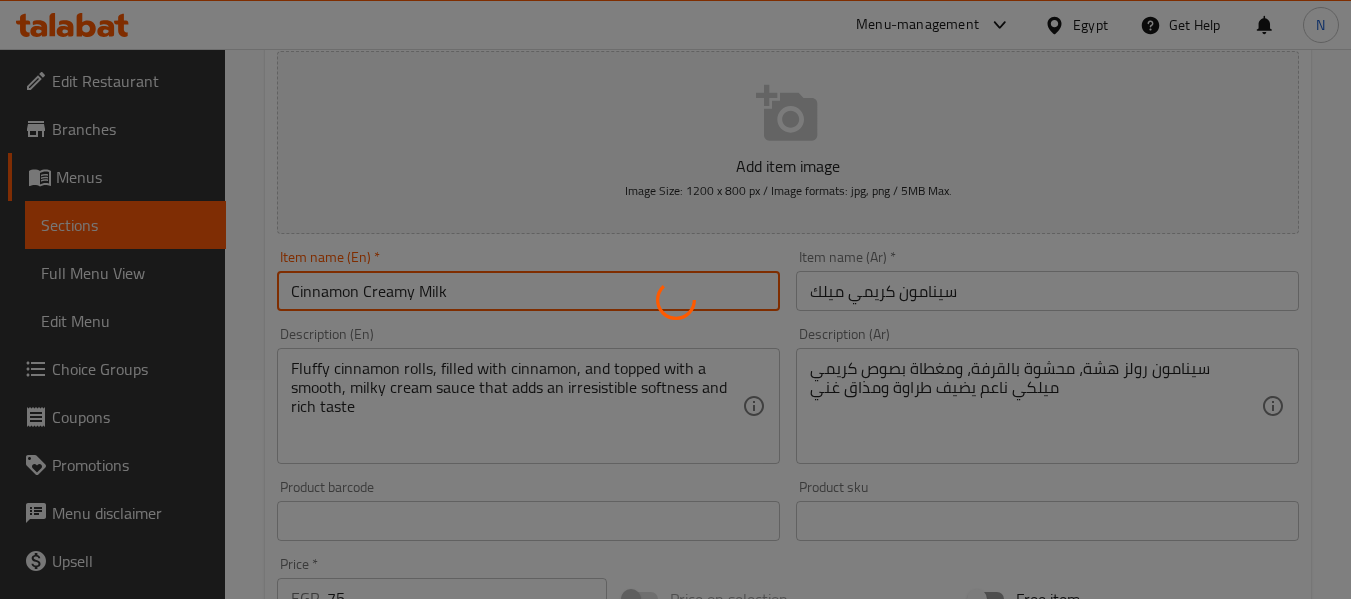 click on "Home / Restaurants management / Menus / Sections / item / update Cinnamon Roll  section Update Cinnamon Creamy Milk Add item image Image Size: 1200 x 800 px / Image formats: jpg, png / 5MB Max. Item name (En)   * Cinnamon Creamy Milk Item name (En)  * Item name (Ar)   *سينامون كريمي ميلك Item name (Ar)  * Description (En) Fluffy cinnamon rolls, filled with cinnamon, and topped with a smooth, milky cream sauce that adds an softness and rich taste Description (En) Description (Ar) سينامون رولز هشة، محشوة بالقرفة، ومغطاة بصوص كريمي ميلكي ناعم يضيف طراوة ومذاق غني Description (Ar) Product barcode Product barcode Product sku Product sku Price   * EGP 75 Price  * Price on selection Free item Start Date Start Date End Date End Date Available Days SU MO TU WE TH FR SA Available from ​ ​ Available to ​ ​ Status Active Inactive Exclude from GEM Variations & Choices Add variant ASSIGN CHOICE GROUP Update" at bounding box center (788, 512) 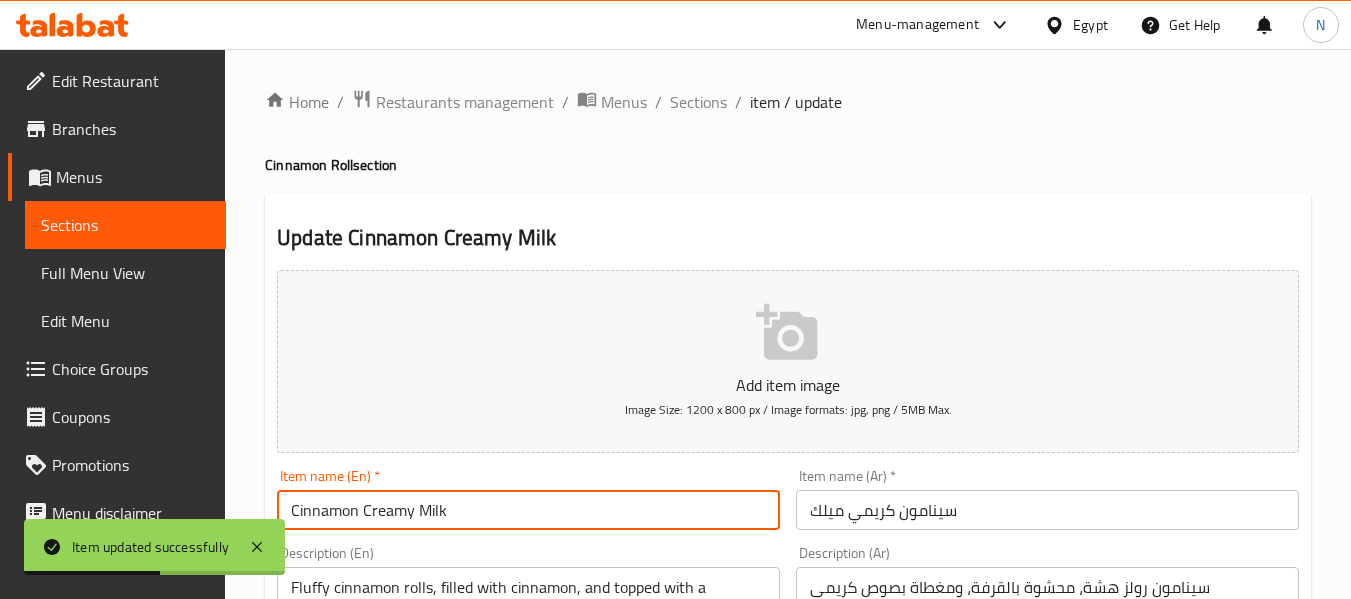 scroll, scrollTop: 183, scrollLeft: 0, axis: vertical 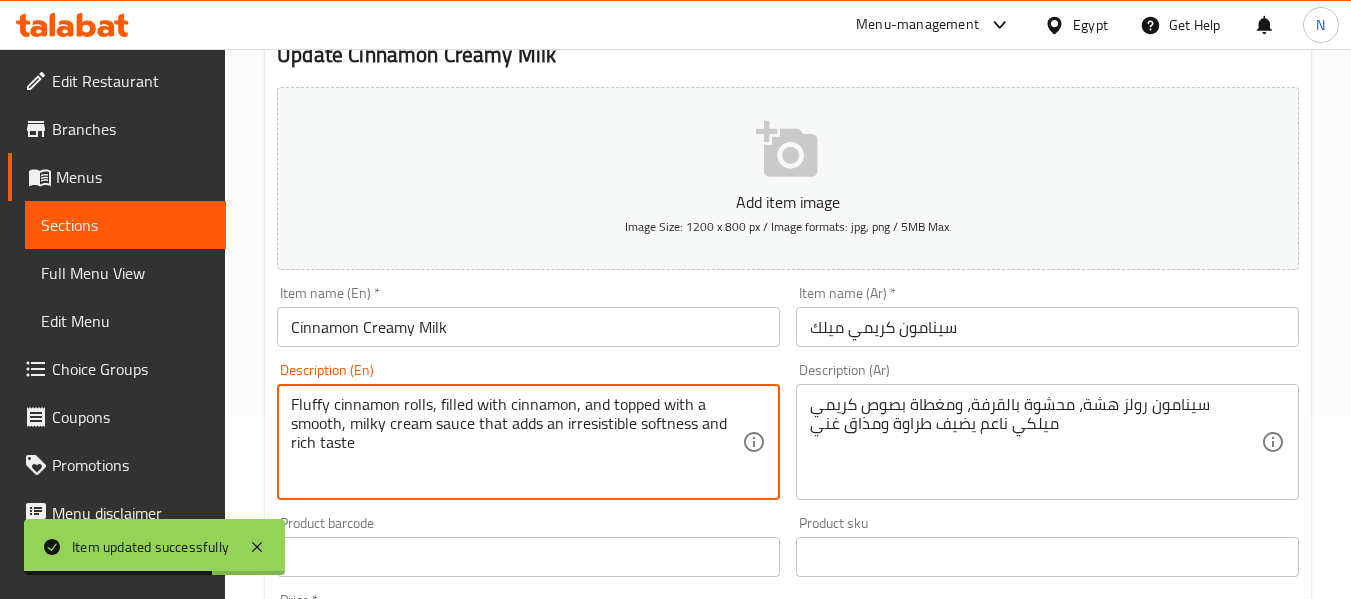 click on "Fluffy cinnamon rolls, filled with cinnamon, and topped with a smooth, milky cream sauce that adds an irresistible softness and rich taste" at bounding box center [516, 442] 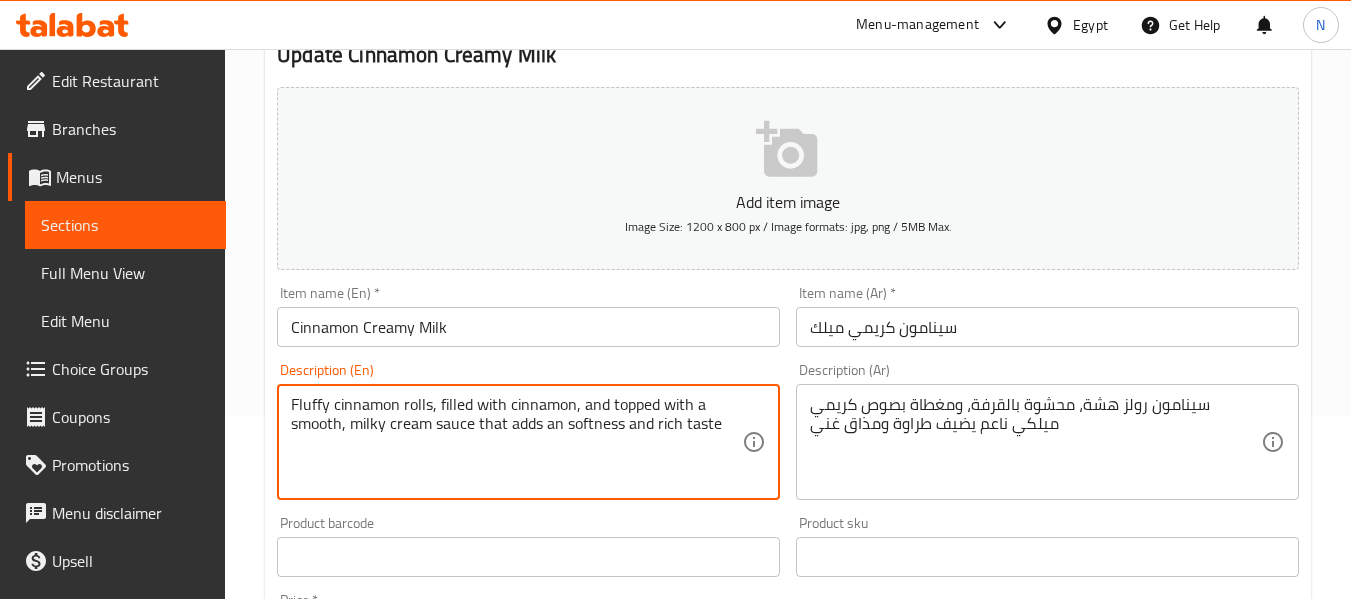 type on "Fluffy cinnamon rolls, filled with cinnamon, and topped with a smooth, milky cream sauce that adds an softness and rich taste" 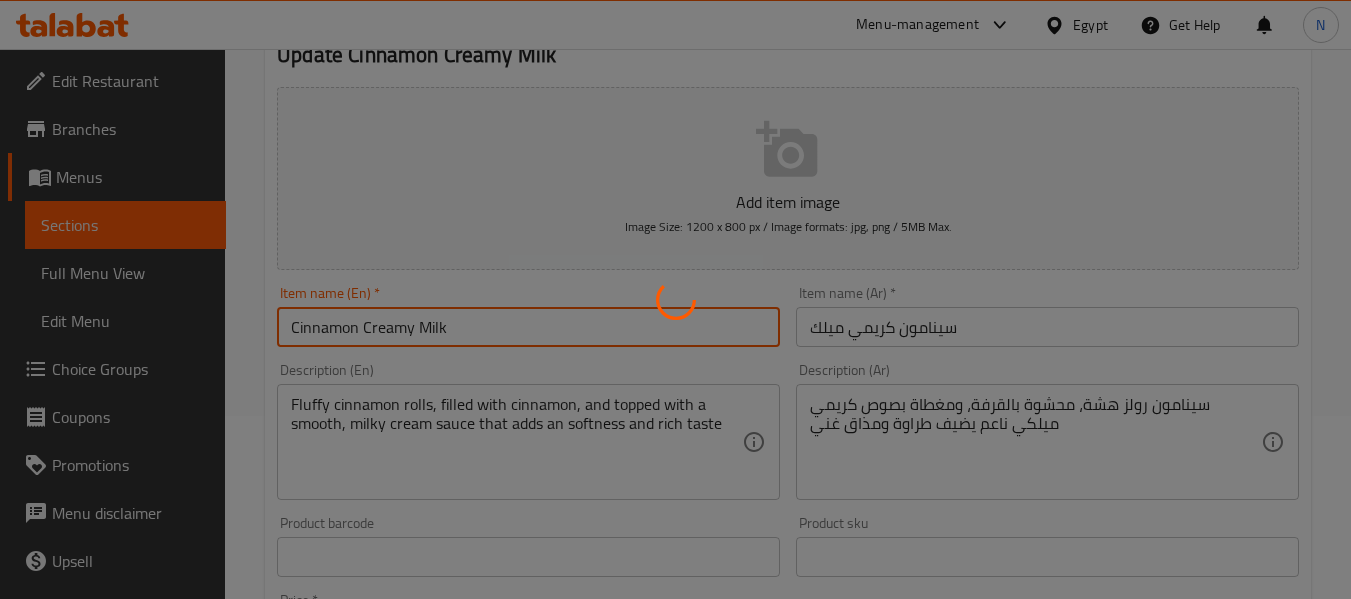 click on "Home / Restaurants management / Menus / Sections / item / update Cinnamon Roll  section Update Cinnamon Creamy Milk Add item image Image Size: 1200 x 800 px / Image formats: jpg, png / 5MB Max. Item name (En)   * Cinnamon Creamy Milk Item name (En)  * Item name (Ar)   *سينامون كريمي ميلك Item name (Ar)  * Description (En) Fluffy cinnamon rolls, filled with cinnamon, and topped with a smooth, milky cream sauce that adds an softness and rich taste Description (En) Description (Ar) سينامون رولز هشة، محشوة بالقرفة، ومغطاة بصوص كريمي ميلكي ناعم يضيف طراوة ومذاق غني Description (Ar) Product barcode Product barcode Product sku Product sku Price   * EGP 75 Price  * Price on selection Free item Start Date Start Date End Date End Date Available Days SU MO TU WE TH FR SA Available from ​ ​ Available to ​ ​ Status Active Inactive Exclude from GEM Variations & Choices Add variant ASSIGN CHOICE GROUP Update" at bounding box center (788, 548) 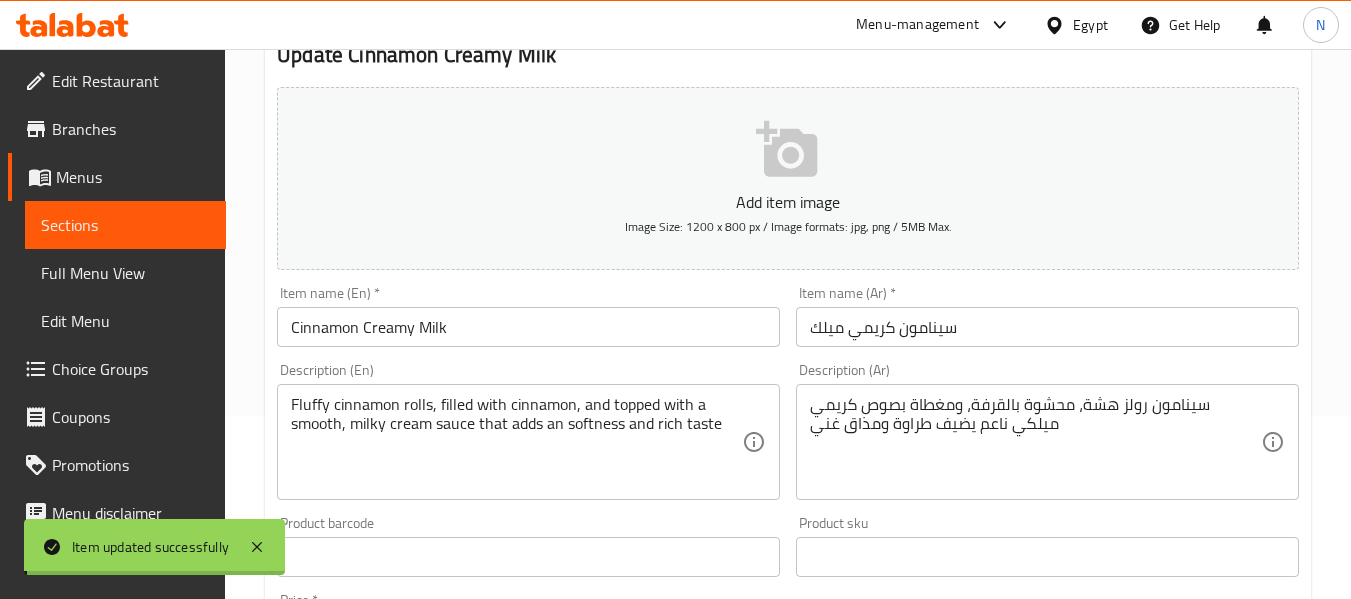 click on "Home / Restaurants management / Menus / Sections / item / update Cinnamon Roll  section Update Cinnamon Creamy Milk Add item image Image Size: 1200 x 800 px / Image formats: jpg, png / 5MB Max. Item name (En)   * Cinnamon Creamy Milk Item name (En)  * Item name (Ar)   *سينامون كريمي ميلك Item name (Ar)  * Description (En) Fluffy cinnamon rolls, filled with cinnamon, and topped with a smooth, milky cream sauce that adds an softness and rich taste Description (En) Description (Ar) سينامون رولز هشة، محشوة بالقرفة، ومغطاة بصوص كريمي ميلكي ناعم يضيف طراوة ومذاق غني Description (Ar) Product barcode Product barcode Product sku Product sku Price   * EGP 75 Price  * Price on selection Free item Start Date Start Date End Date End Date Available Days SU MO TU WE TH FR SA Available from ​ ​ Available to ​ ​ Status Active Inactive Exclude from GEM Variations & Choices Add variant ASSIGN CHOICE GROUP Update" at bounding box center [788, 548] 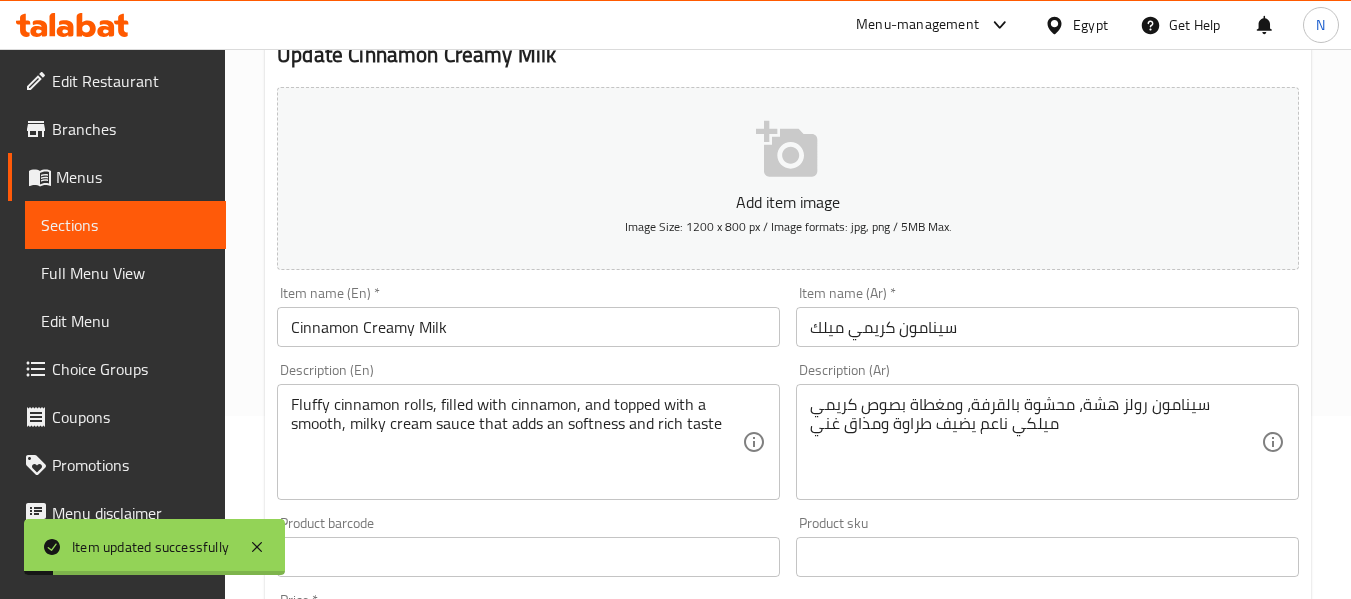 scroll, scrollTop: 0, scrollLeft: 0, axis: both 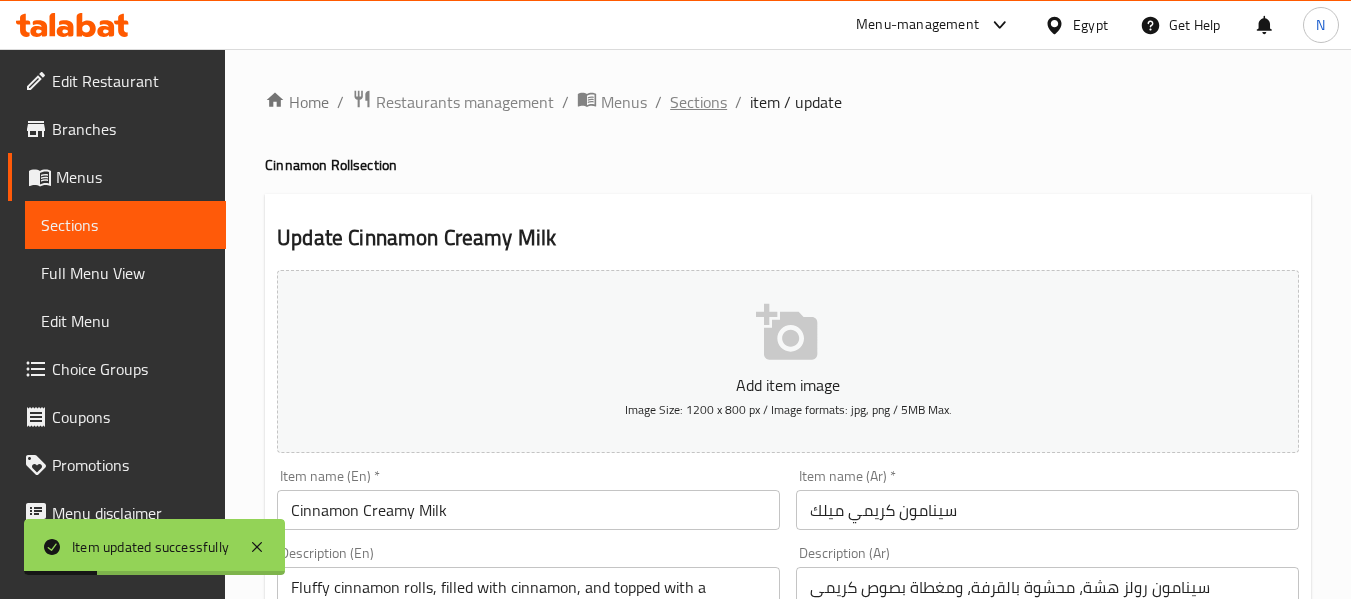 click on "Sections" at bounding box center (698, 102) 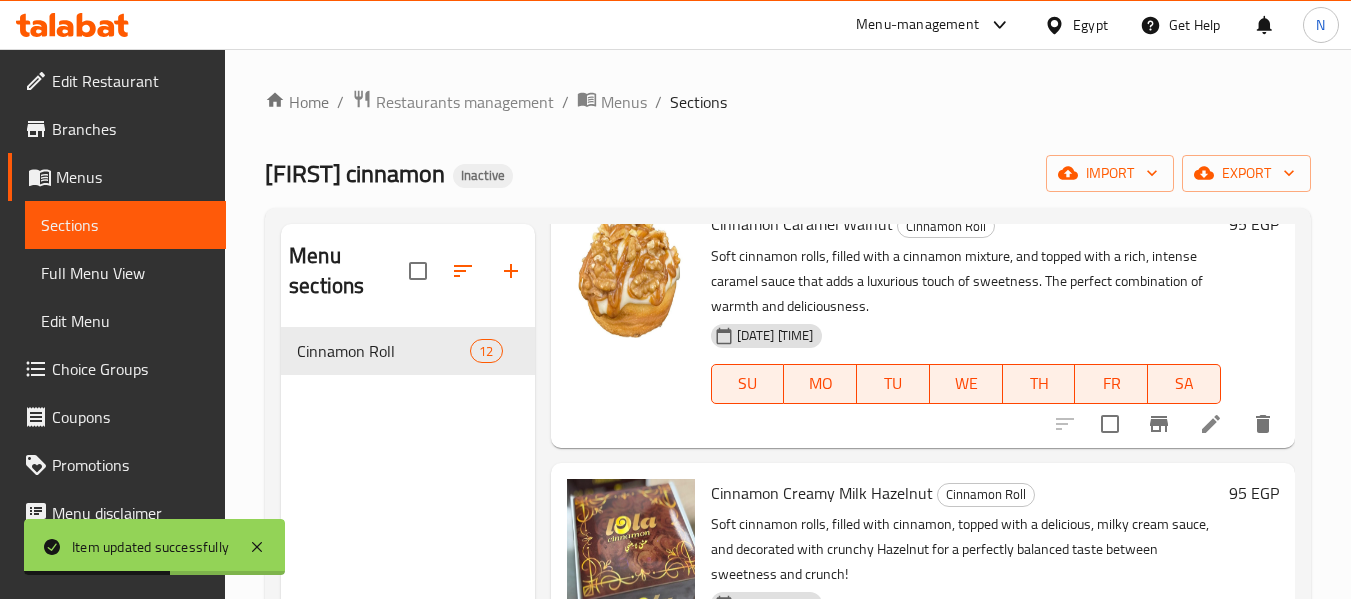 scroll, scrollTop: 829, scrollLeft: 0, axis: vertical 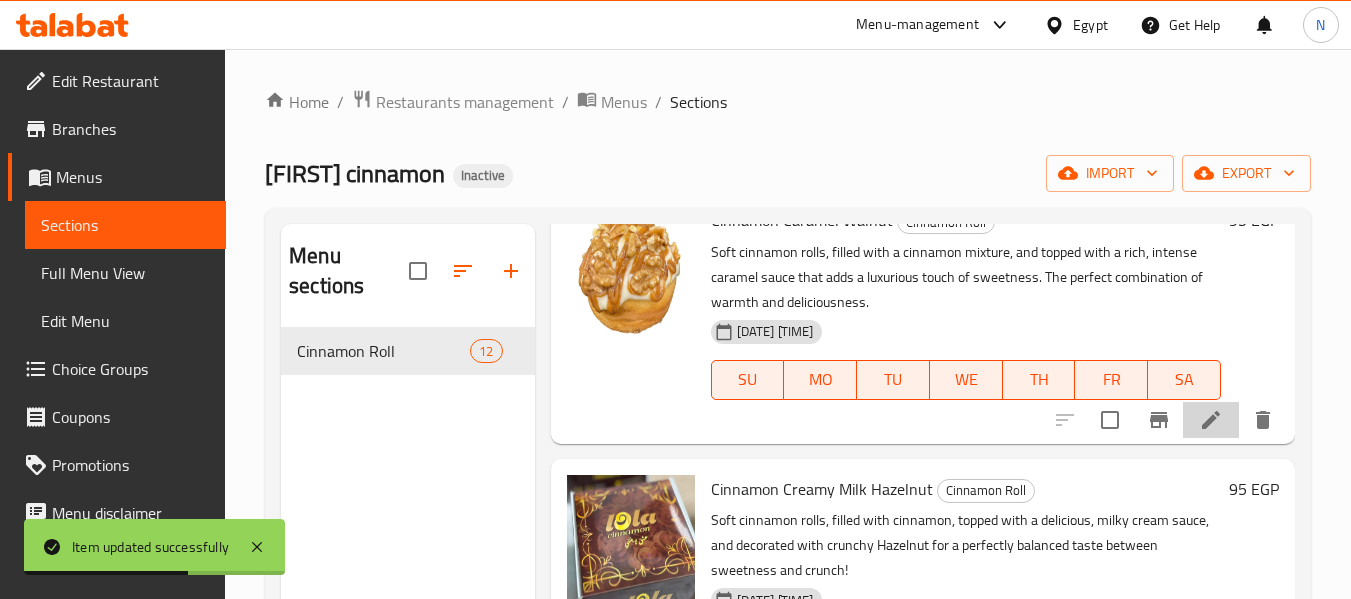 click at bounding box center [1211, 420] 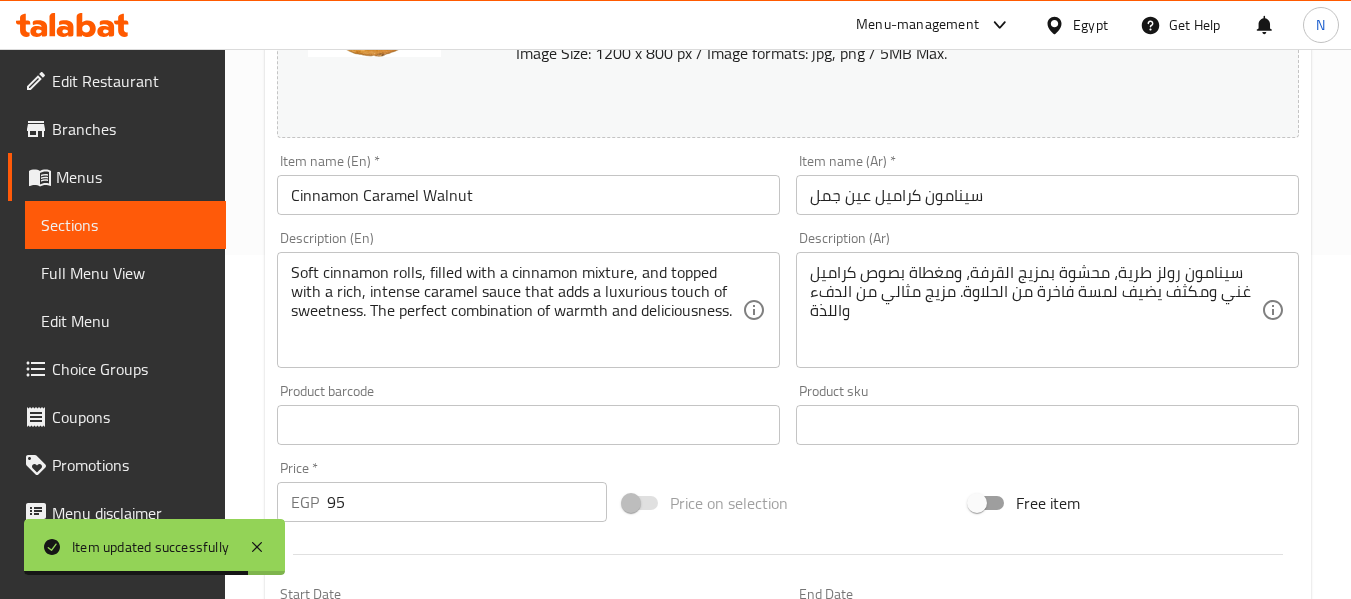 scroll, scrollTop: 344, scrollLeft: 0, axis: vertical 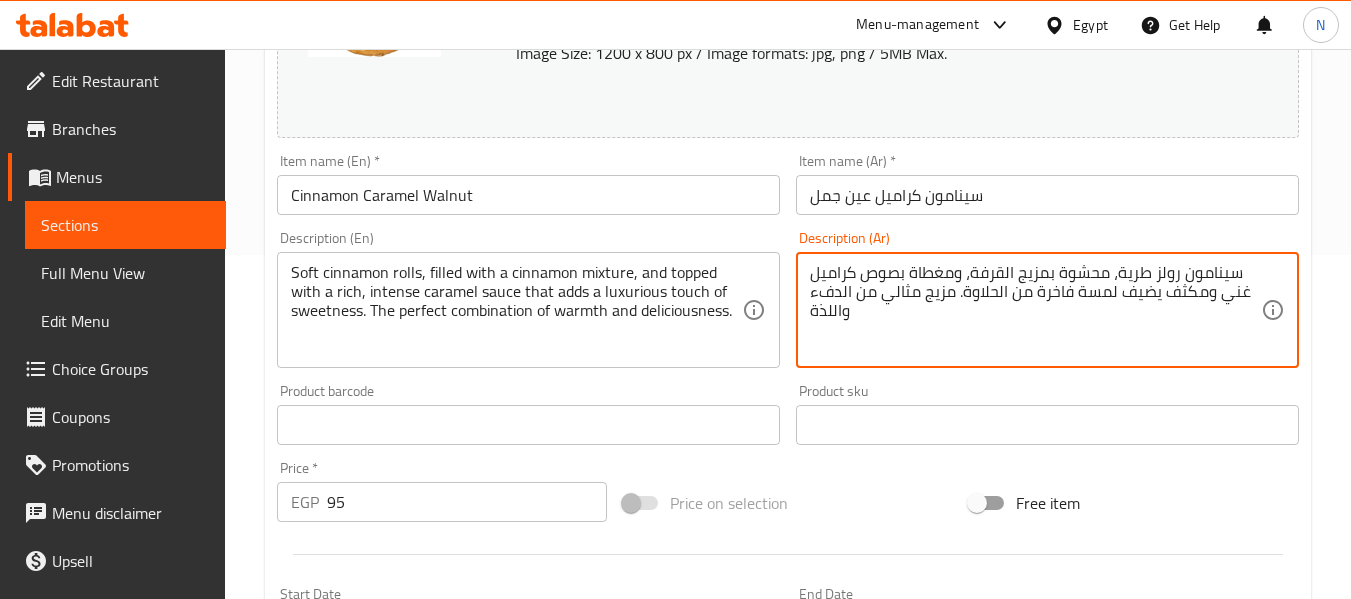 drag, startPoint x: 960, startPoint y: 300, endPoint x: 939, endPoint y: 339, distance: 44.294468 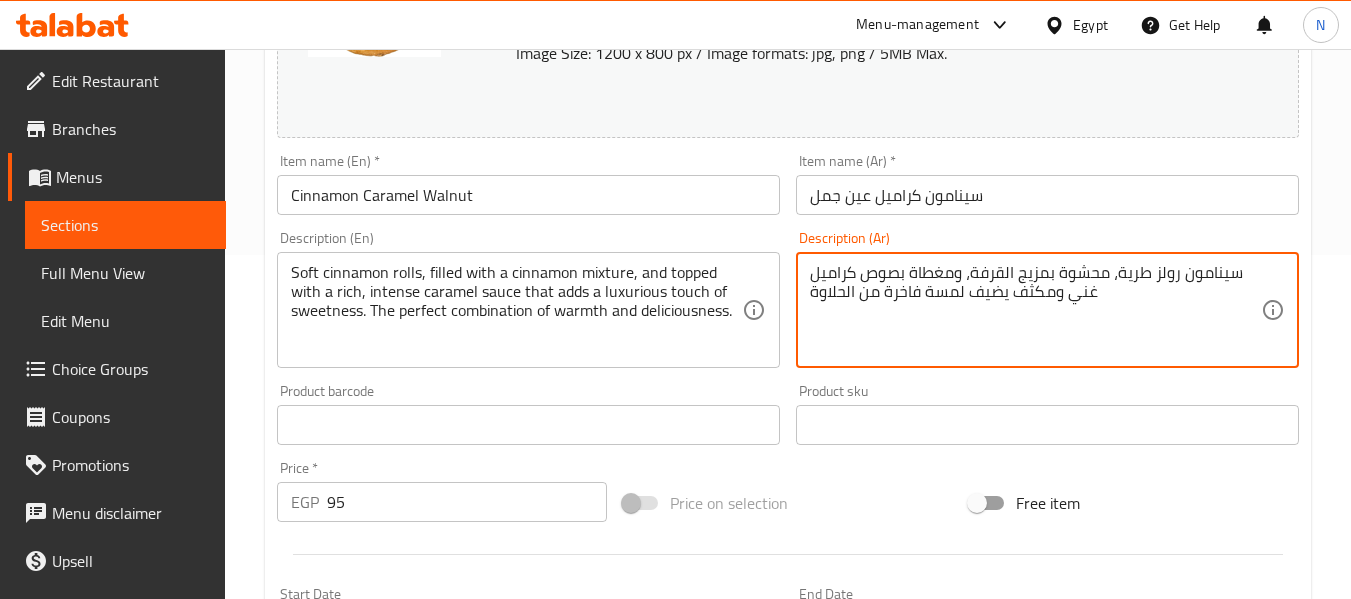 type on "سينامون رولز طرية، محشوة بمزيج القرفة، ومغطاة بصوص كراميل غني ومكثف يضيف لمسة فاخرة من الحلاوة" 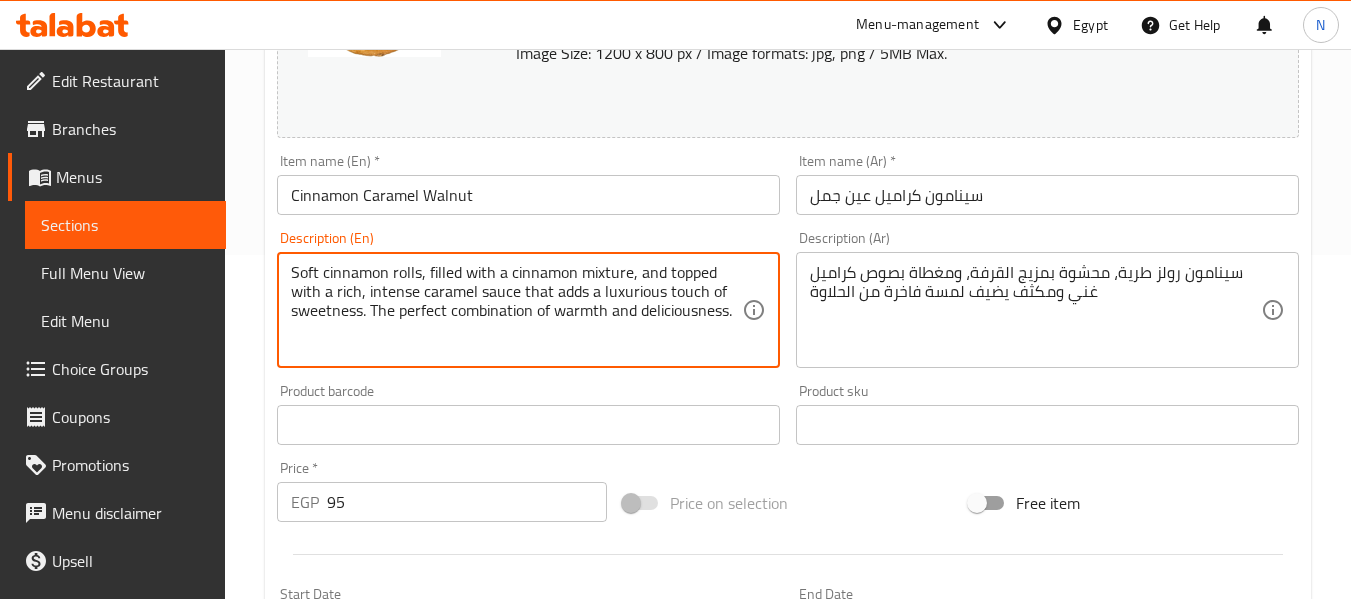 drag, startPoint x: 367, startPoint y: 313, endPoint x: 885, endPoint y: 393, distance: 524.1412 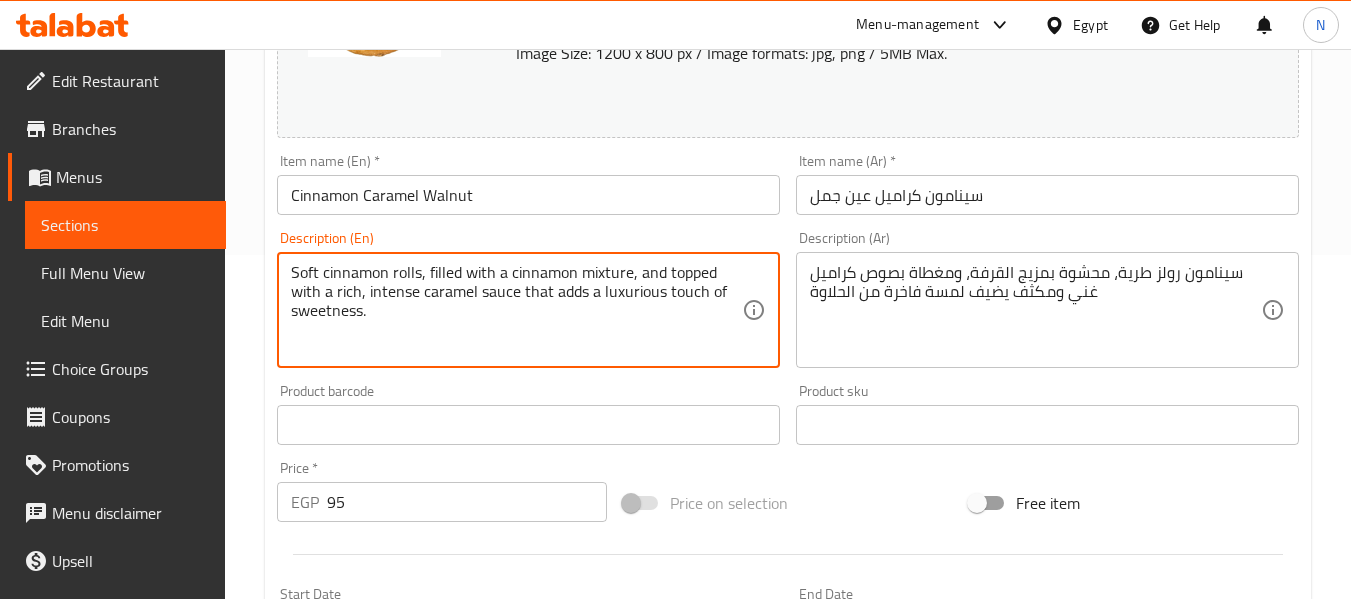 type on "Soft cinnamon rolls, filled with a cinnamon mixture, and topped with a rich, intense caramel sauce that adds a luxurious touch of sweetness." 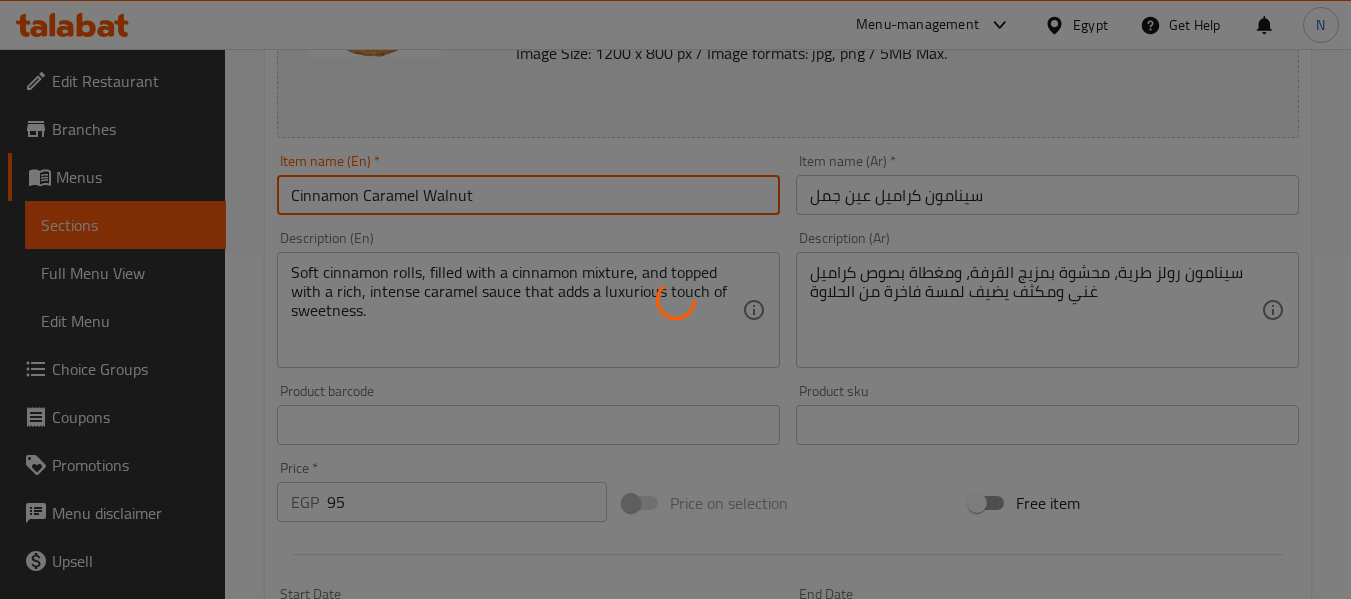 click on "Home / Restaurants management / Menus / Sections / item / update Cinnamon Roll  section Update Cinnamon Caramel Walnut Change Image Size: 1200 x 800 px / Image formats: jpg, png / 5MB Max. Item name (En)   * Cinnamon Caramel Walnut Item name (En)  * Item name (Ar)   * سينامون كراميل عين جمل Item name (Ar)  * Description (En) Soft cinnamon rolls, filled with a cinnamon mixture, and topped with a rich, intense caramel sauce that adds a luxurious touch of sweetness. Description (En) Description (Ar) سينامون رولز طرية، محشوة بمزيج القرفة، ومغطاة بصوص كراميل غني ومكثف يضيف لمسة فاخرة من الحلاوة Description (Ar) Product barcode Product barcode Product sku Product sku Price   * EGP 95 Price  * Price on selection Free item Start Date Start Date End Date End Date Available Days SU MO TU WE TH FR SA Available from ​ ​ Available to ​ ​ Status Active Inactive Exclude from GEM Variations & Choices Add variant" at bounding box center [788, 401] 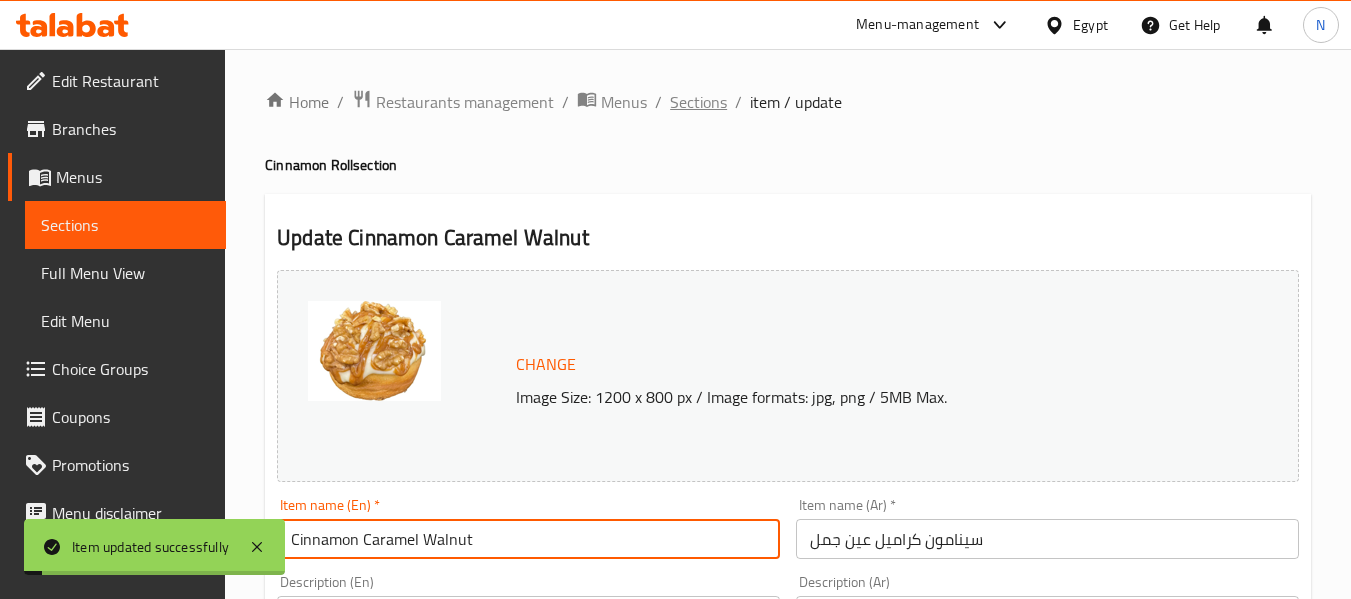 click on "Sections" at bounding box center (698, 102) 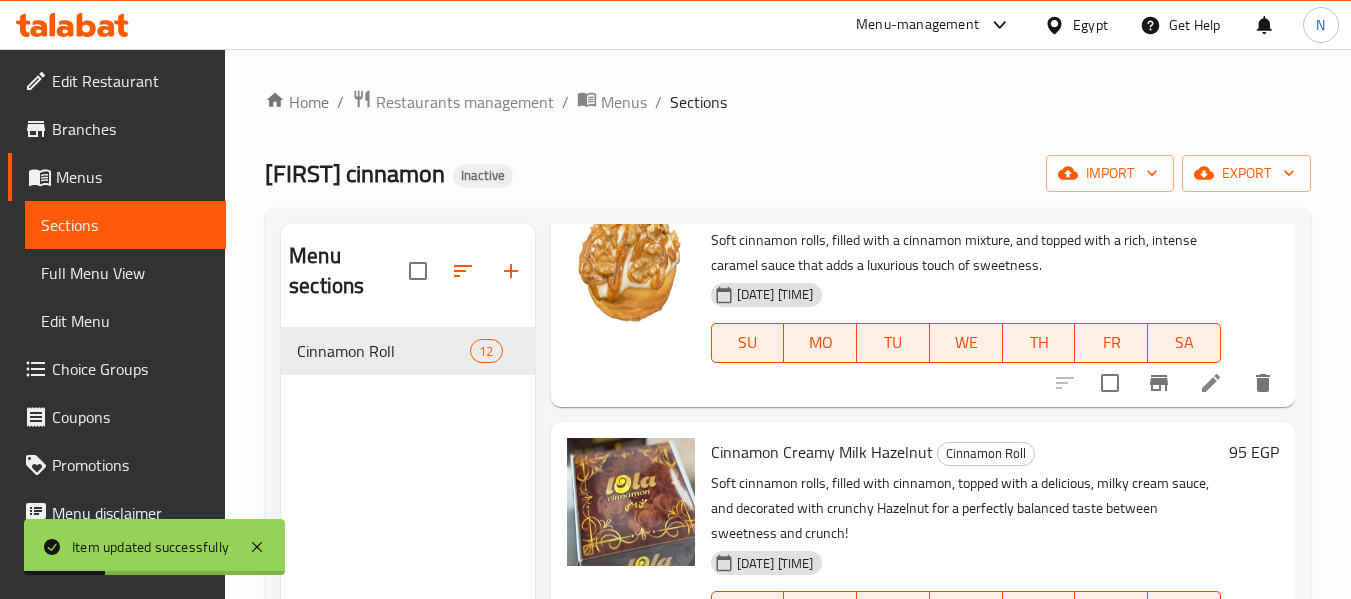 scroll, scrollTop: 1130, scrollLeft: 0, axis: vertical 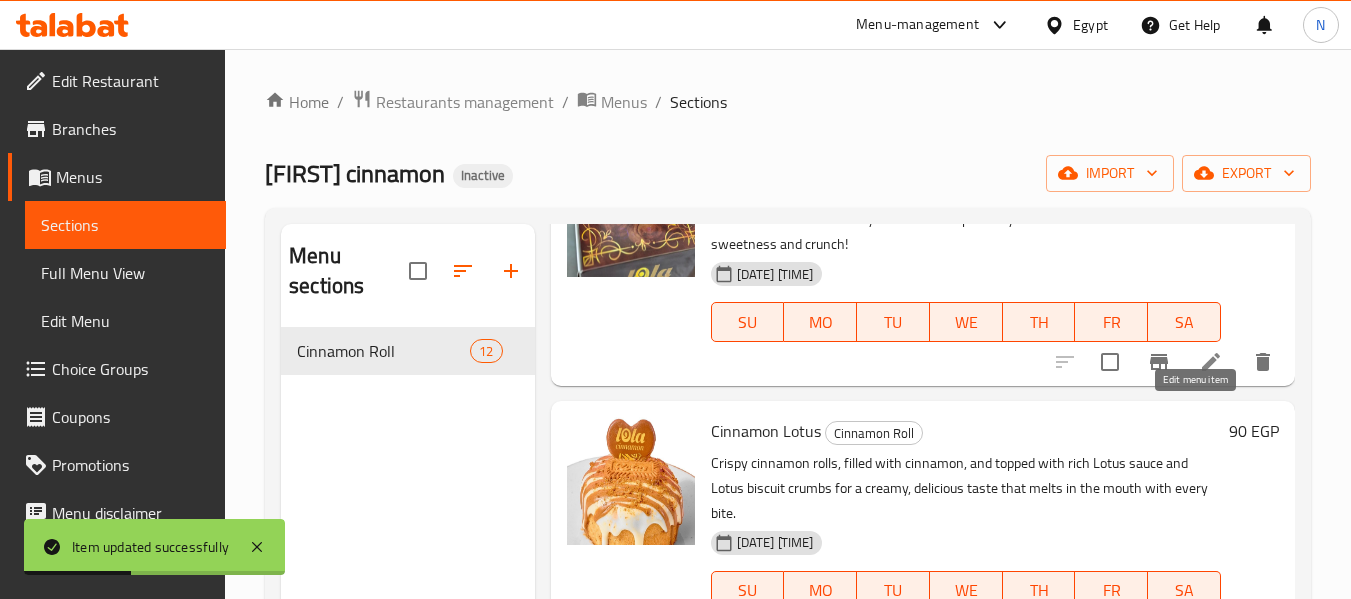click 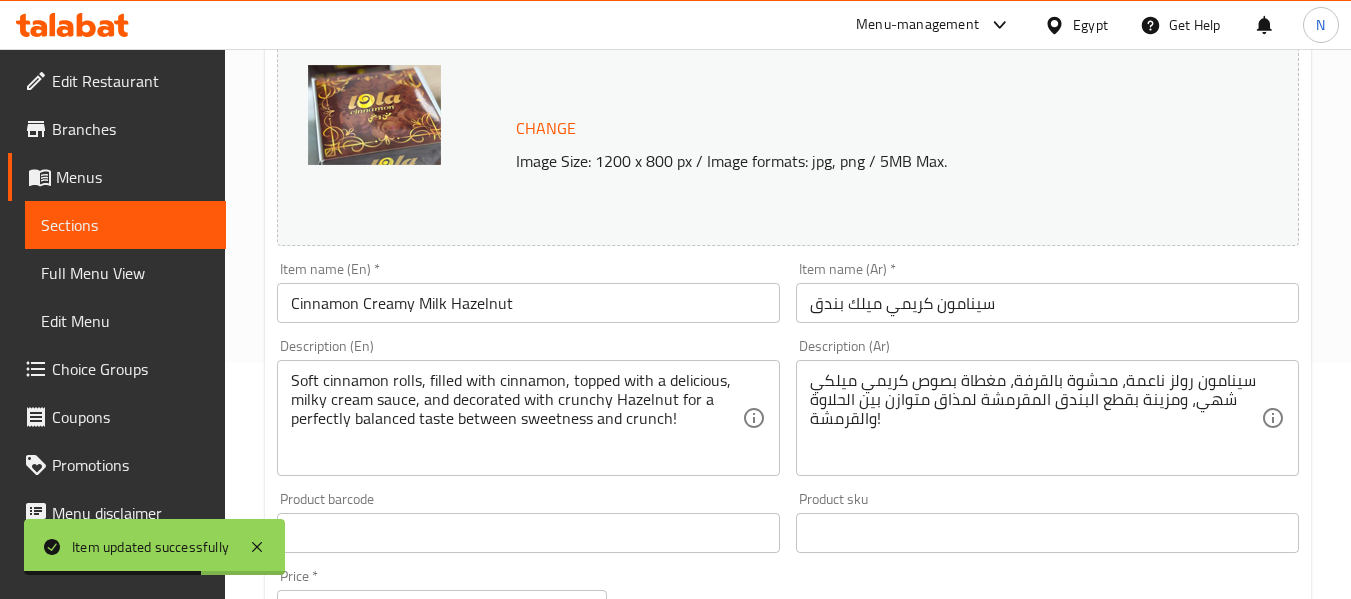 scroll, scrollTop: 237, scrollLeft: 0, axis: vertical 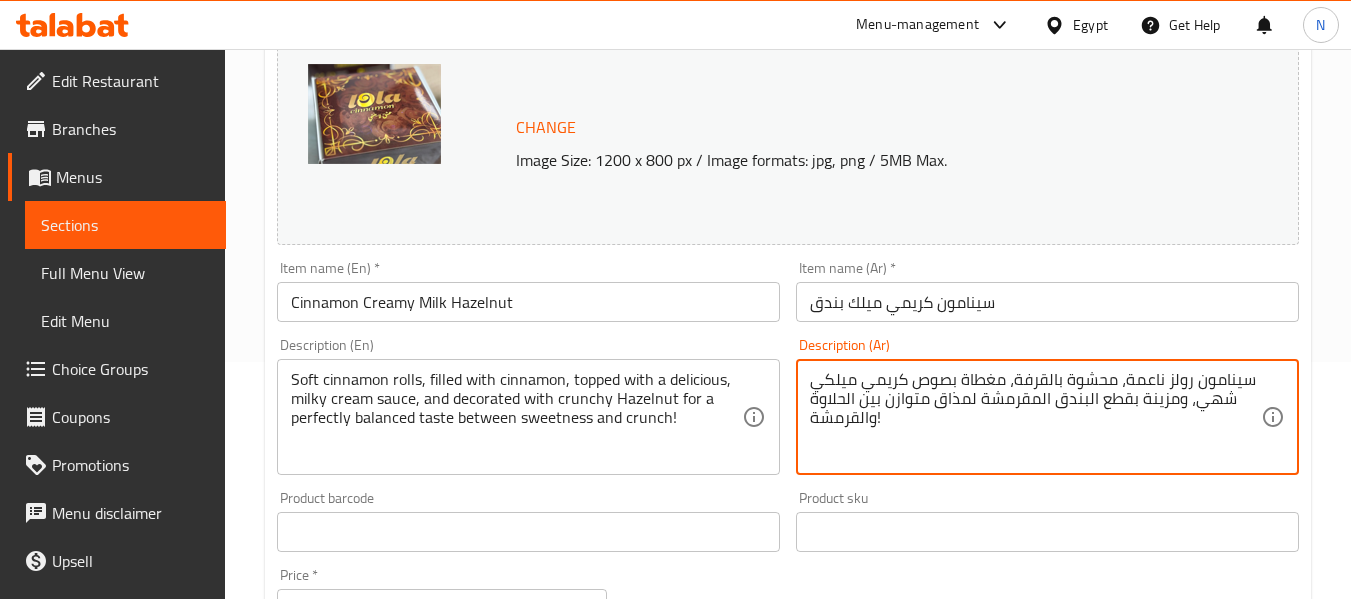 drag, startPoint x: 974, startPoint y: 402, endPoint x: 961, endPoint y: 445, distance: 44.922153 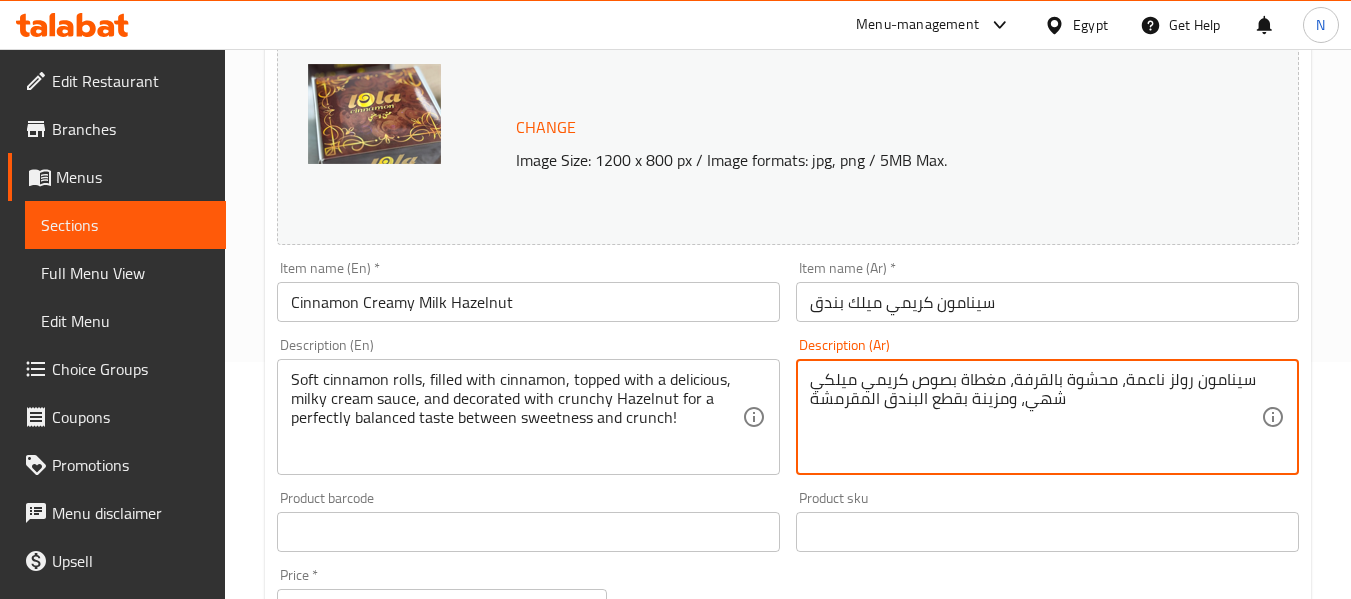 type on "سينامون رولز ناعمة، محشوة بالقرفة، مغطاة بصوص كريمي ميلكي شهي، ومزينة بقطع البندق المقرمشة" 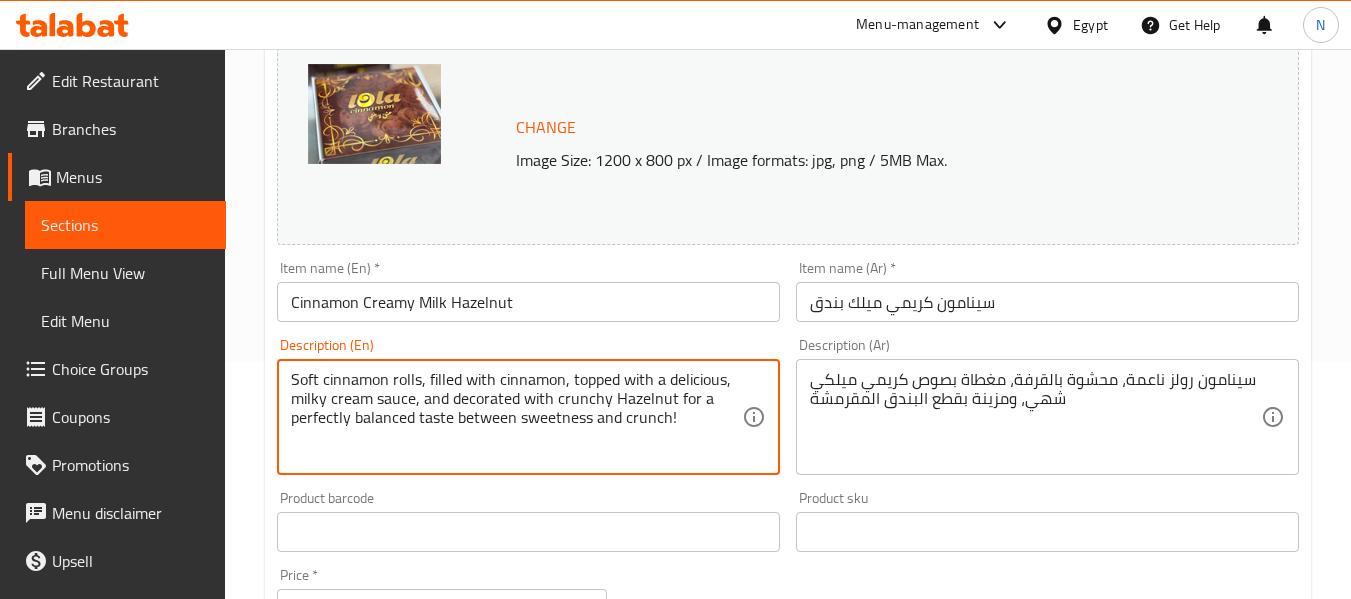 drag, startPoint x: 353, startPoint y: 423, endPoint x: 714, endPoint y: 432, distance: 361.11218 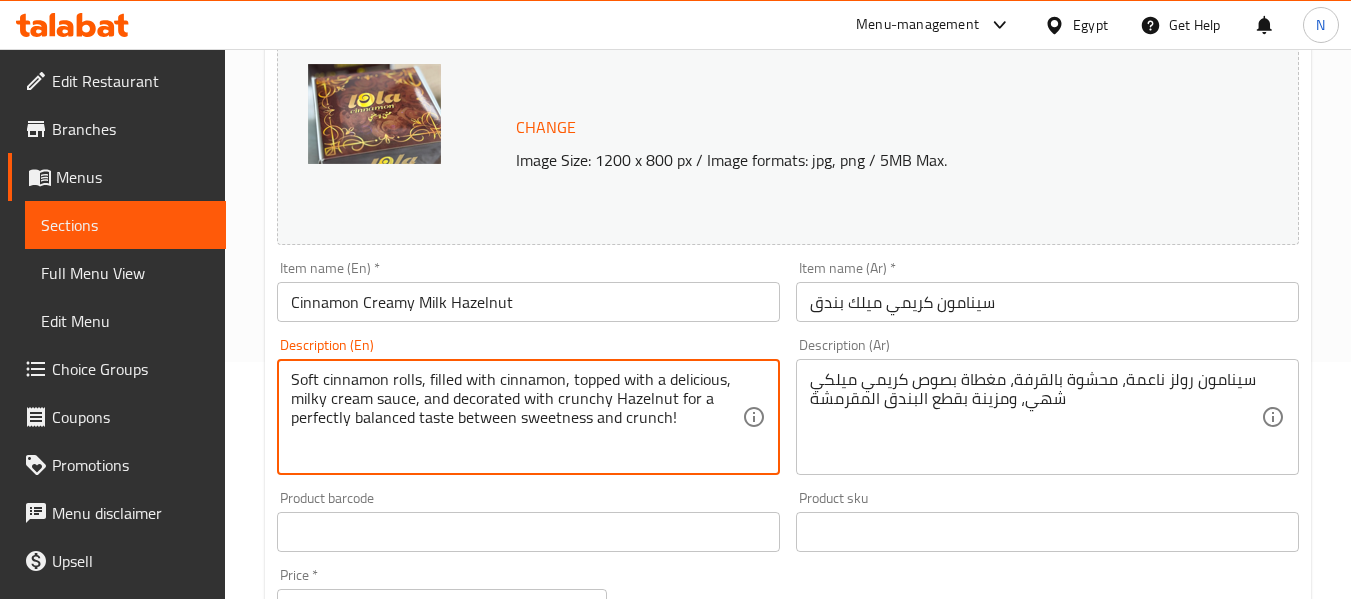 drag, startPoint x: 671, startPoint y: 398, endPoint x: 691, endPoint y: 460, distance: 65.14599 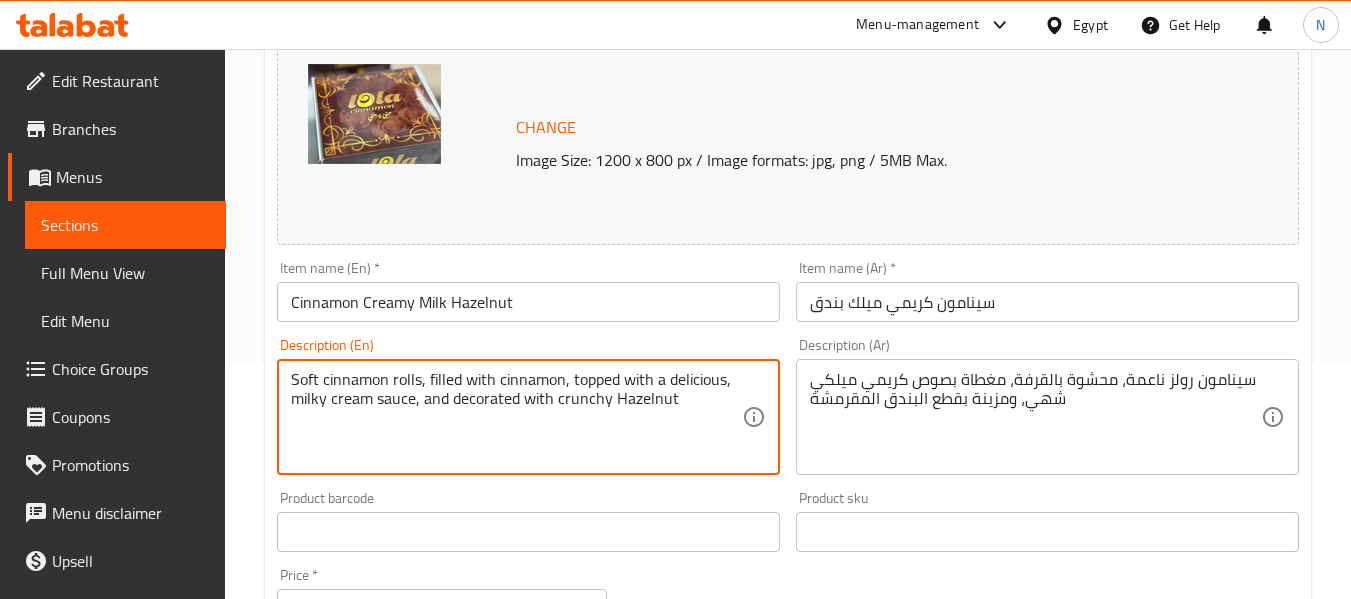 type on "Soft cinnamon rolls, filled with cinnamon, topped with a delicious, milky cream sauce, and decorated with crunchy Hazelnut" 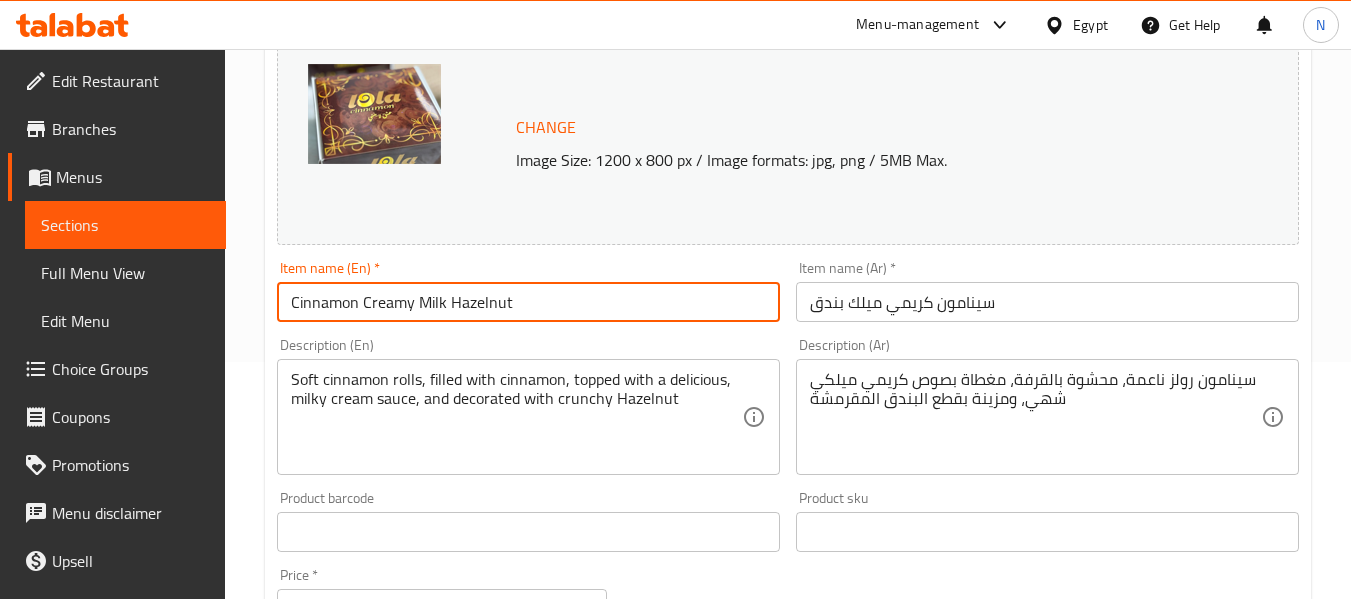click on "Update" at bounding box center (398, 1118) 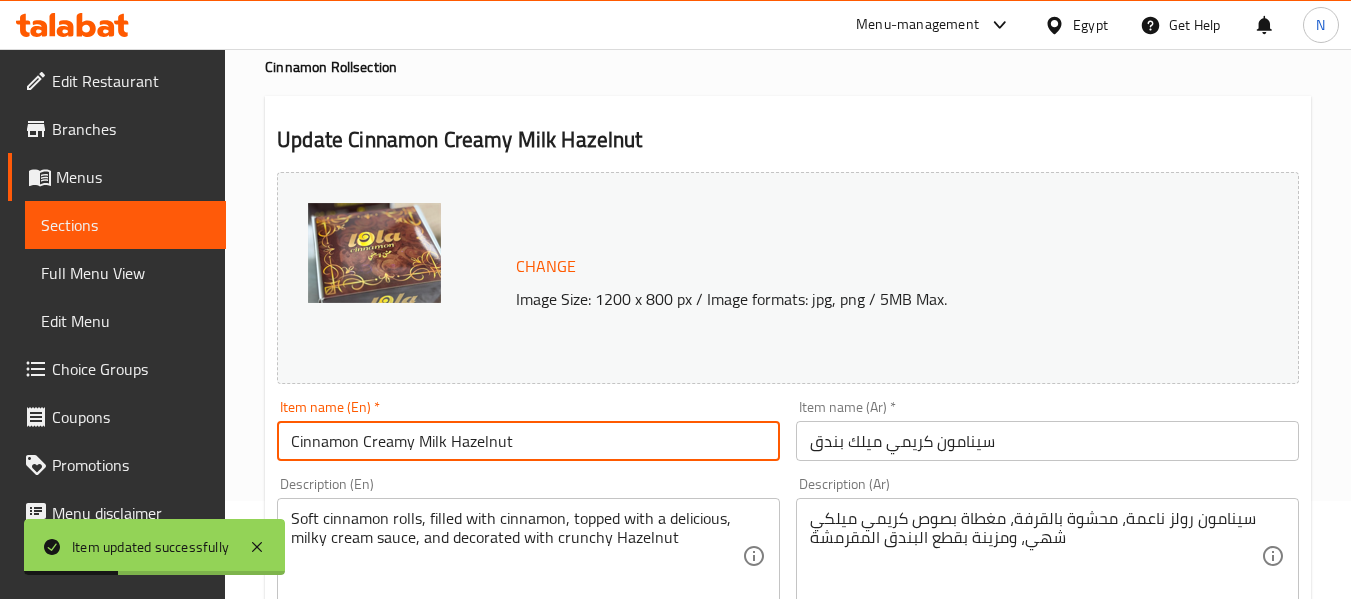 scroll, scrollTop: 0, scrollLeft: 0, axis: both 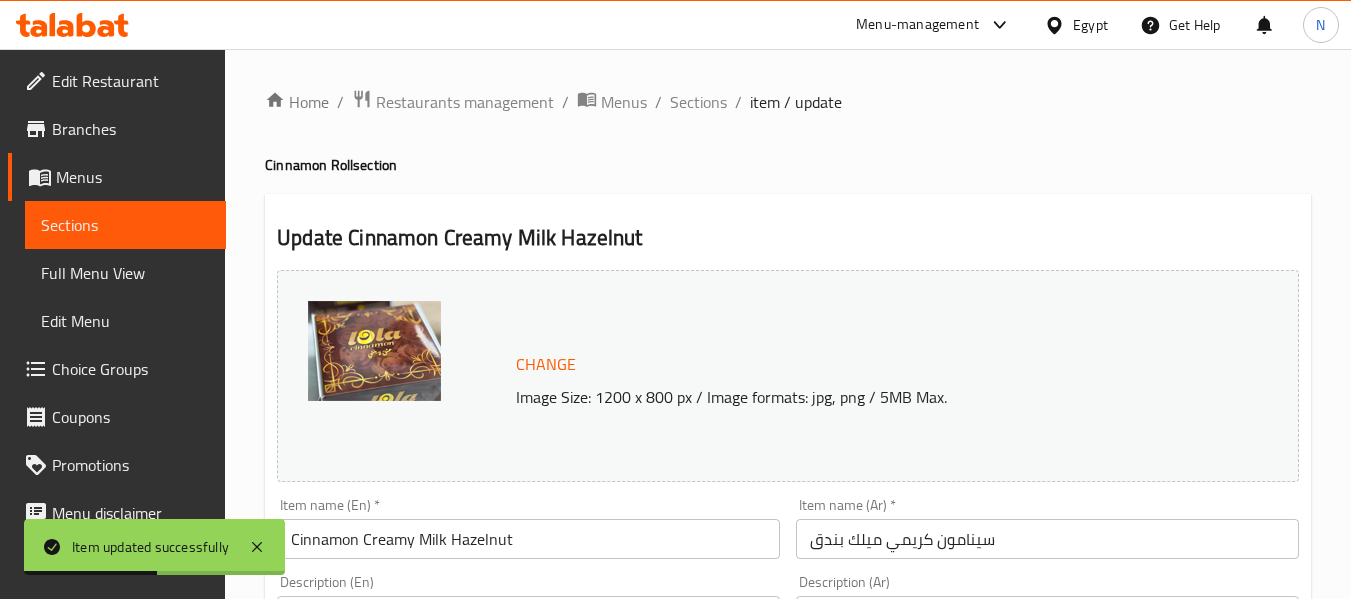 click on "Home / Restaurants management / Menus / Sections / item / update Cinnamon Roll  section Update Cinnamon Creamy Milk Hazelnut  Change Image Size: 1200 x 800 px / Image formats: jpg, png / 5MB Max. Item name (En)   * Cinnamon Creamy Milk Hazelnut Item name (En)  * Item name (Ar)   * سينامون كريمي ميلك بندق Item name (Ar)  * Description (En) Soft cinnamon rolls, filled with cinnamon, topped with a delicious, milky cream sauce, and decorated with crunchy Hazelnut Description (En) Description (Ar) سينامون رولز ناعمة، محشوة بالقرفة، مغطاة بصوص كريمي ميلكي شهي، ومزينة بقطع البندق المقرمشة  Description (Ar) Product barcode Product barcode Product sku Product sku Price   * EGP 95 Price  * Price on selection Free item Start Date Start Date End Date End Date Available Days SU MO TU WE TH FR SA Available from ​ ​ Available to ​ ​ Status Active Inactive Exclude from GEM Variations & Choices Add variant Update" at bounding box center [788, 745] 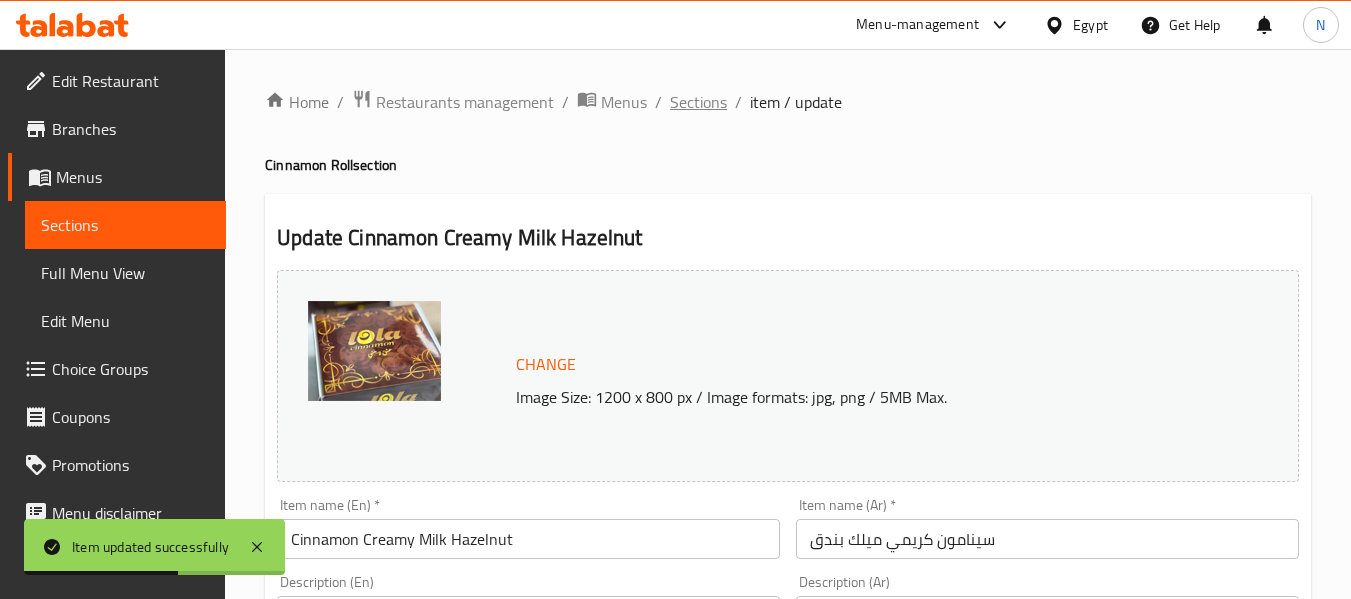 click on "Sections" at bounding box center (698, 102) 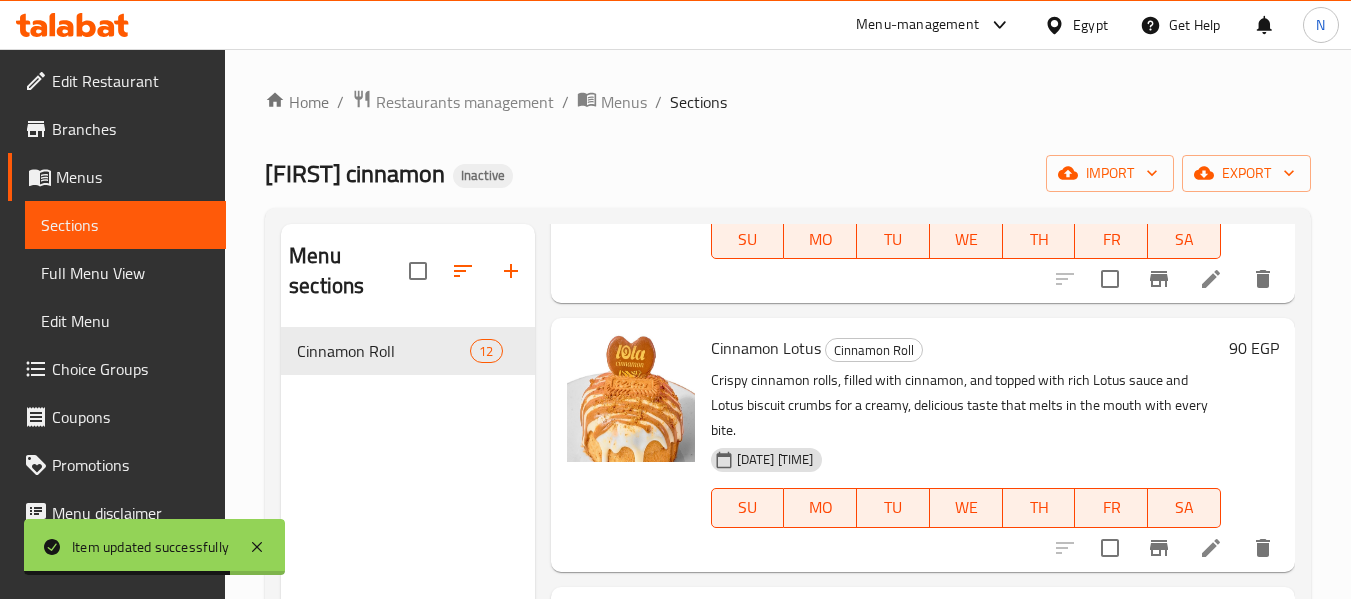 scroll, scrollTop: 1262, scrollLeft: 0, axis: vertical 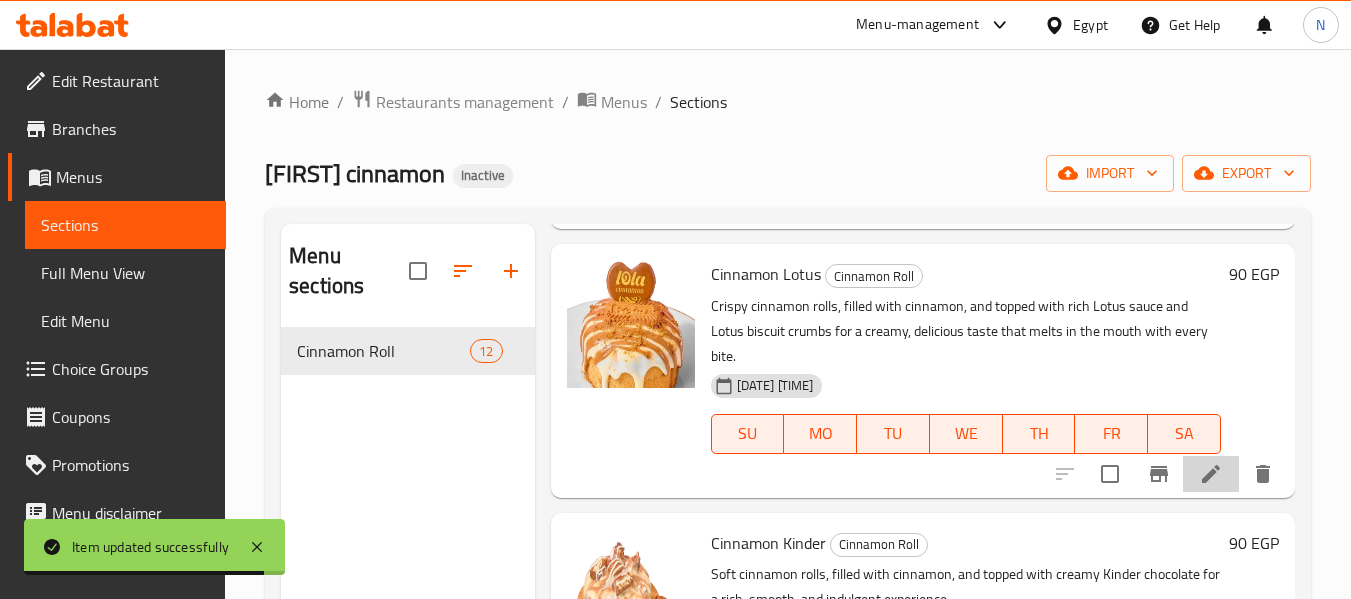 click at bounding box center [1211, 474] 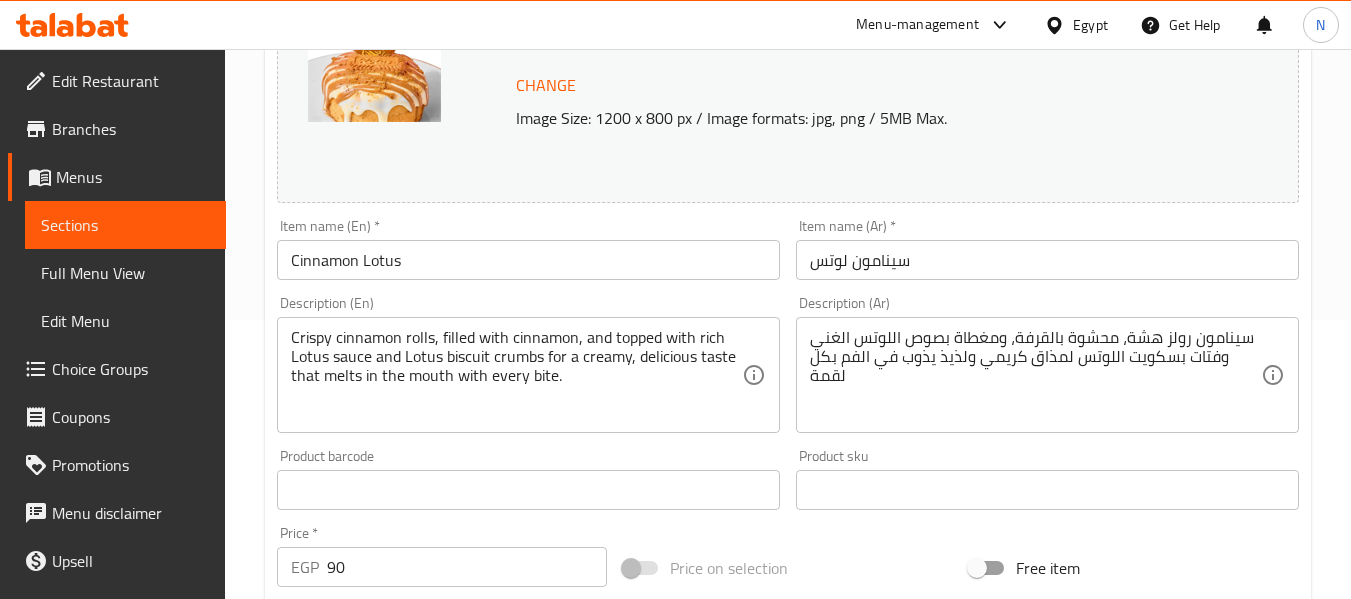 scroll, scrollTop: 281, scrollLeft: 0, axis: vertical 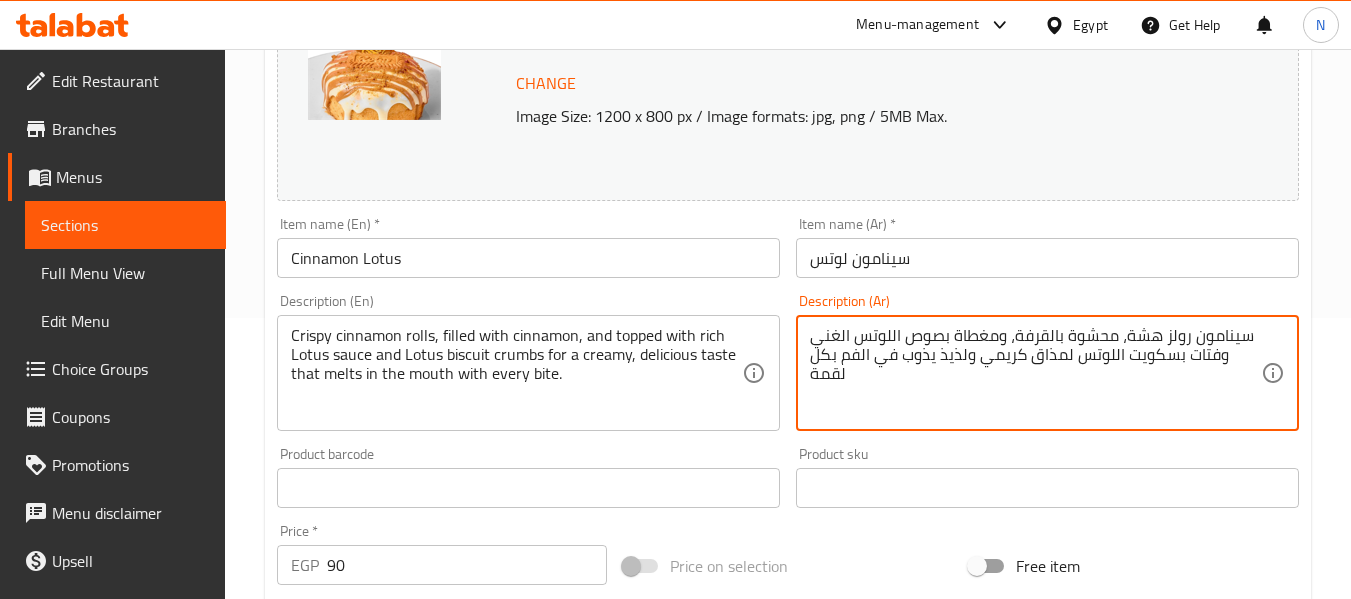 drag, startPoint x: 975, startPoint y: 360, endPoint x: 736, endPoint y: 366, distance: 239.0753 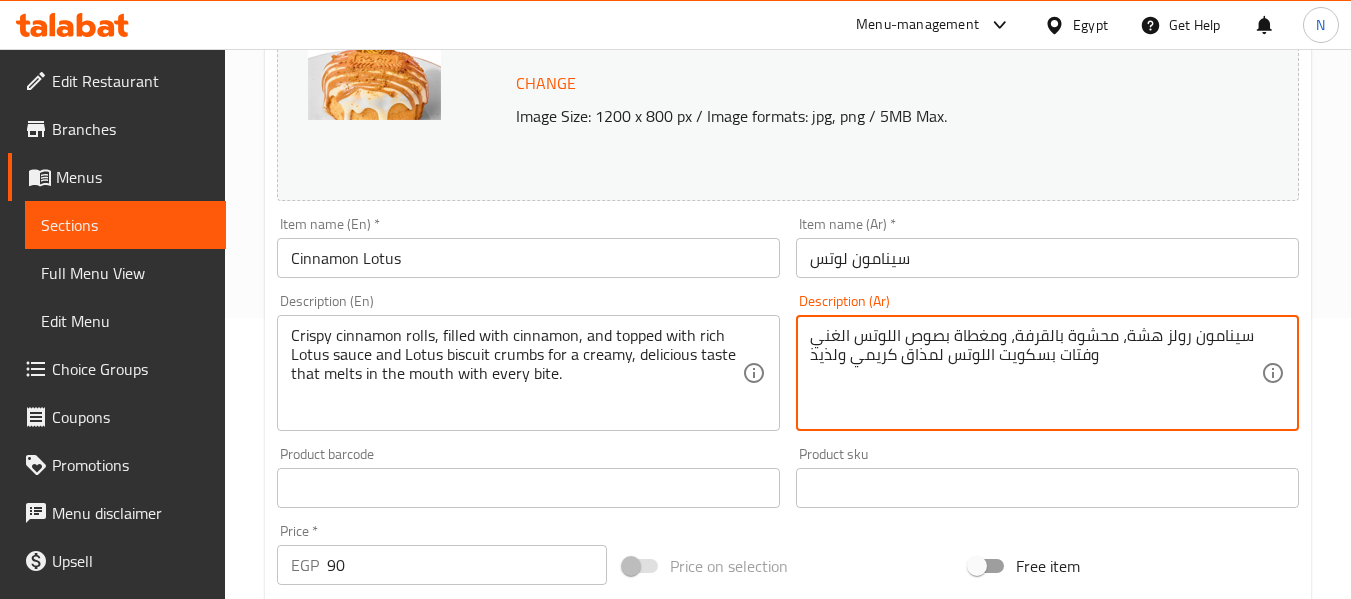 type on "سينامون رولز هشة، محشوة بالقرفة، ومغطاة بصوص اللوتس الغني وفتات بسكويت اللوتس لمذاق كريمي ولذيذ" 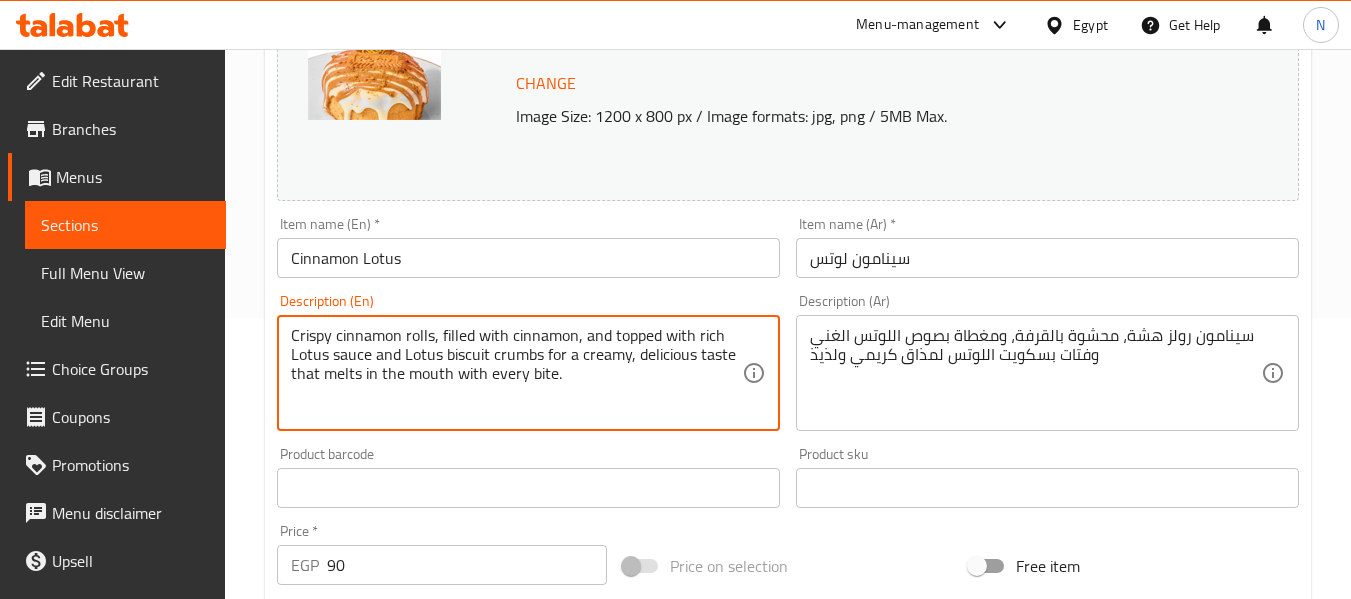 drag, startPoint x: 685, startPoint y: 374, endPoint x: 292, endPoint y: 405, distance: 394.22076 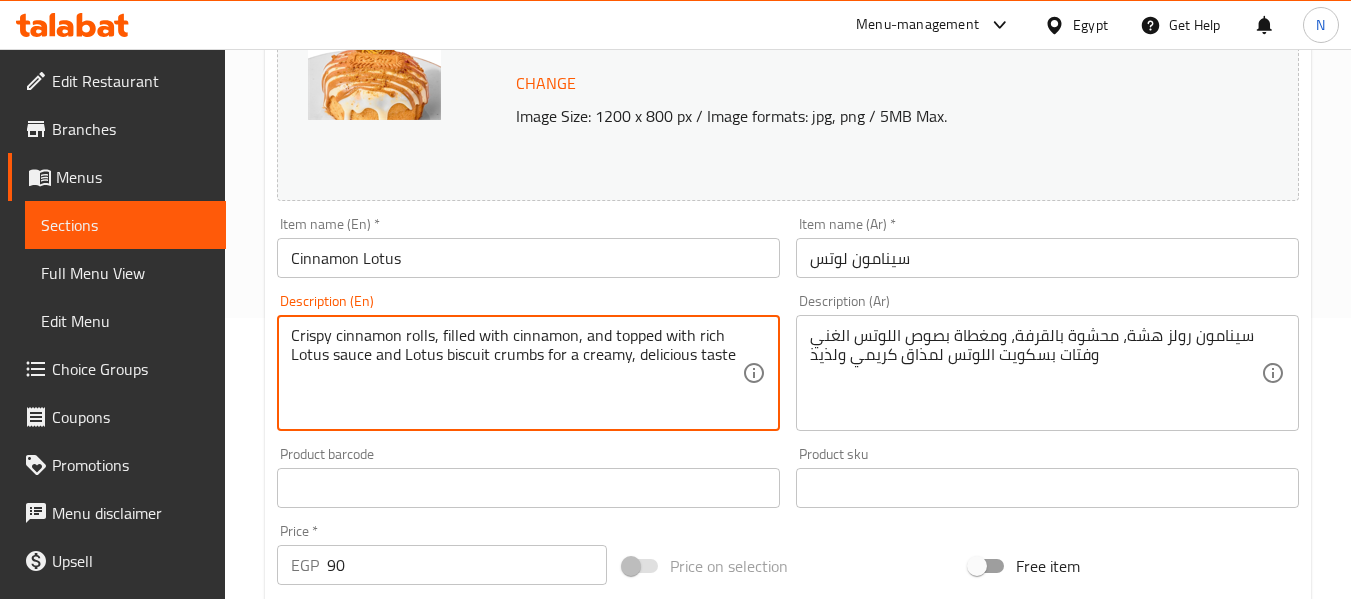type on "Crispy cinnamon rolls, filled with cinnamon, and topped with rich Lotus sauce and Lotus biscuit crumbs for a creamy, delicious taste" 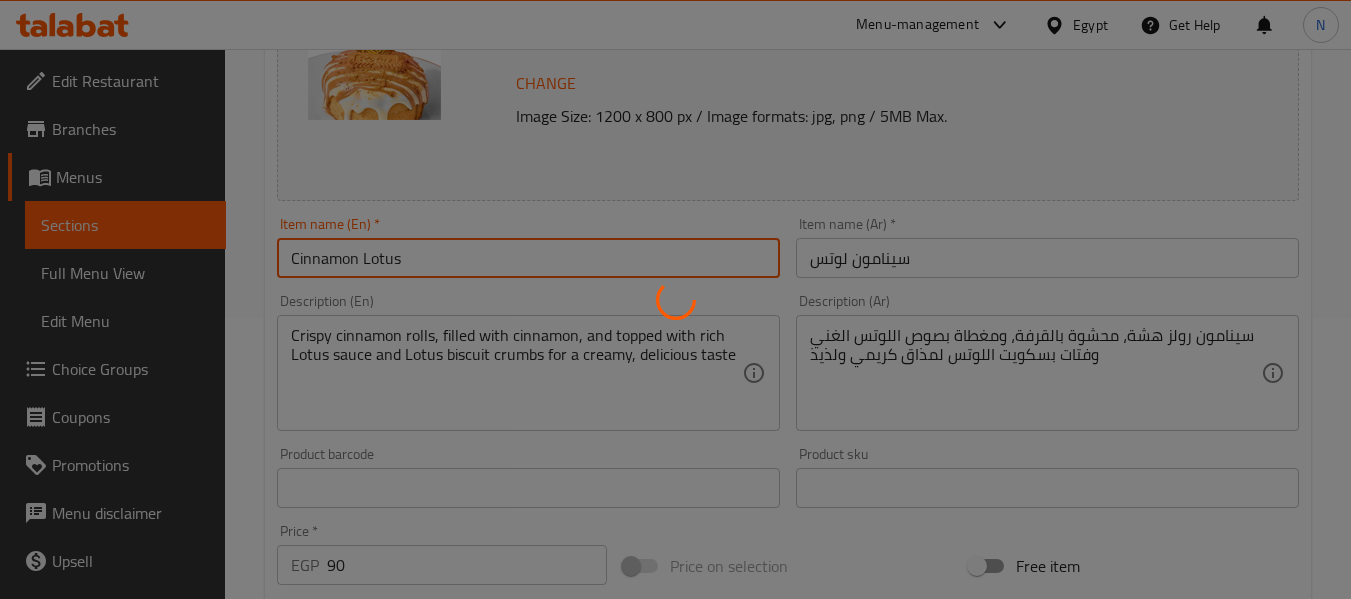 click on "Home / Restaurants management / Menus / Sections / item / update Cinnamon Roll  section Update Cinnamon Lotus Change Image Size: 1200 x 800 px / Image formats: jpg, png / 5MB Max. Item name (En)   * Cinnamon Lotus Item name (En)  * Item name (Ar)   * سينامون لوتس Item name (Ar)  * Description (En) Crispy cinnamon rolls, filled with cinnamon, and topped with rich Lotus sauce and Lotus biscuit crumbs for a creamy, delicious taste Description (En) Description (Ar) سينامون رولز هشة، محشوة بالقرفة، ومغطاة بصوص اللوتس الغني وفتات بسكويت اللوتس لمذاق كريمي ولذيذ Description (Ar) Product barcode Product barcode Product sku Product sku Price   * EGP 90 Price  * Price on selection Free item Start Date Start Date End Date End Date Available Days SU MO TU WE TH FR SA Available from ​ ​ Available to ​ ​ Status Active Inactive Exclude from GEM Variations & Choices Add variant ASSIGN CHOICE GROUP Update" at bounding box center (788, 464) 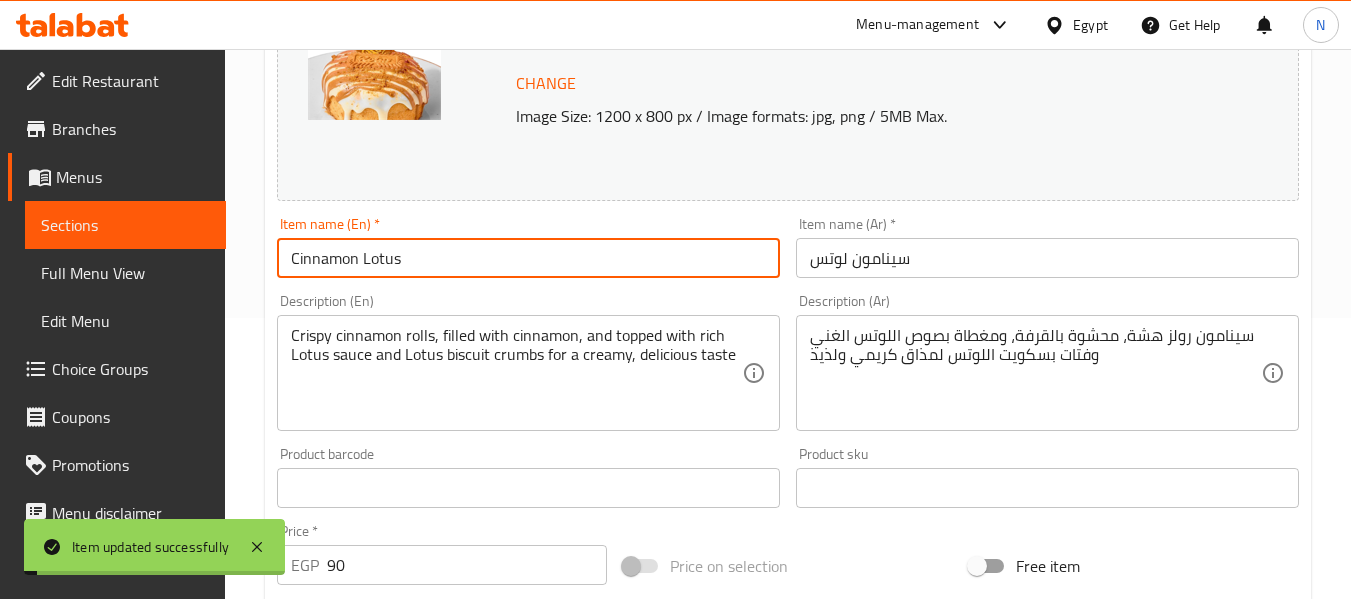scroll, scrollTop: 0, scrollLeft: 0, axis: both 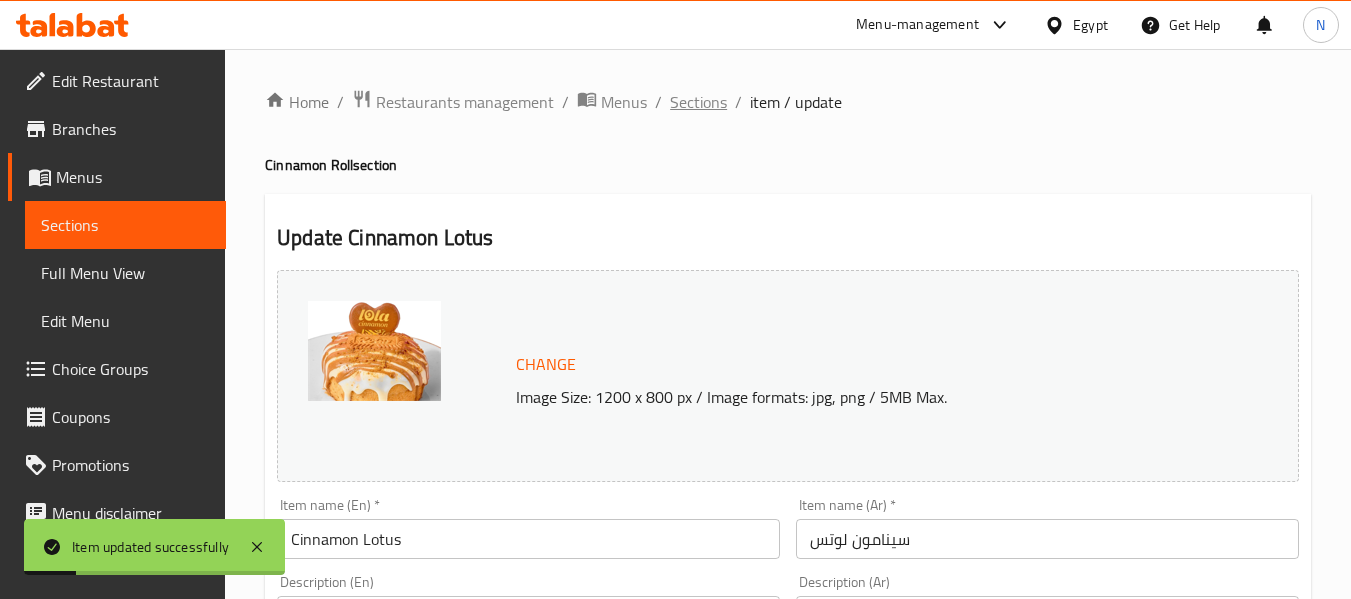 click on "Sections" at bounding box center (698, 102) 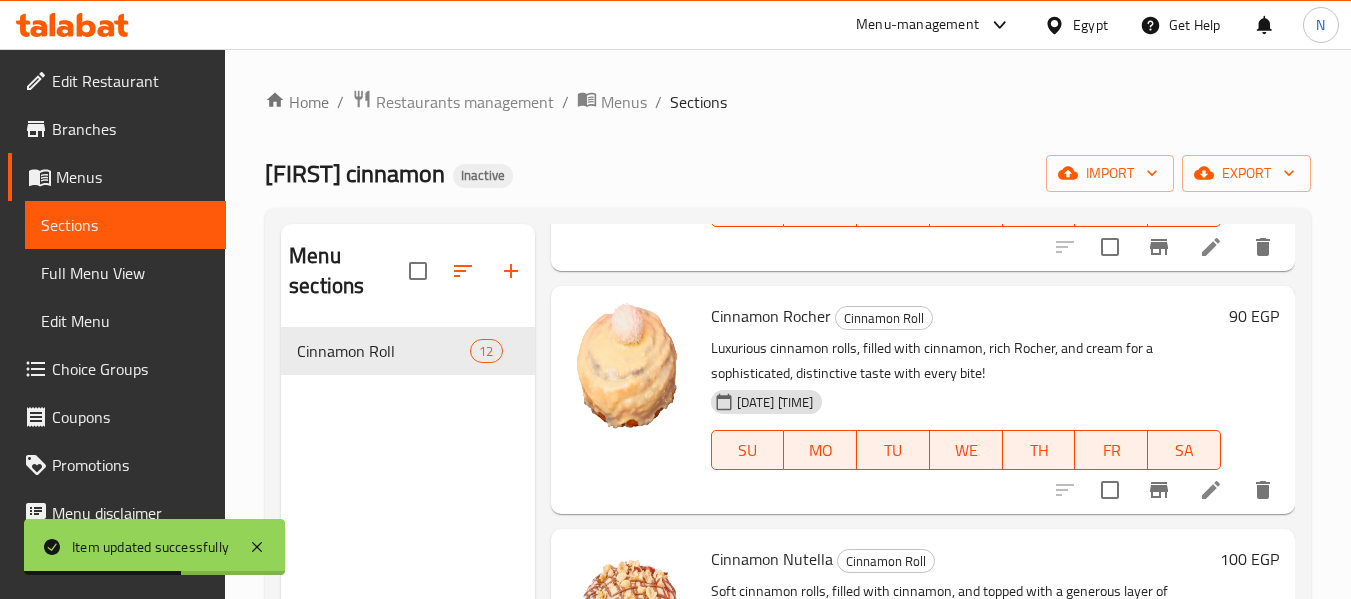 scroll, scrollTop: 1770, scrollLeft: 0, axis: vertical 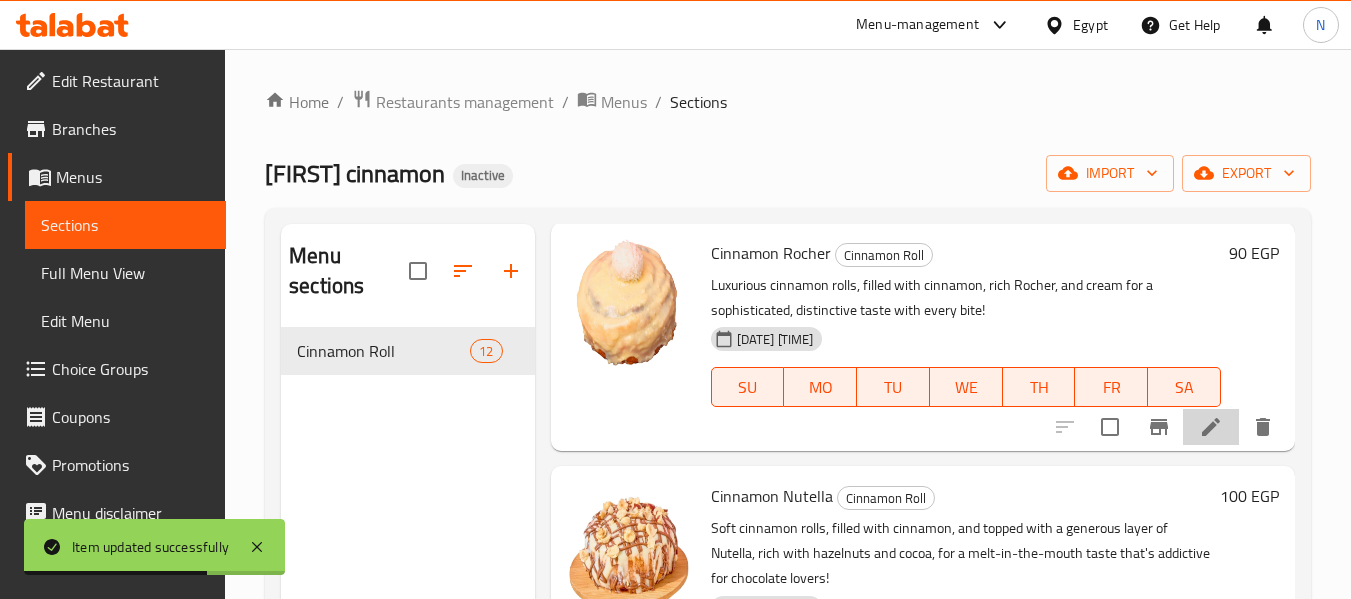 click at bounding box center (1211, 427) 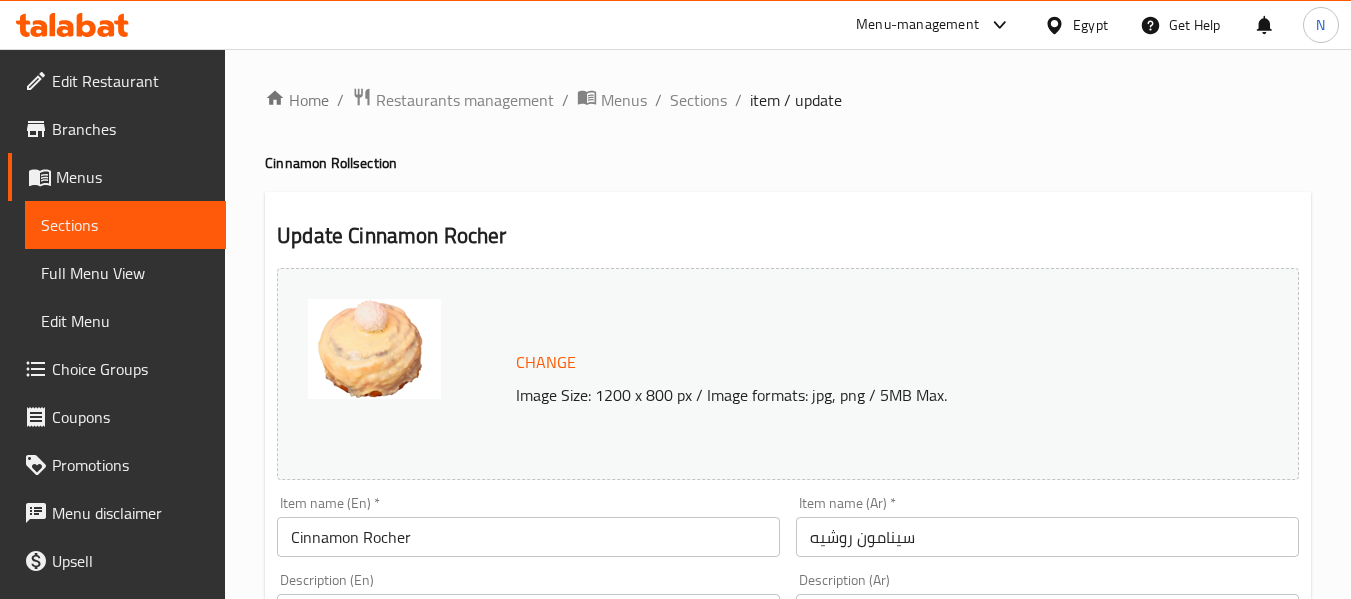 scroll, scrollTop: 0, scrollLeft: 0, axis: both 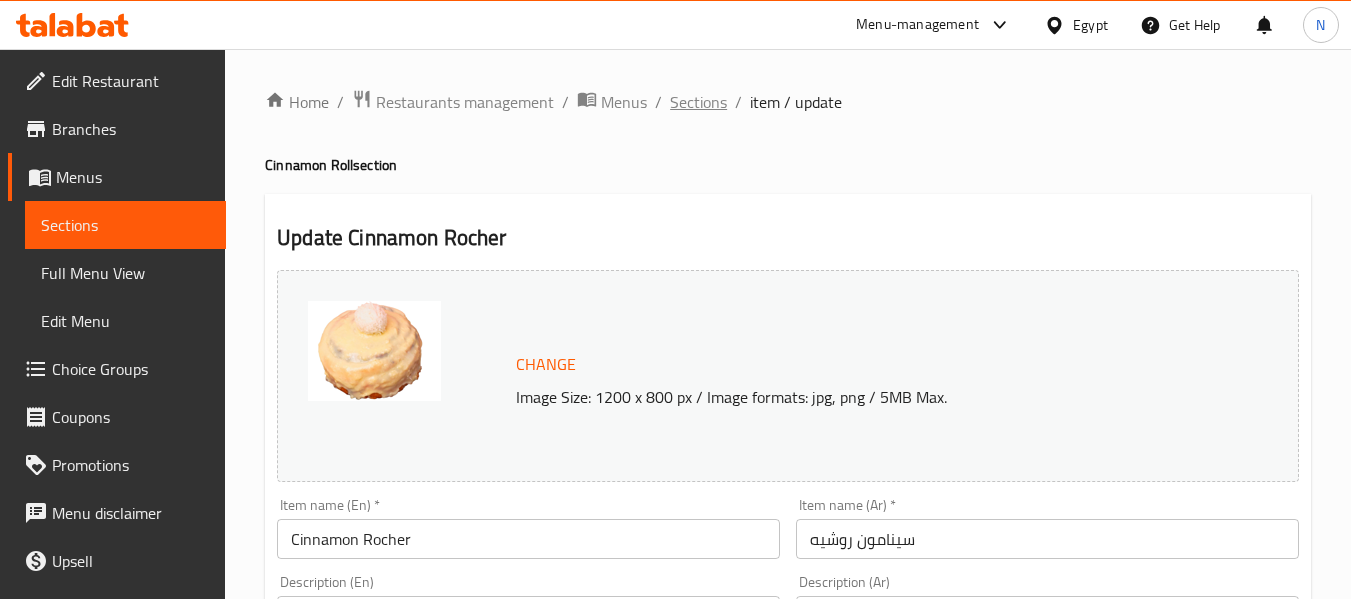 click on "Sections" at bounding box center [698, 102] 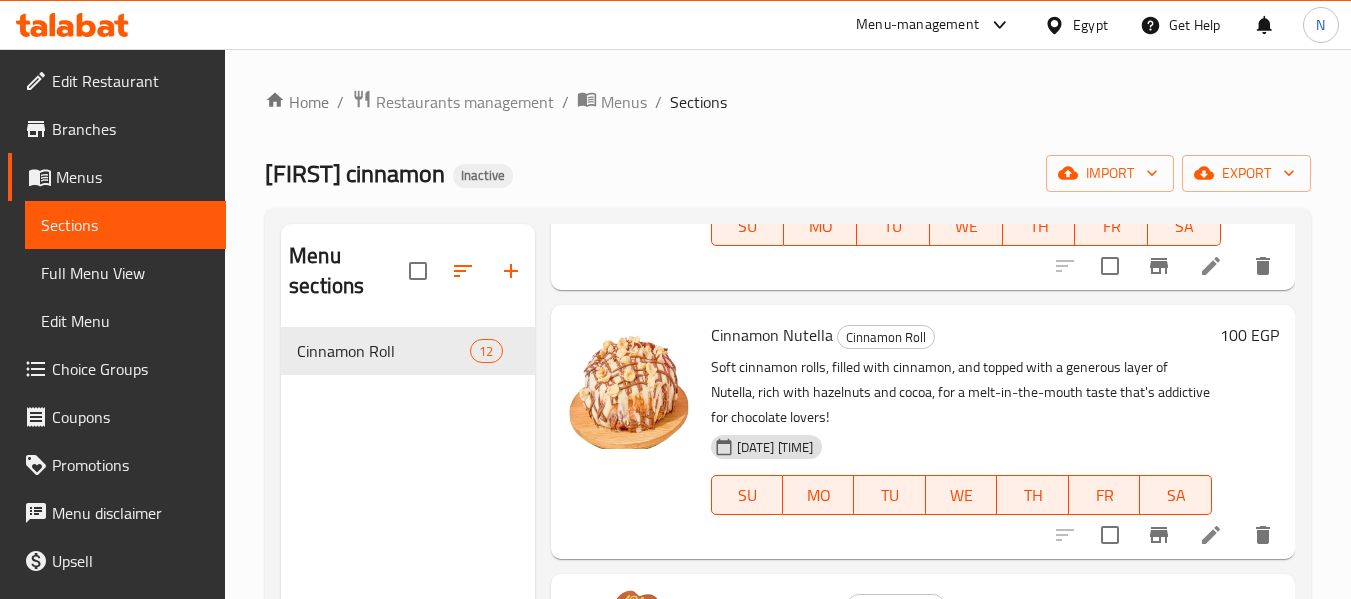 scroll, scrollTop: 2019, scrollLeft: 0, axis: vertical 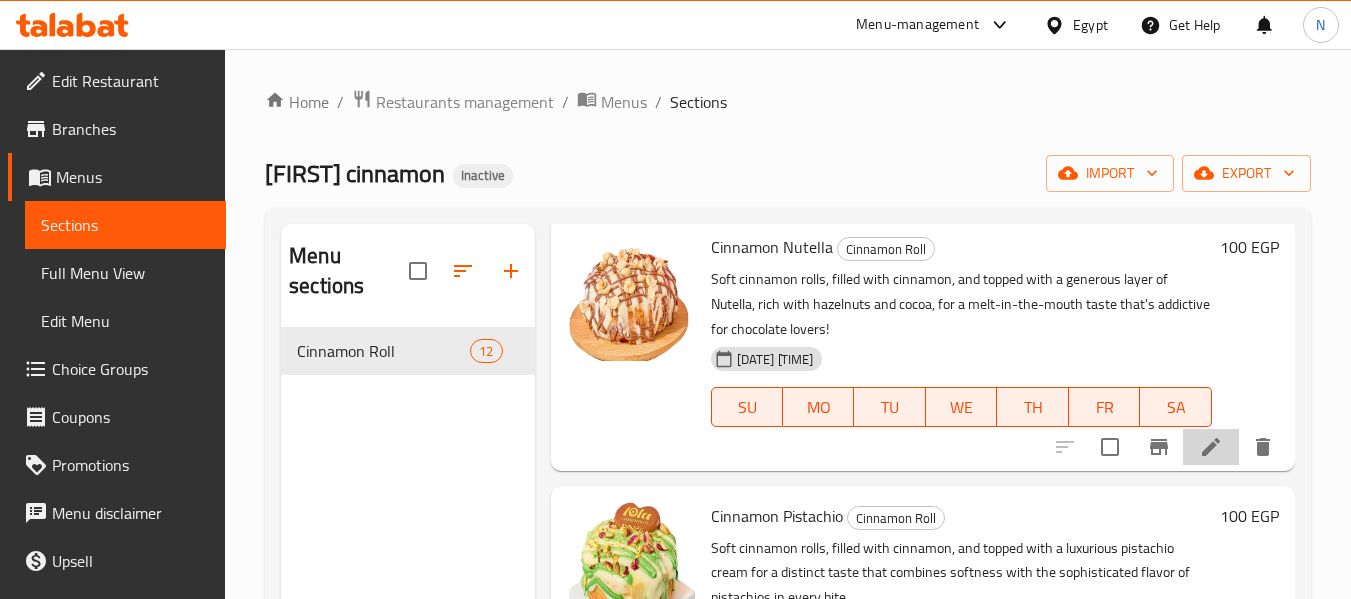click at bounding box center [1211, 447] 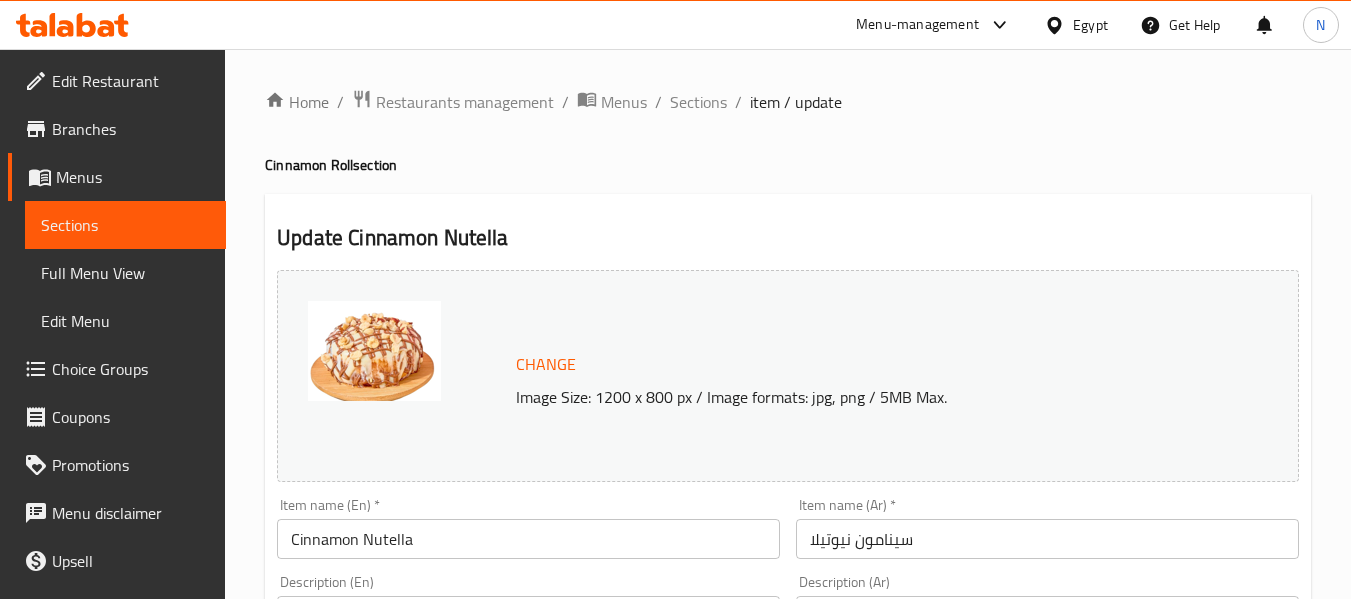 scroll, scrollTop: 311, scrollLeft: 0, axis: vertical 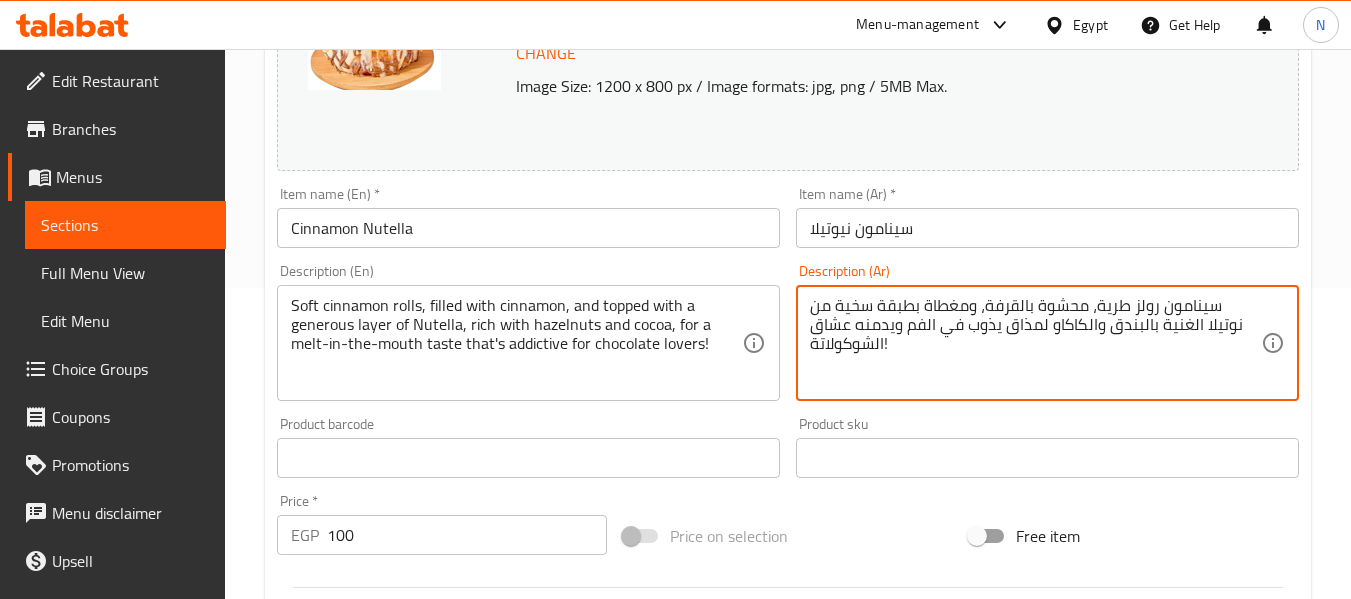 drag, startPoint x: 1032, startPoint y: 329, endPoint x: 1017, endPoint y: 352, distance: 27.45906 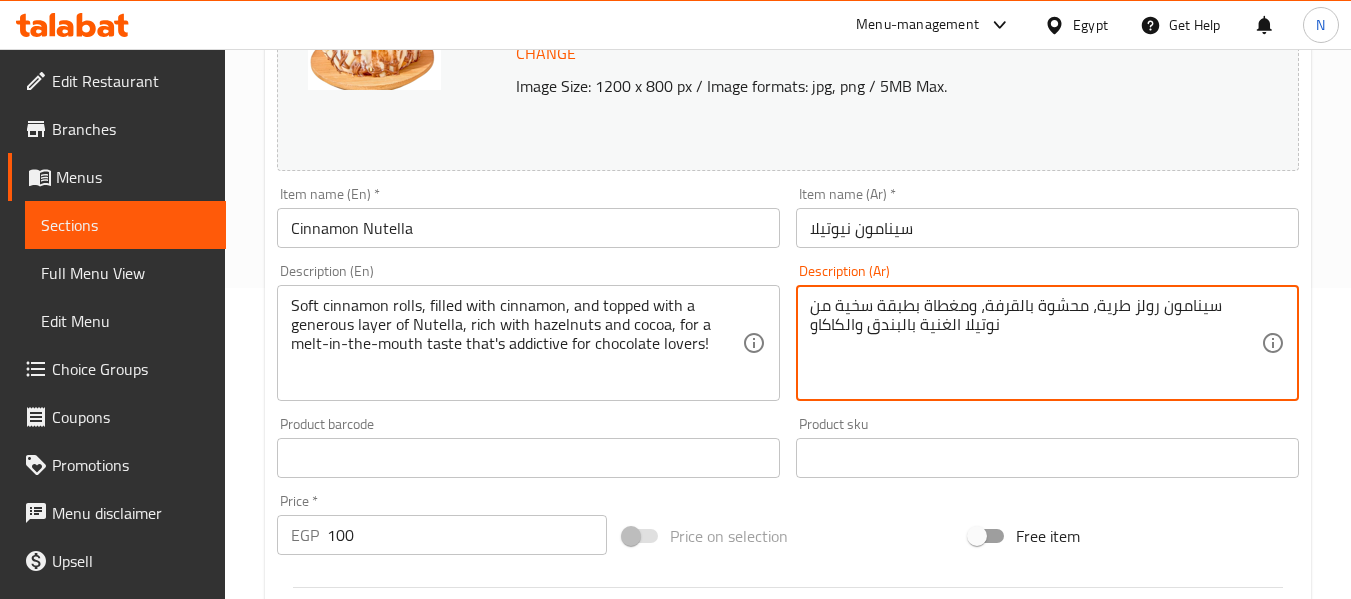 type on "سينامون رولز طرية، محشوة بالقرفة، ومغطاة بطبقة سخية من نوتيلا الغنية بالبندق والكاكاو" 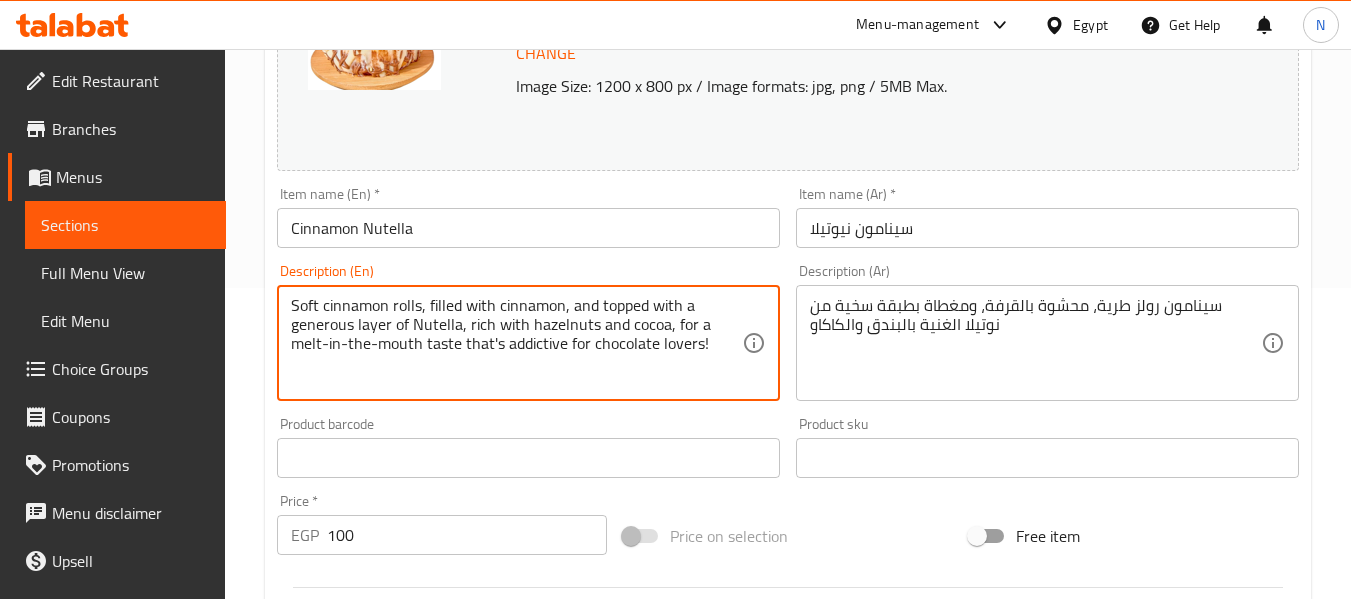 drag, startPoint x: 668, startPoint y: 325, endPoint x: 689, endPoint y: 366, distance: 46.06517 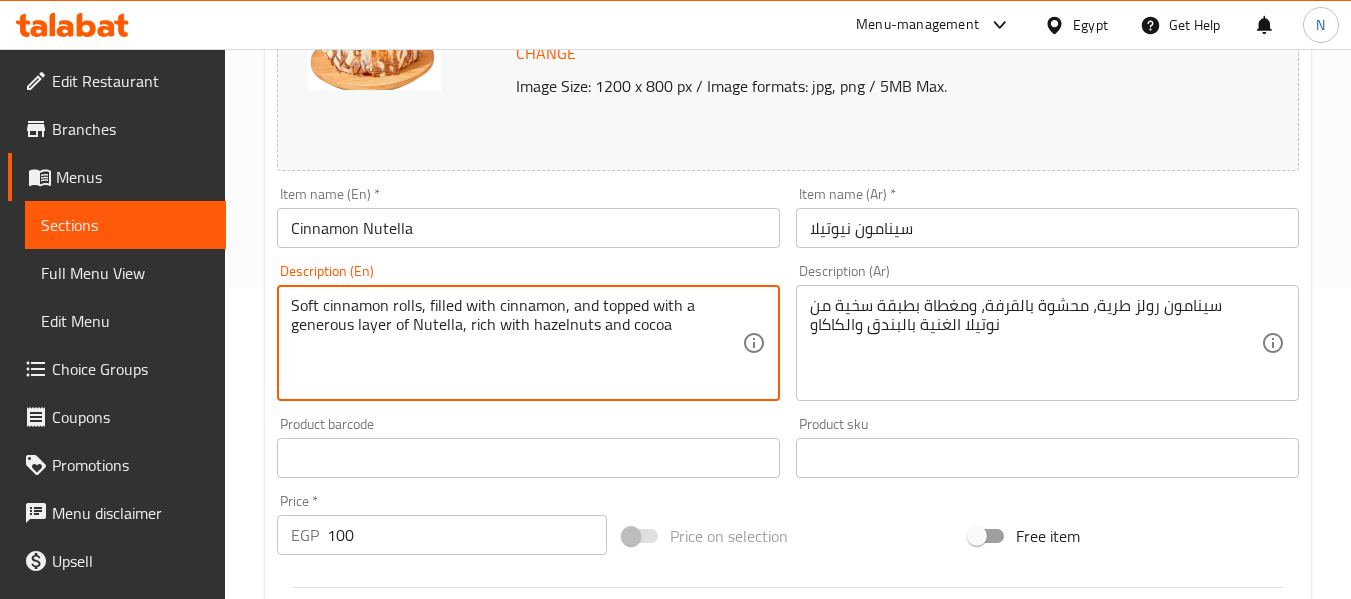 type on "Soft cinnamon rolls, filled with cinnamon, and topped with a generous layer of Nutella, rich with hazelnuts and cocoa" 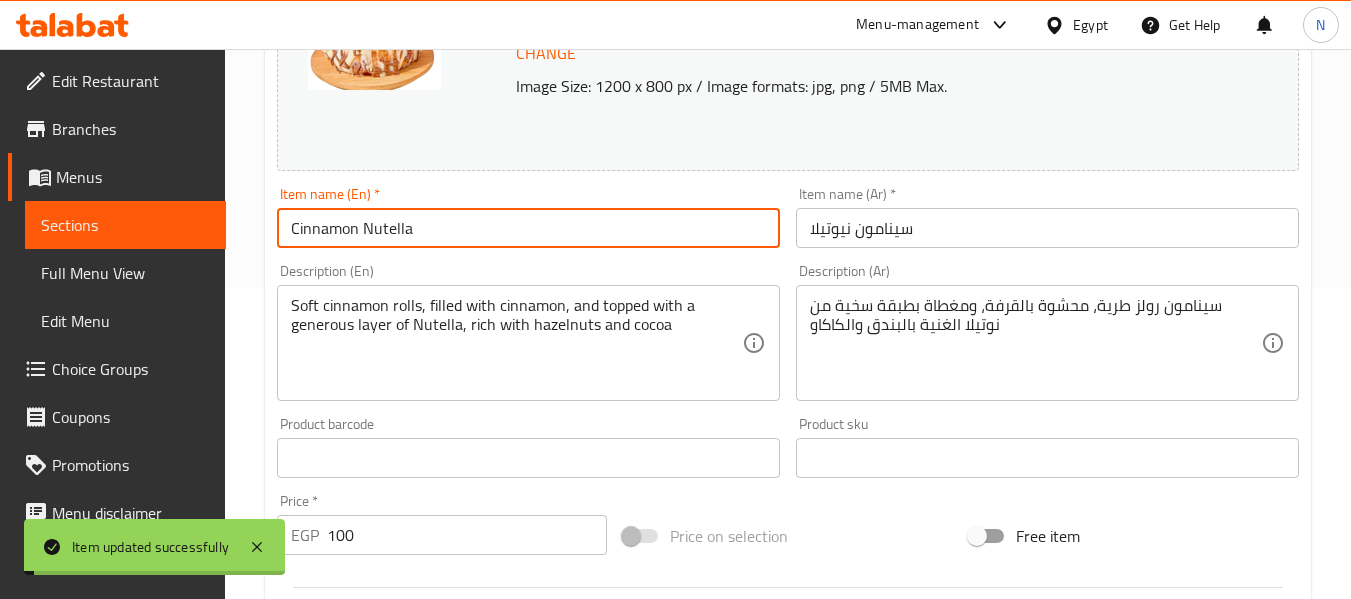 scroll, scrollTop: 0, scrollLeft: 0, axis: both 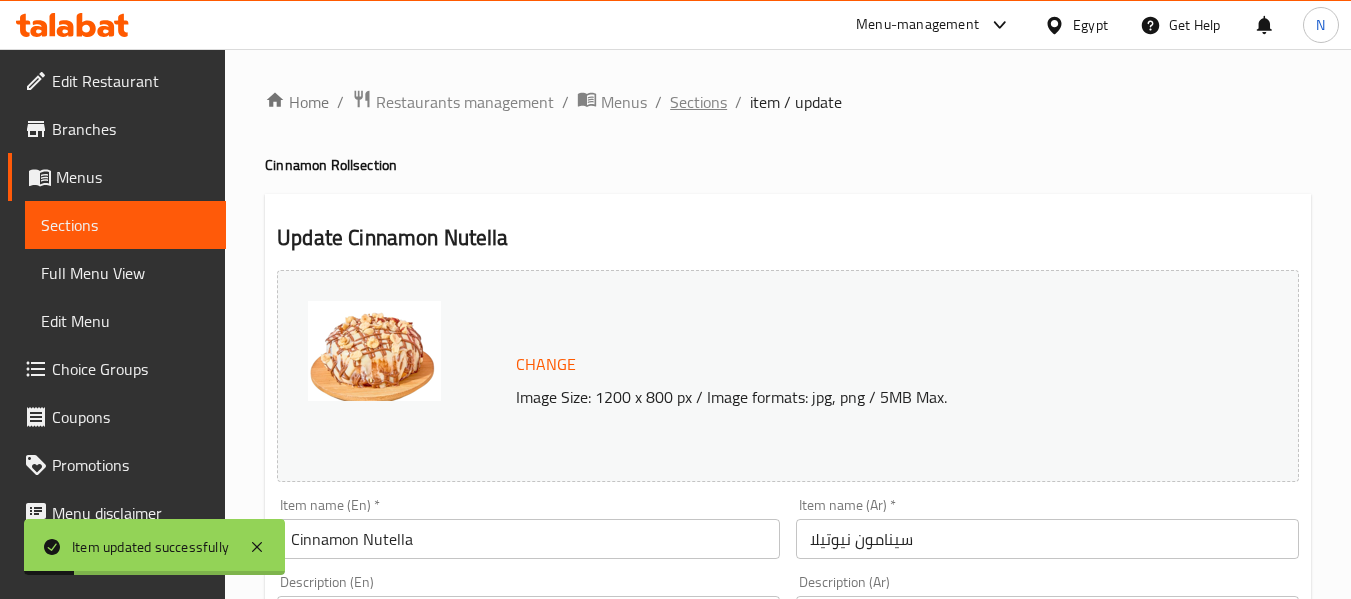 click on "Sections" at bounding box center [698, 102] 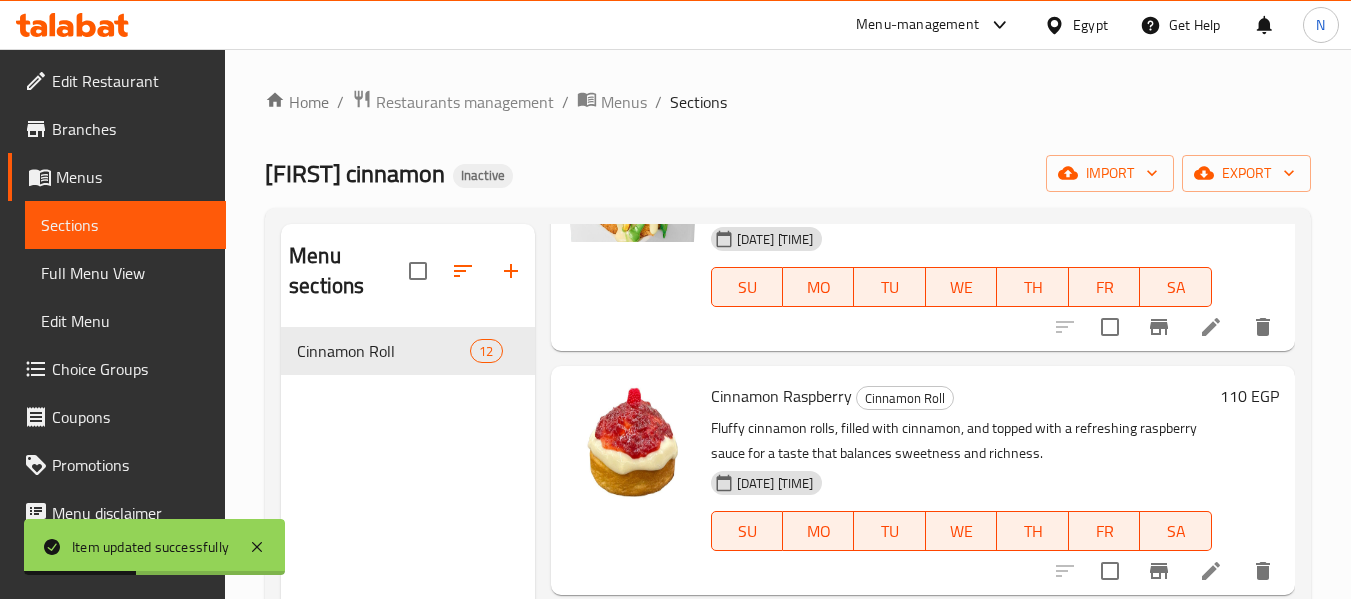 scroll, scrollTop: 2382, scrollLeft: 0, axis: vertical 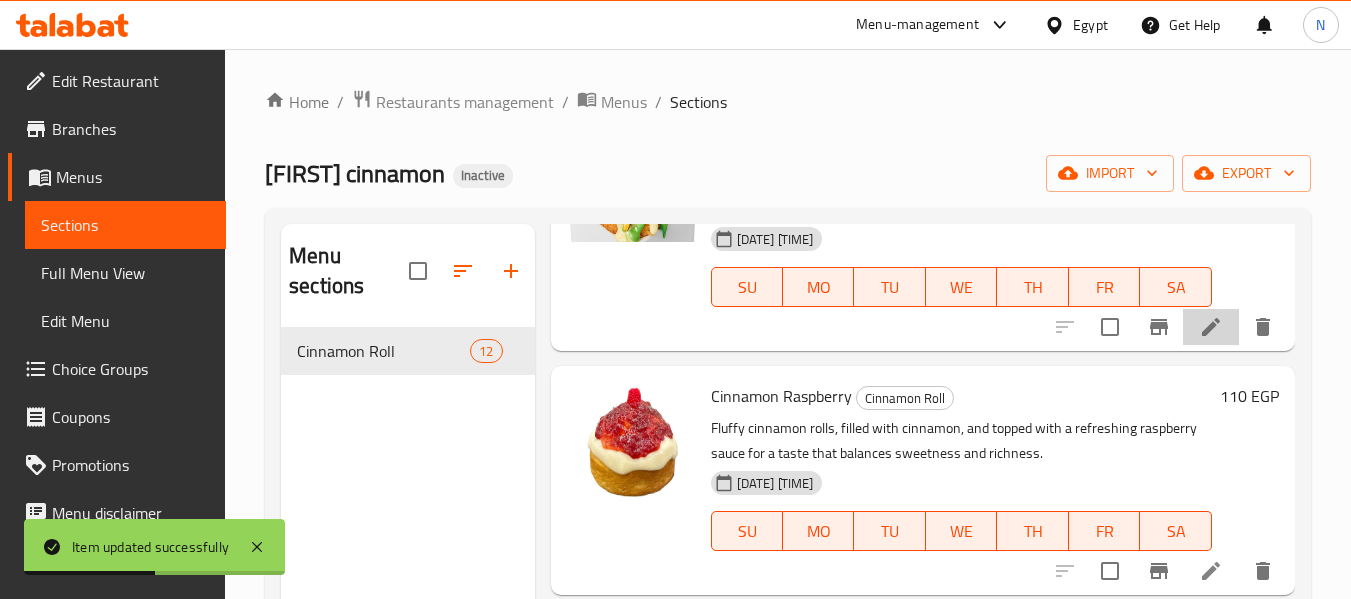 click at bounding box center [1211, 327] 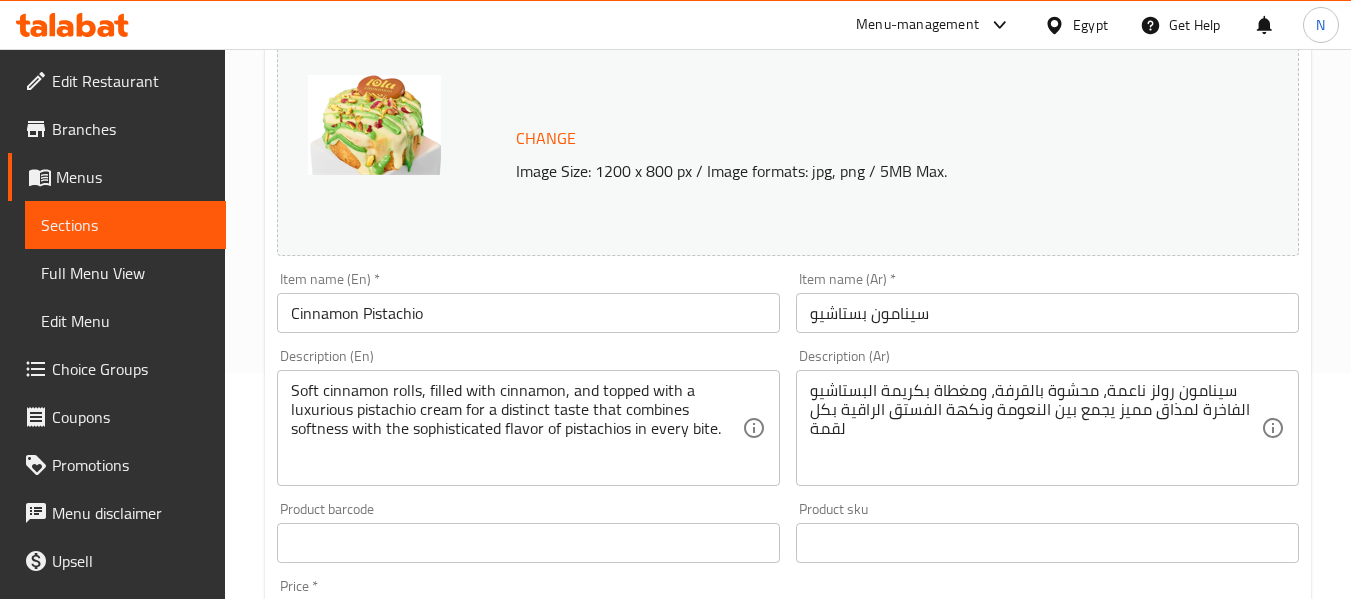 scroll, scrollTop: 0, scrollLeft: 0, axis: both 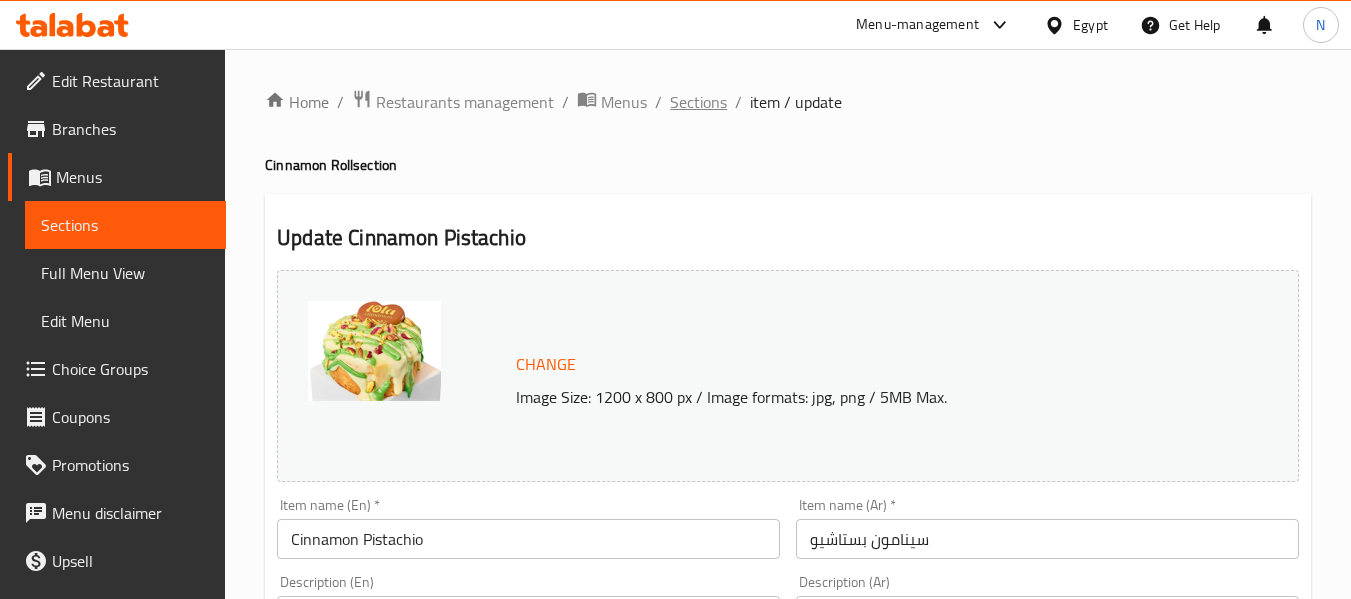 click on "Sections" at bounding box center [698, 102] 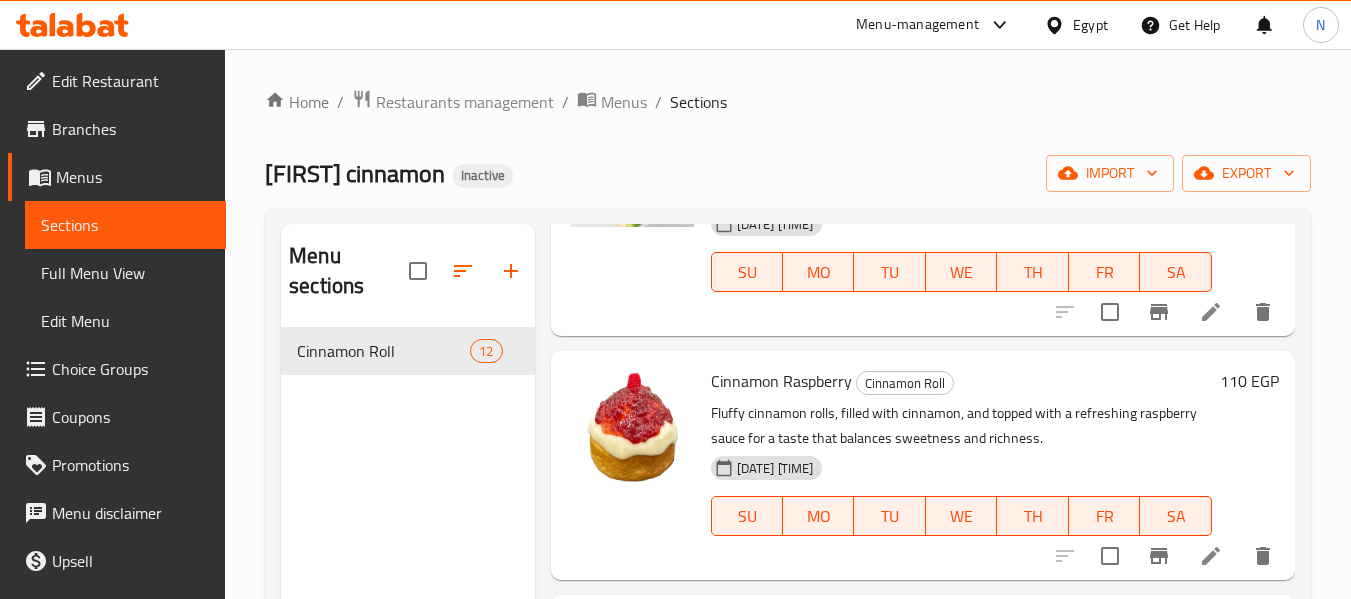 scroll, scrollTop: 2451, scrollLeft: 0, axis: vertical 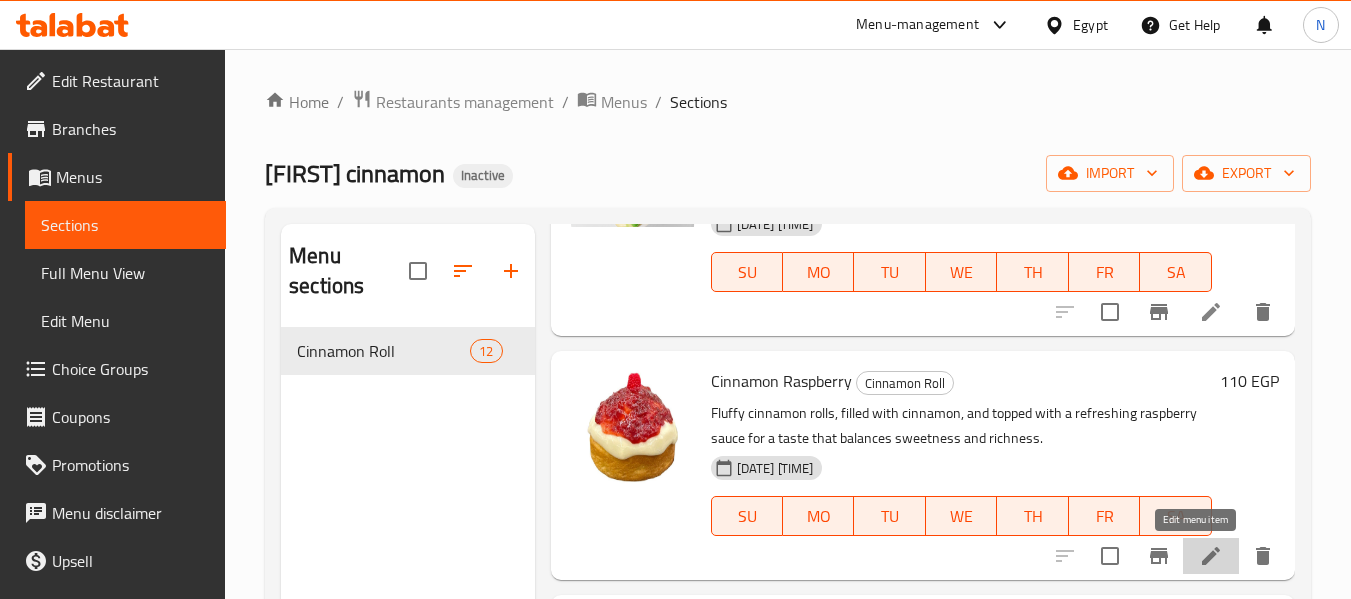 click 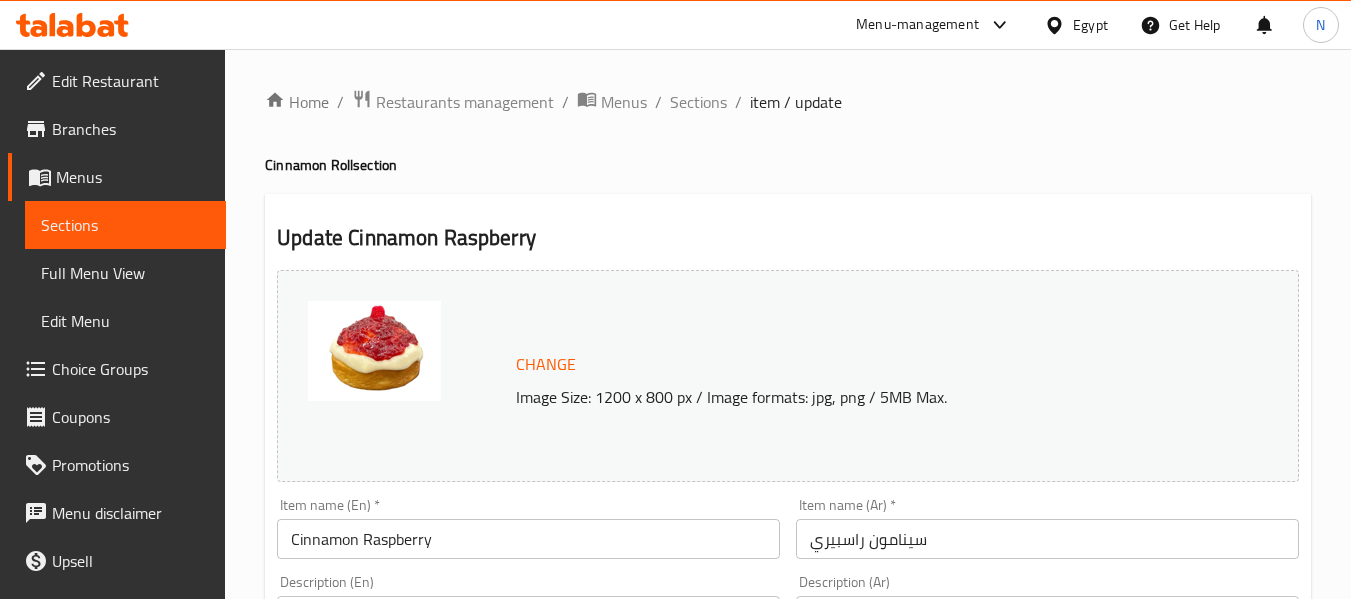 scroll, scrollTop: 283, scrollLeft: 0, axis: vertical 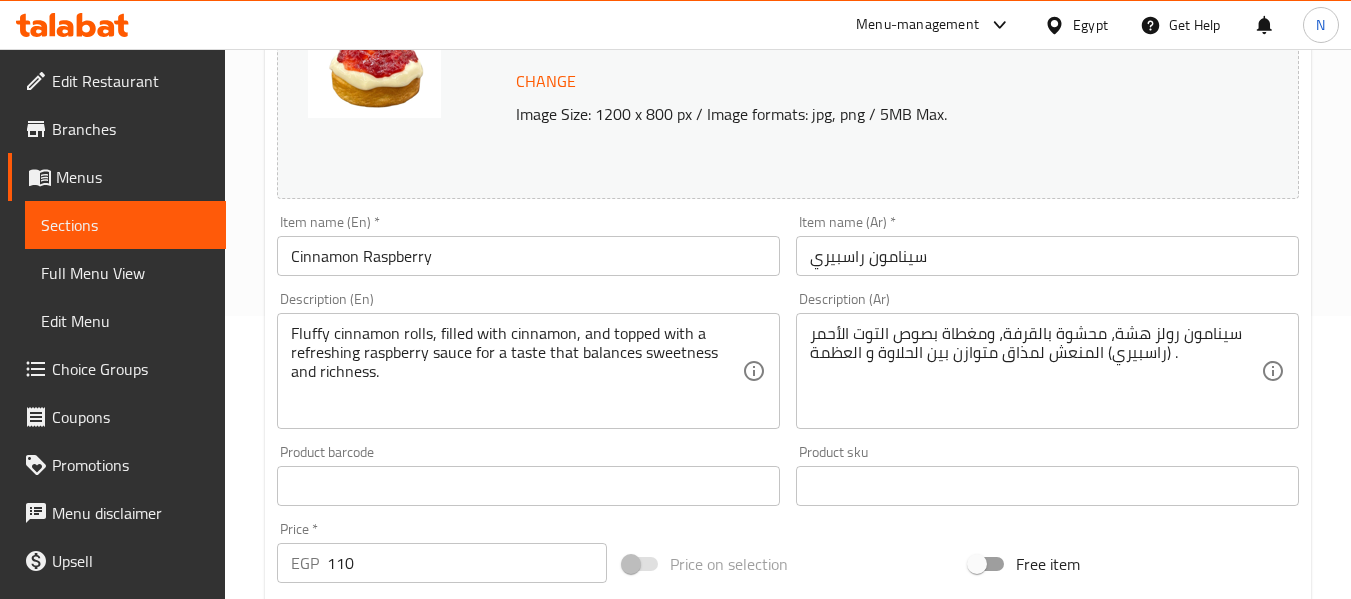 click on "سينامون رولز هشة، محشوة بالقرفة، ومغطاة بصوص التوت الأحمر (راسبيري) المنعش لمذاق متوازن بين الحلاوة و العظمة ." at bounding box center [1035, 371] 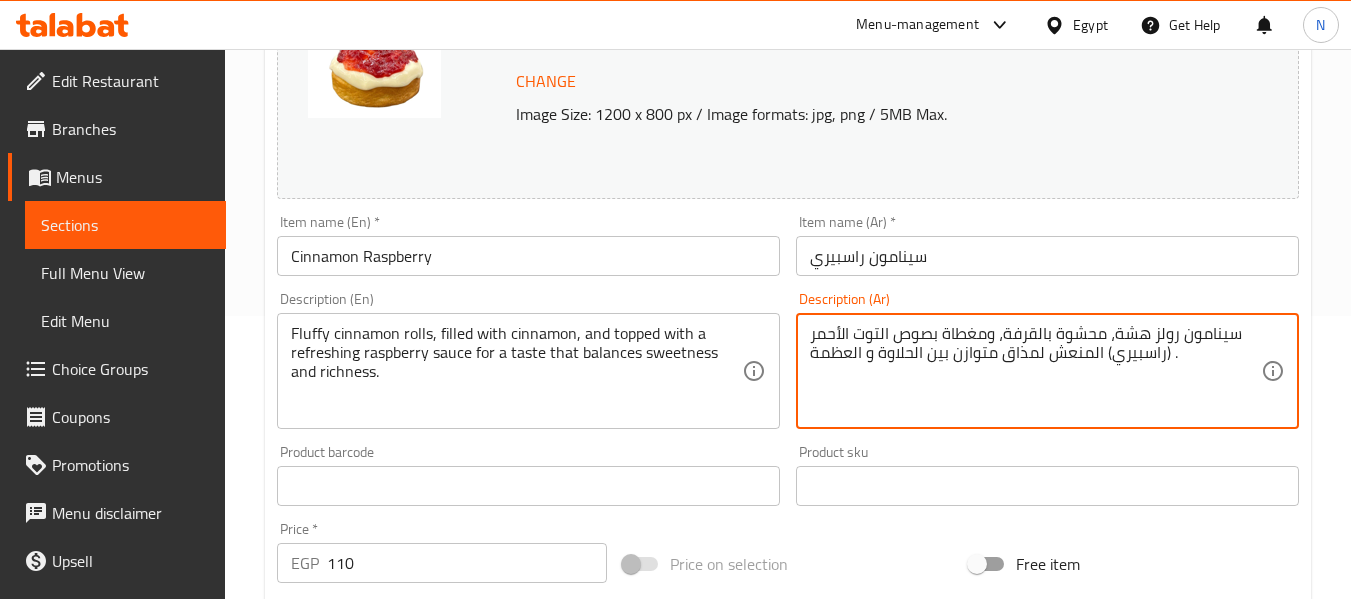 click on "سينامون رولز هشة، محشوة بالقرفة، ومغطاة بصوص التوت الأحمر (راسبيري) المنعش لمذاق متوازن بين الحلاوة و العظمة ." at bounding box center (1035, 371) 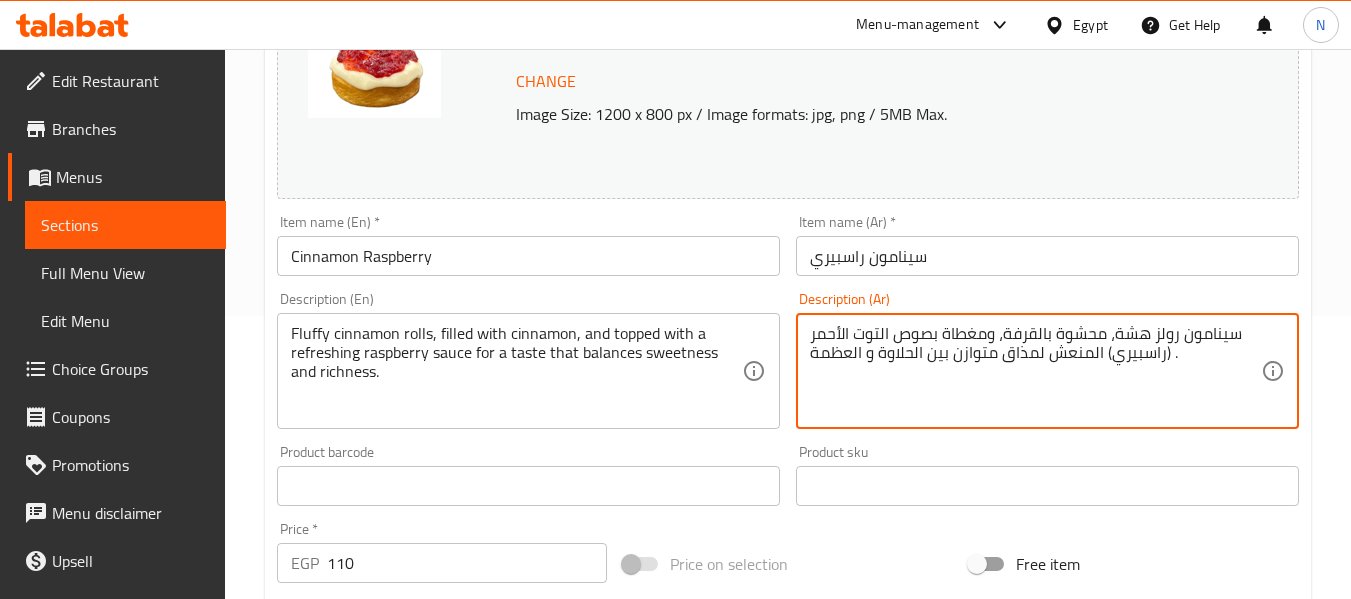 click on "سينامون رولز هشة، محشوة بالقرفة، ومغطاة بصوص التوت الأحمر (راسبيري) المنعش لمذاق متوازن بين الحلاوة و العظمة ." at bounding box center [1035, 371] 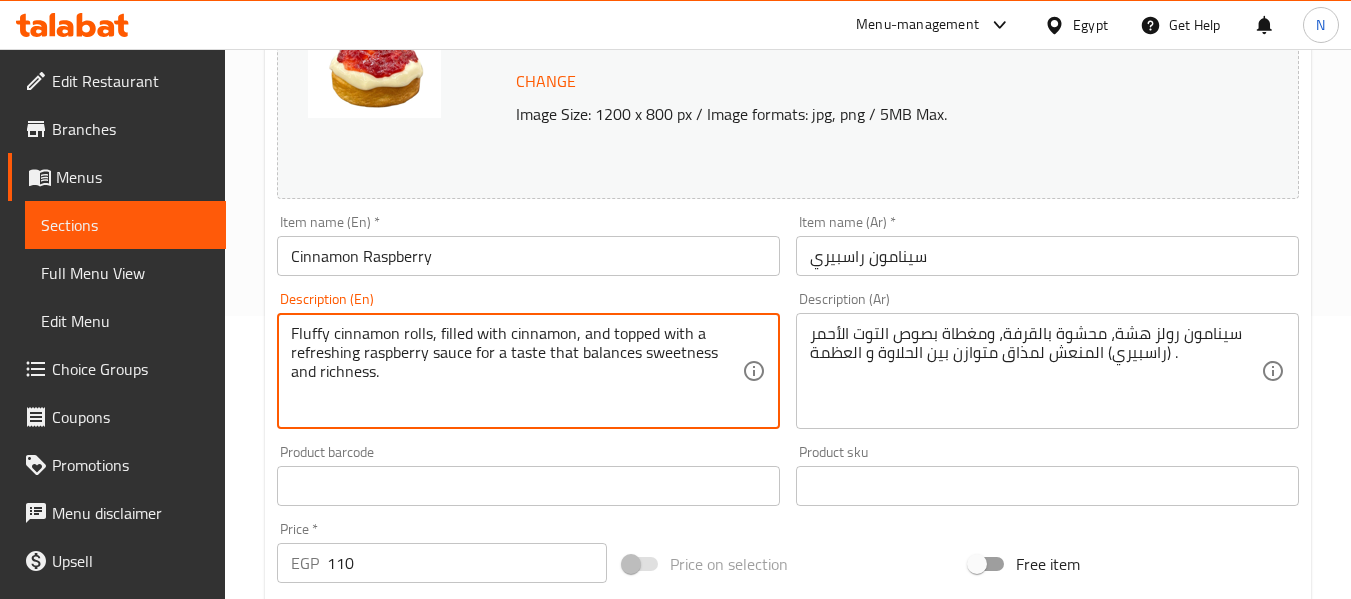 click on "Fluffy cinnamon rolls, filled with cinnamon, and topped with a refreshing raspberry sauce for a taste that balances sweetness and richness." at bounding box center [516, 371] 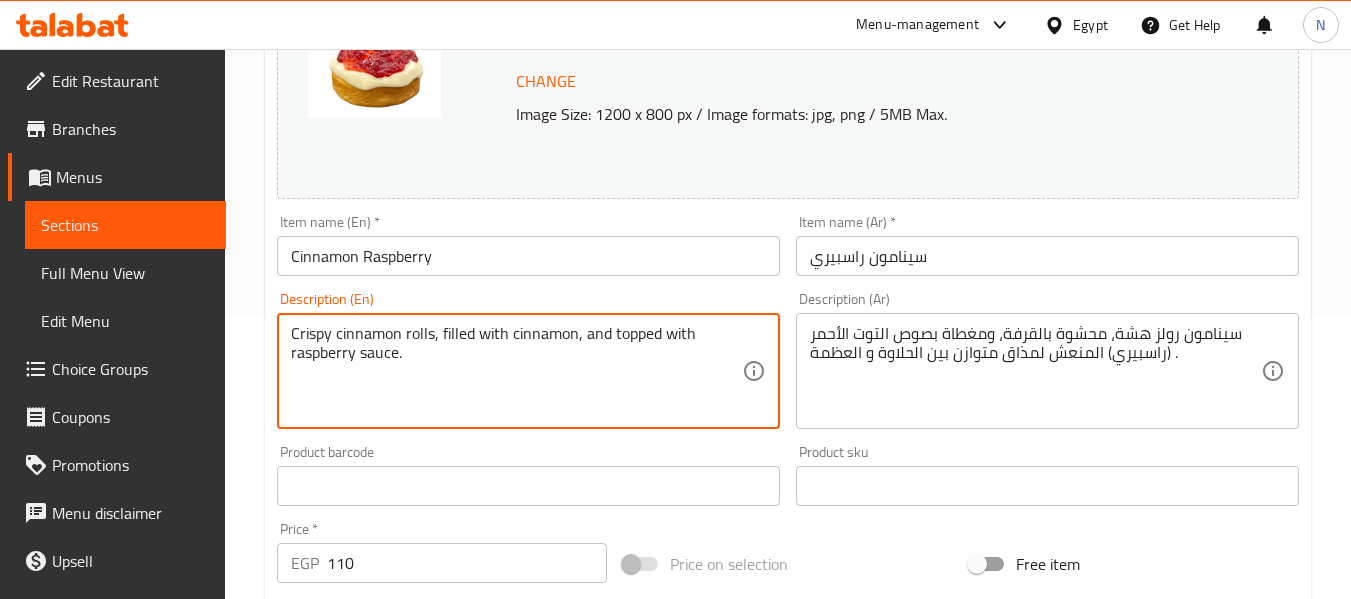 click on "Crispy cinnamon rolls, filled with cinnamon, and topped with raspberry sauce." at bounding box center (516, 371) 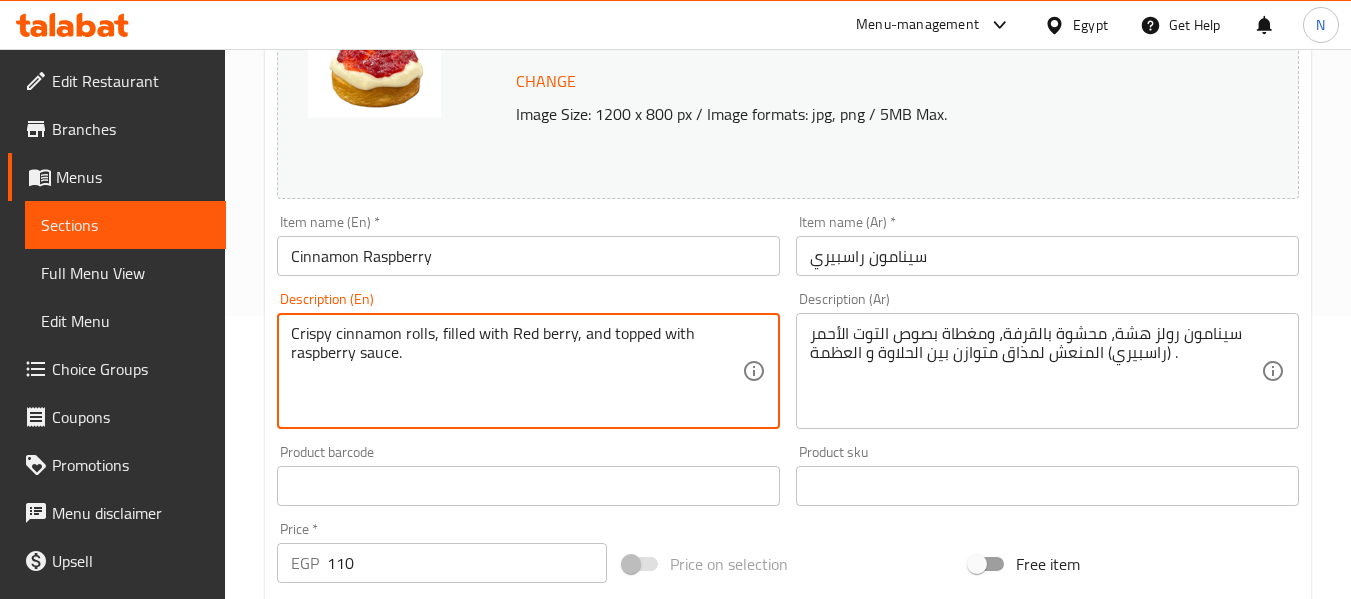 type on "Crispy cinnamon rolls, filled with Red berry, and topped with raspberry sauce." 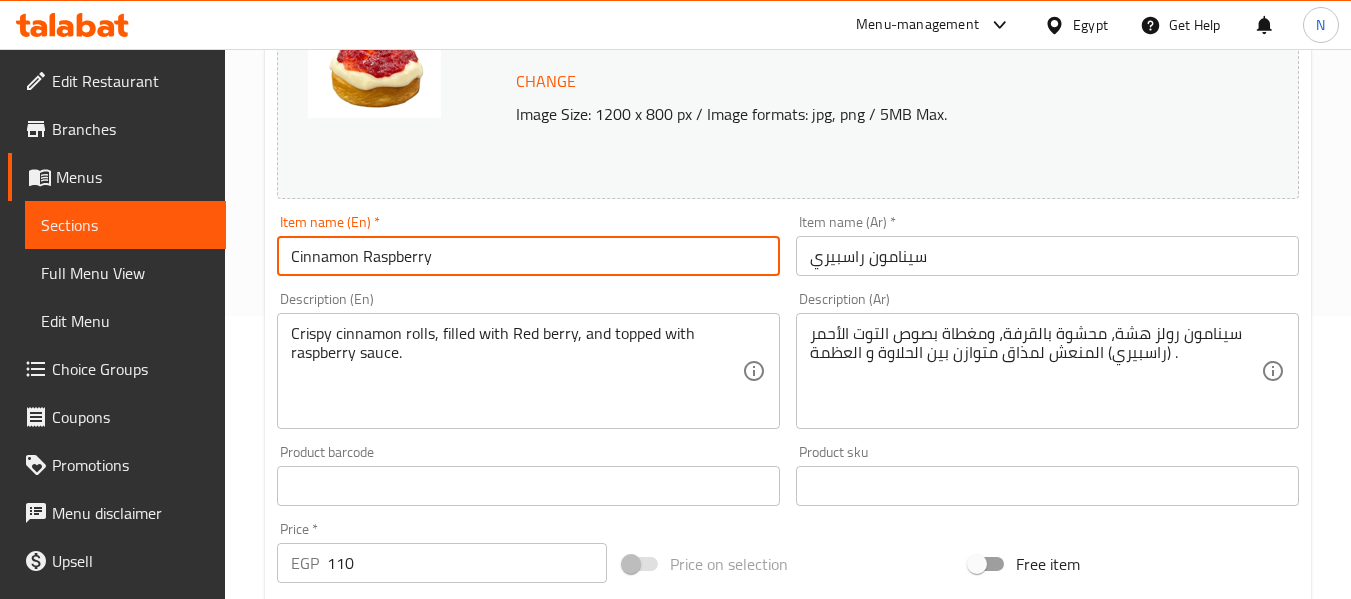 click on "Update" at bounding box center [398, 1072] 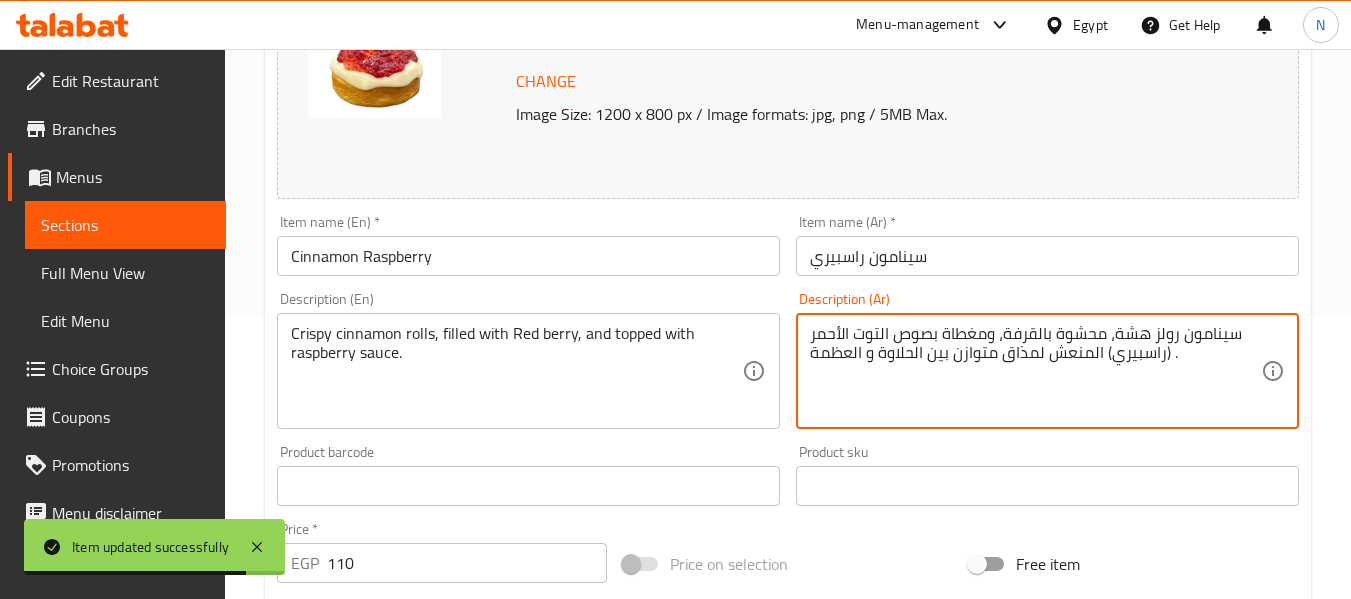 drag, startPoint x: 1102, startPoint y: 355, endPoint x: 738, endPoint y: 420, distance: 369.75803 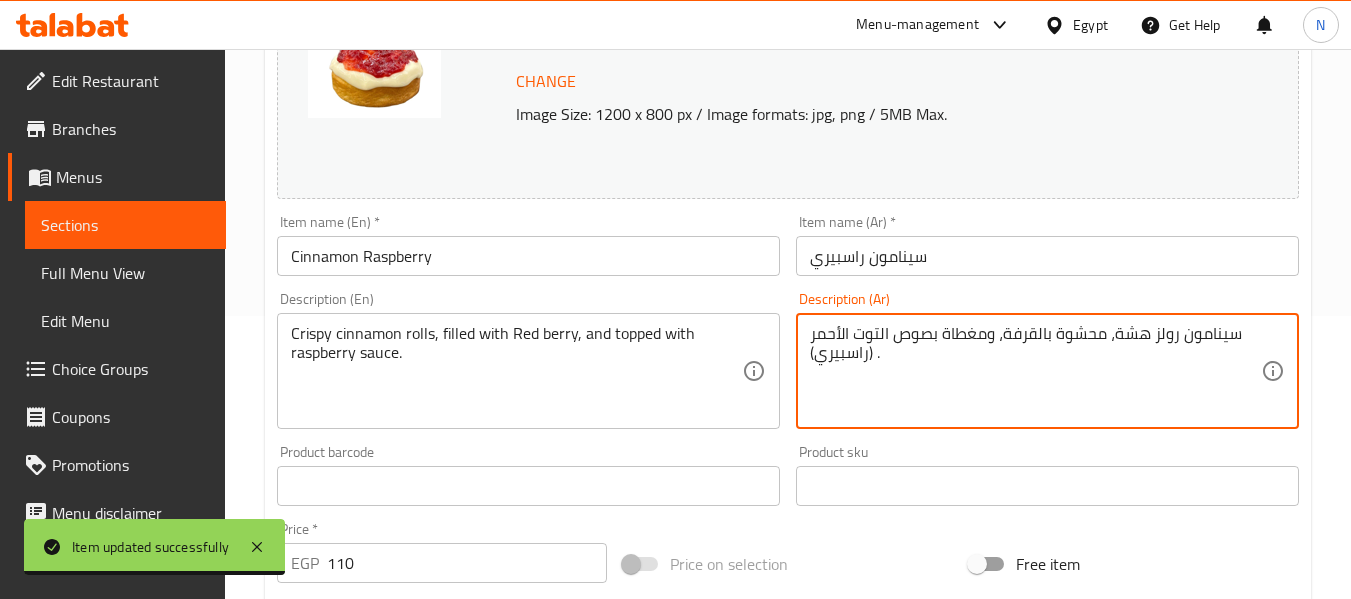 type on "سينامون رولز هشة، محشوة بالقرفة، ومغطاة بصوص التوت الأحمر (راسبيري) ." 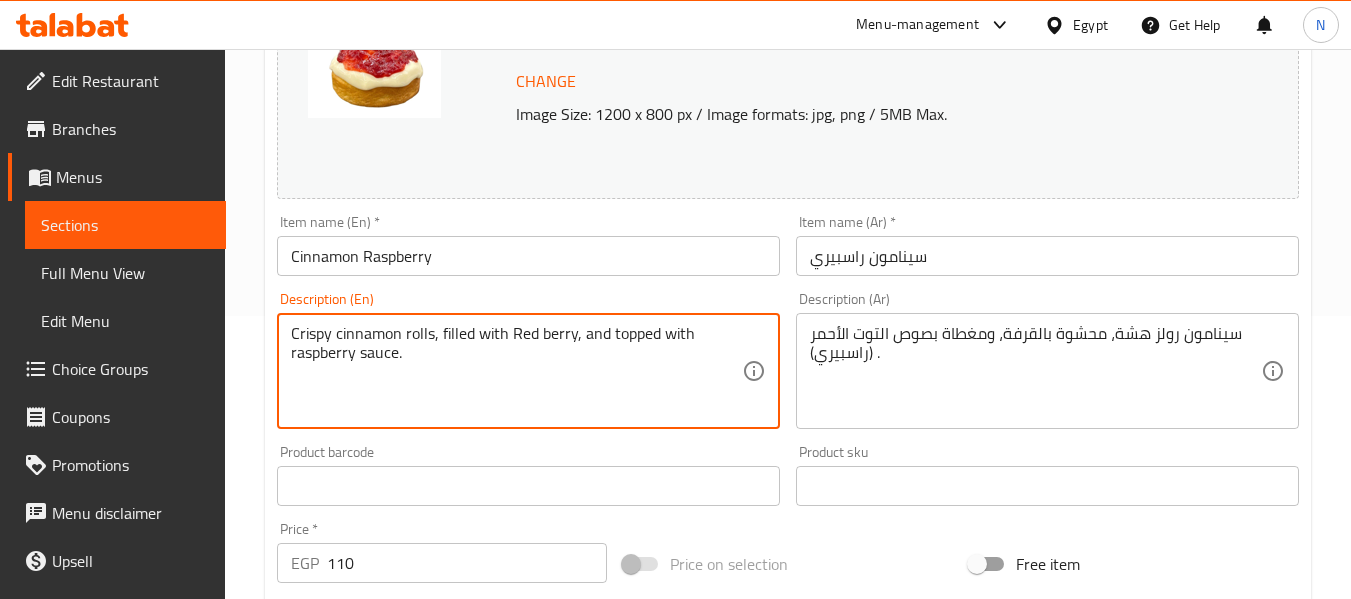 click on "Crispy cinnamon rolls, filled with Red berry, and topped with raspberry sauce." at bounding box center [516, 371] 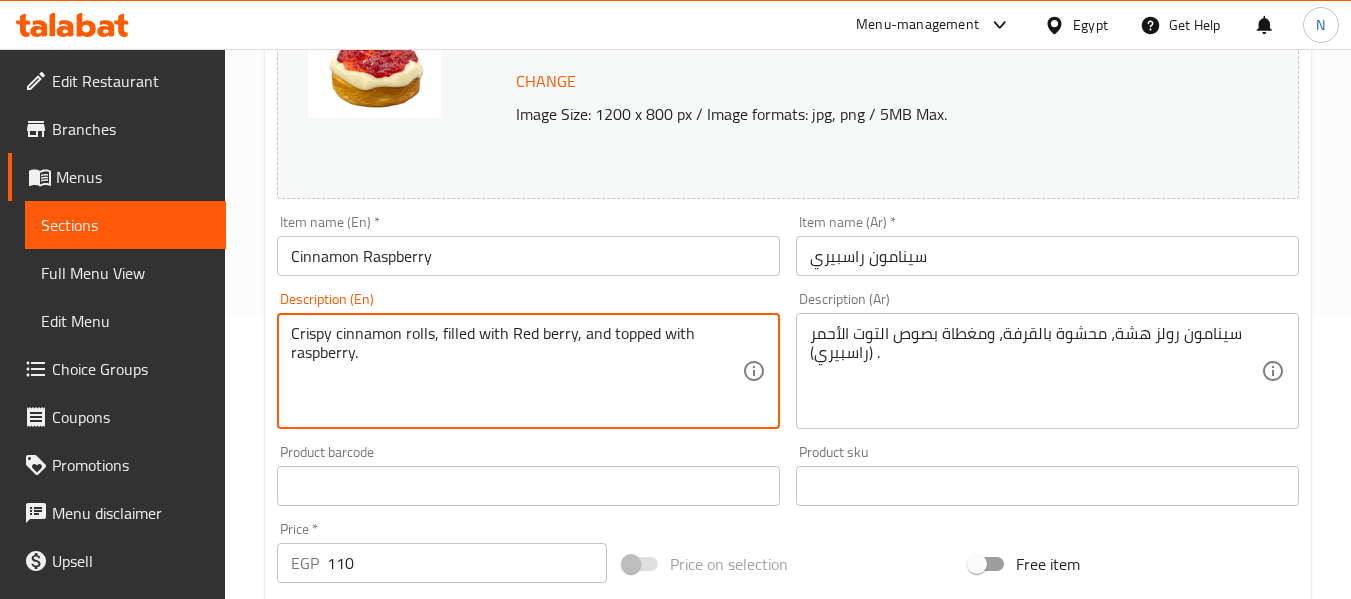 click on "Crispy cinnamon rolls, filled with Red berry, and topped with raspberry." at bounding box center (516, 371) 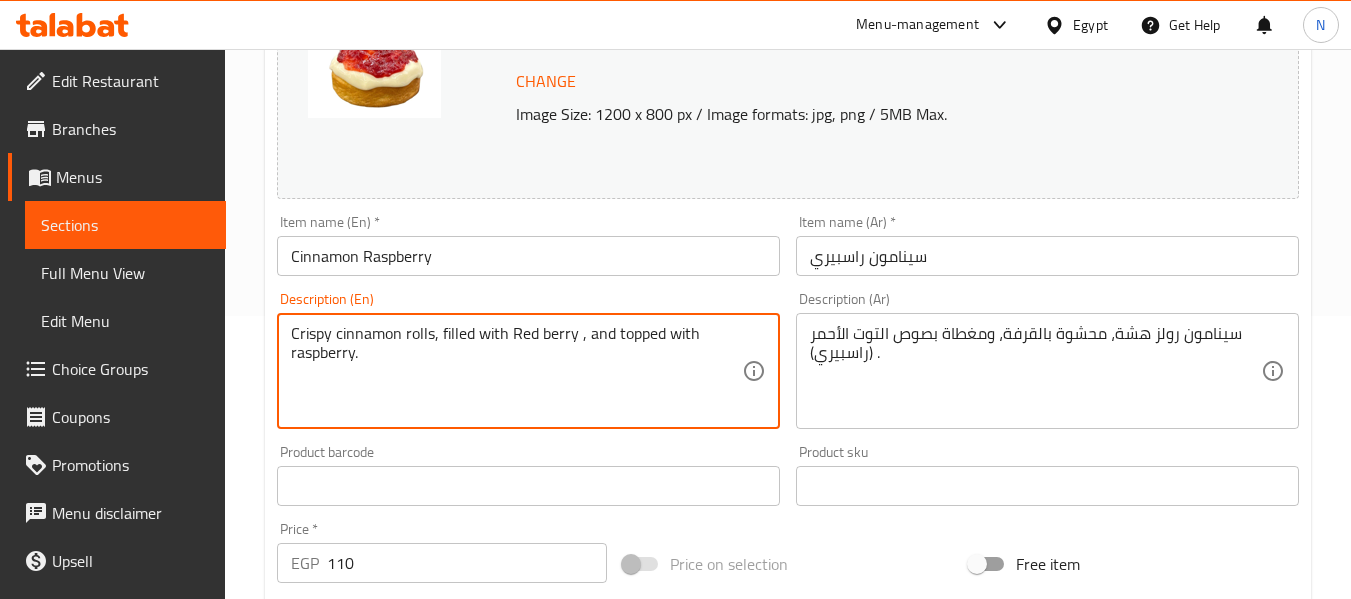 paste on "sauce" 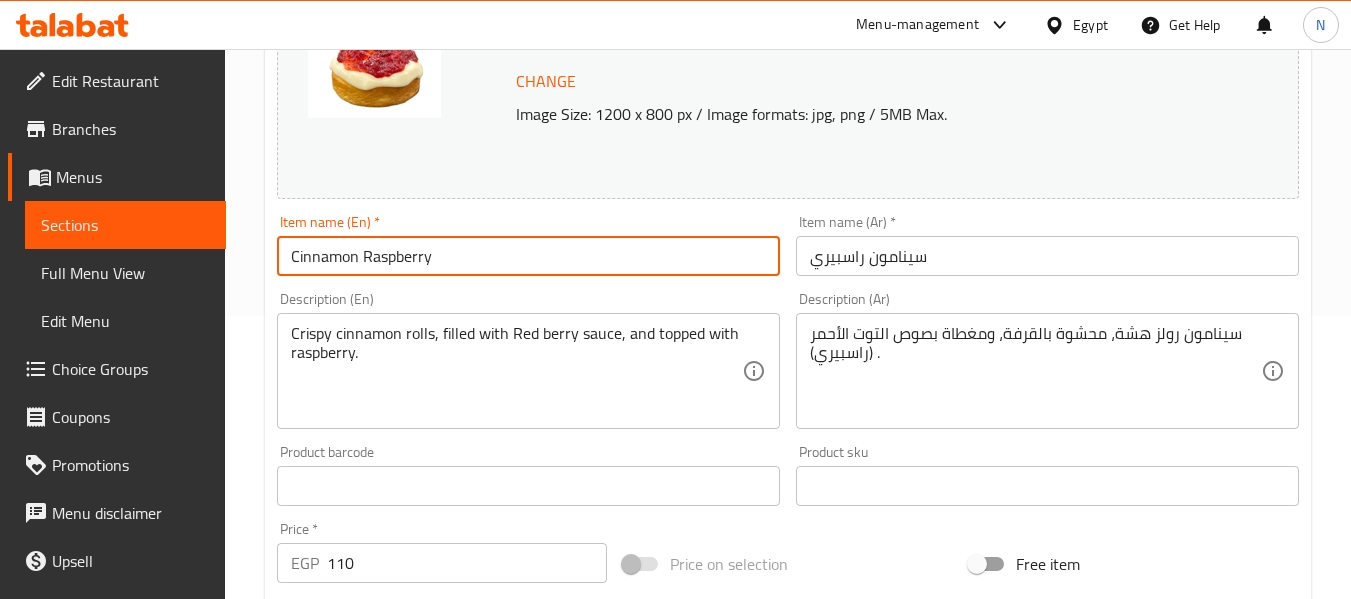 click on "Update" at bounding box center [398, 1072] 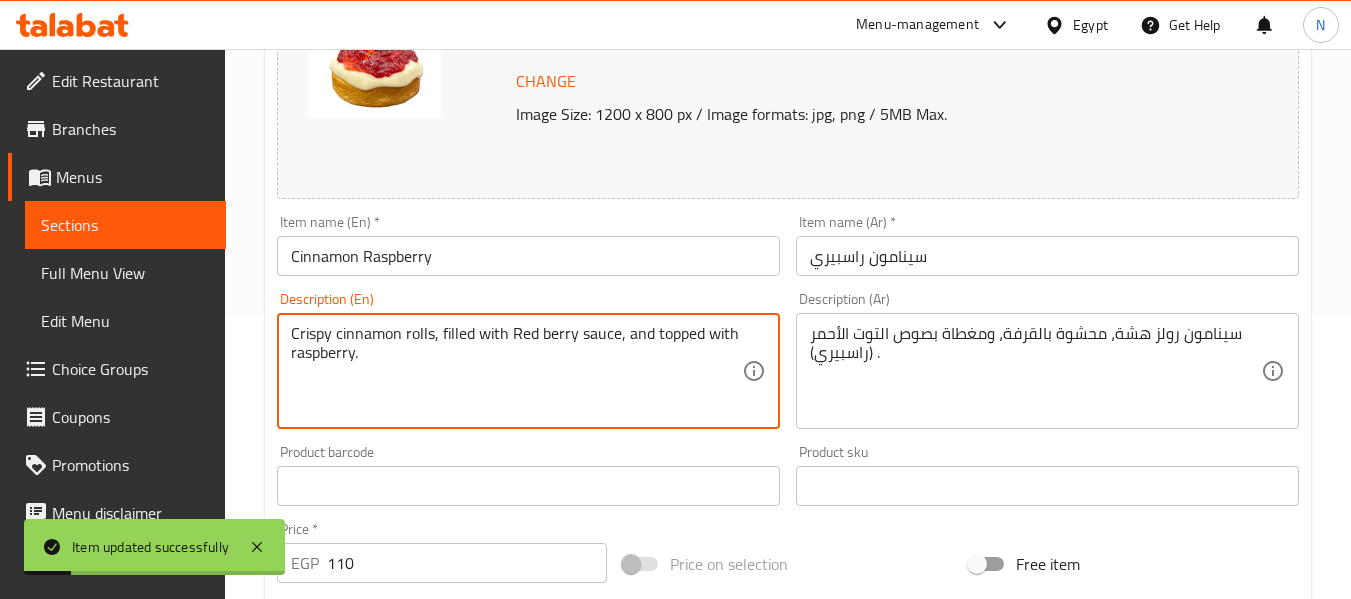 click on "Crispy cinnamon rolls, filled with Red berry sauce, and topped with raspberry." at bounding box center (516, 371) 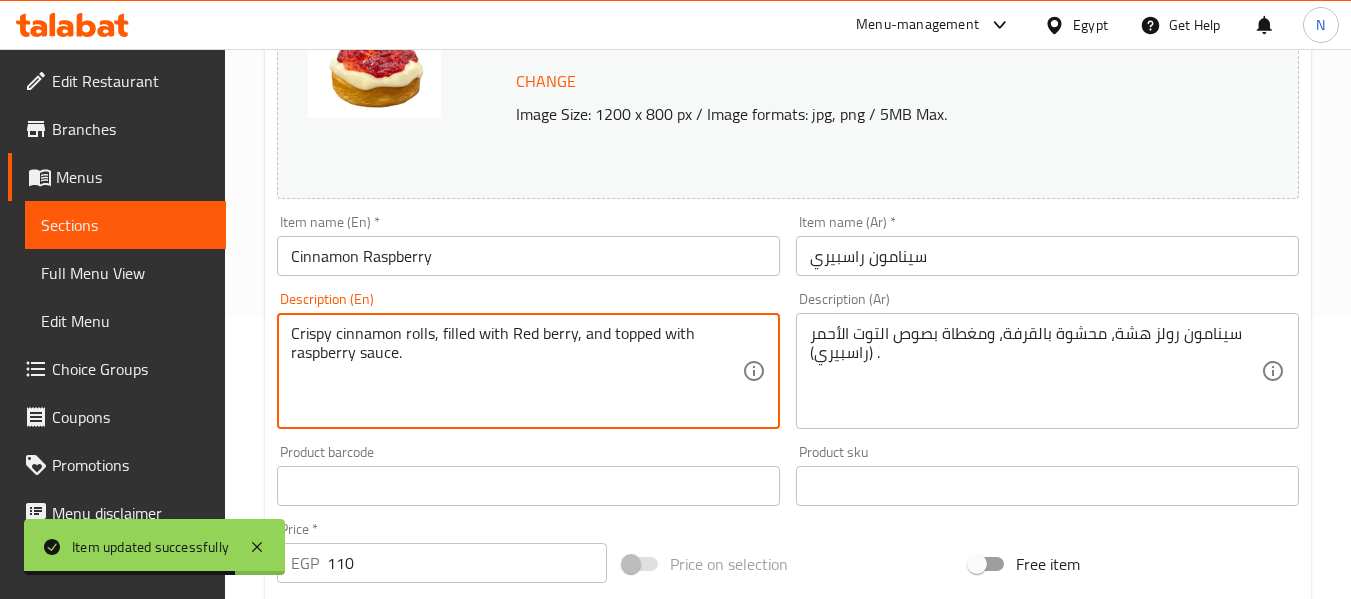 type on "Crispy cinnamon rolls, filled with Red berry, and topped with raspberry sauce." 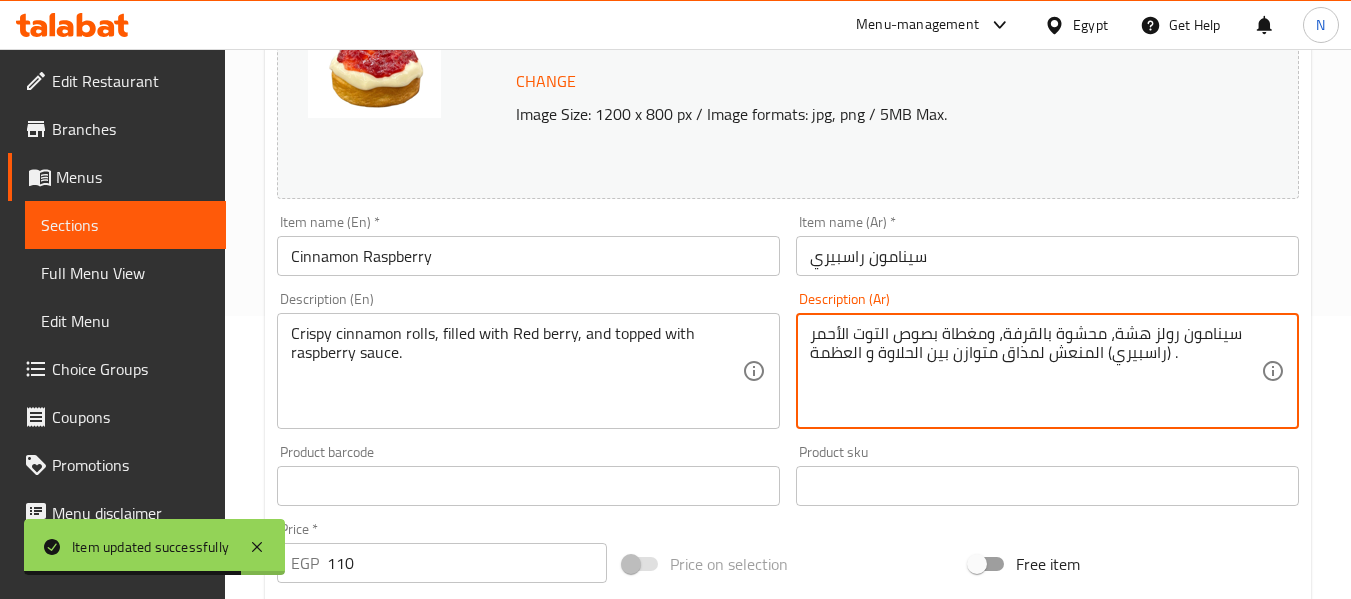 type on "سينامون رولز هشة، محشوة بالقرفة، ومغطاة بصوص التوت الأحمر (راسبيري) المنعش لمذاق متوازن بين الحلاوة و العظمة ." 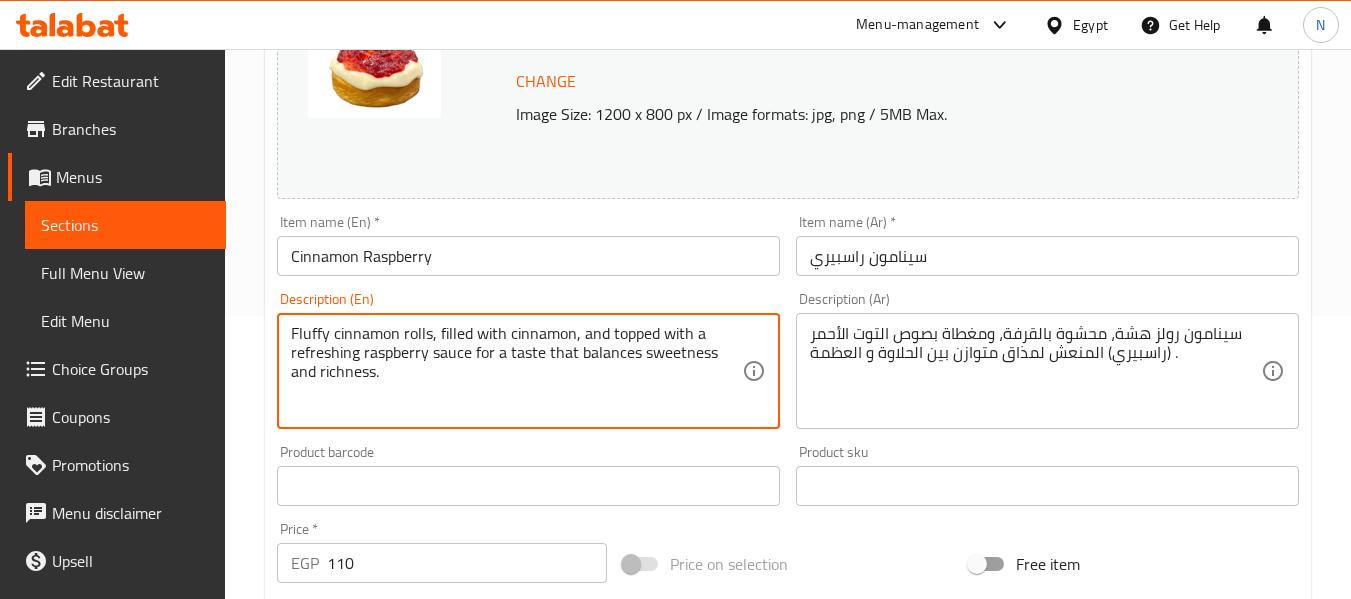 click on "Fluffy cinnamon rolls, filled with cinnamon, and topped with a refreshing raspberry sauce for a taste that balances sweetness and richness." at bounding box center [516, 371] 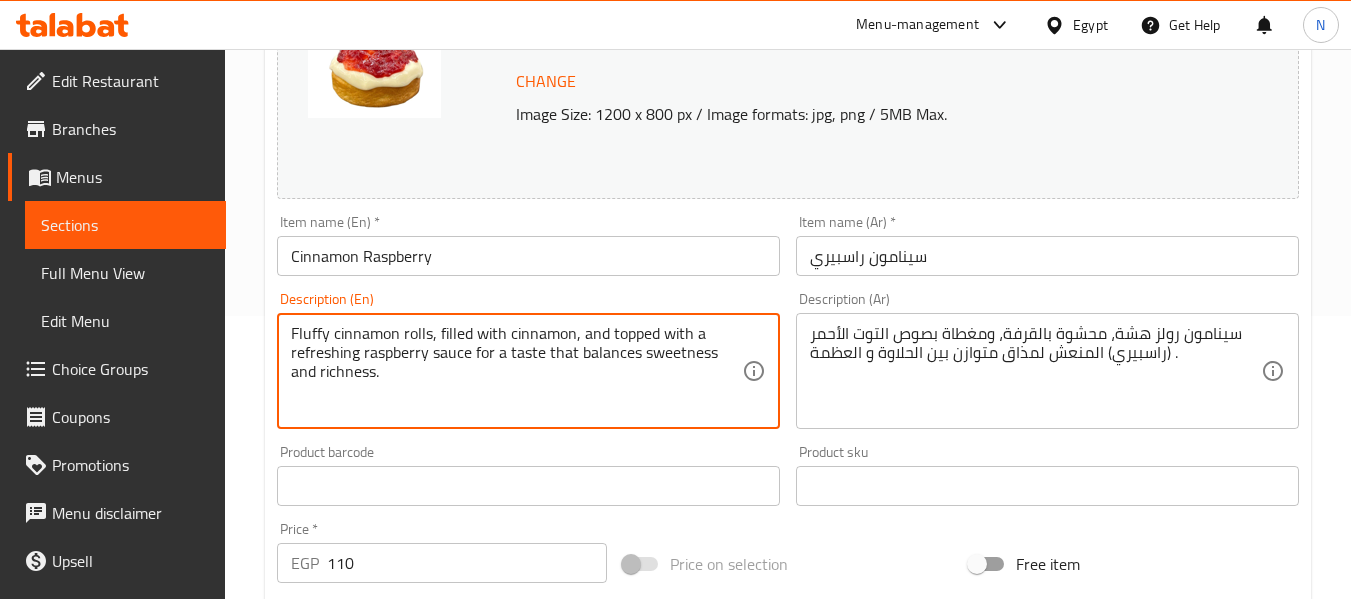 drag, startPoint x: 457, startPoint y: 373, endPoint x: 463, endPoint y: 362, distance: 12.529964 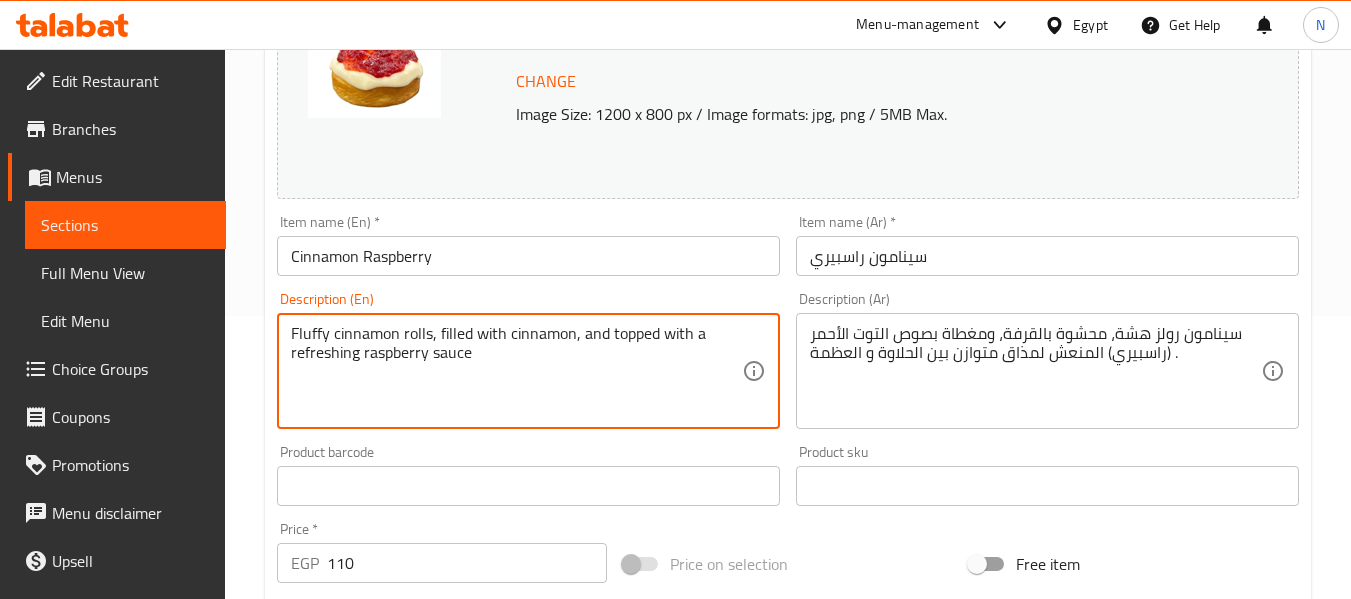 click on "Fluffy cinnamon rolls, filled with cinnamon, and topped with a refreshing raspberry sauce" at bounding box center [516, 371] 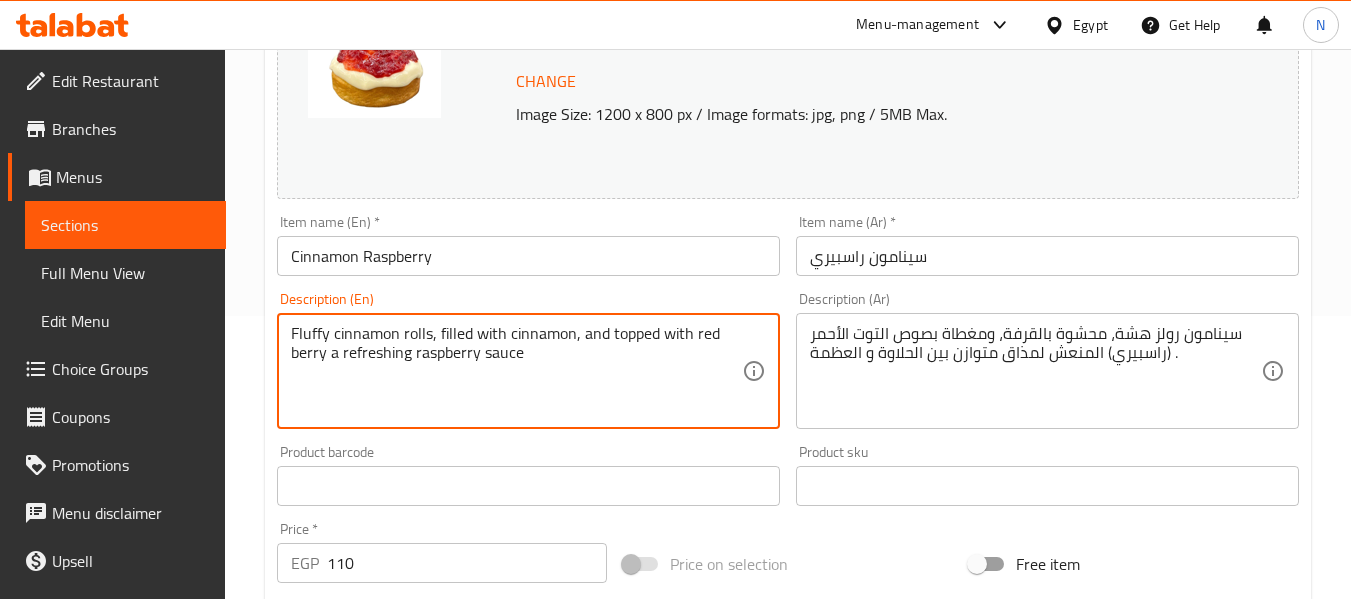 type on "Fluffy cinnamon rolls, filled with cinnamon, and topped with red berry a refreshing raspberry sauce" 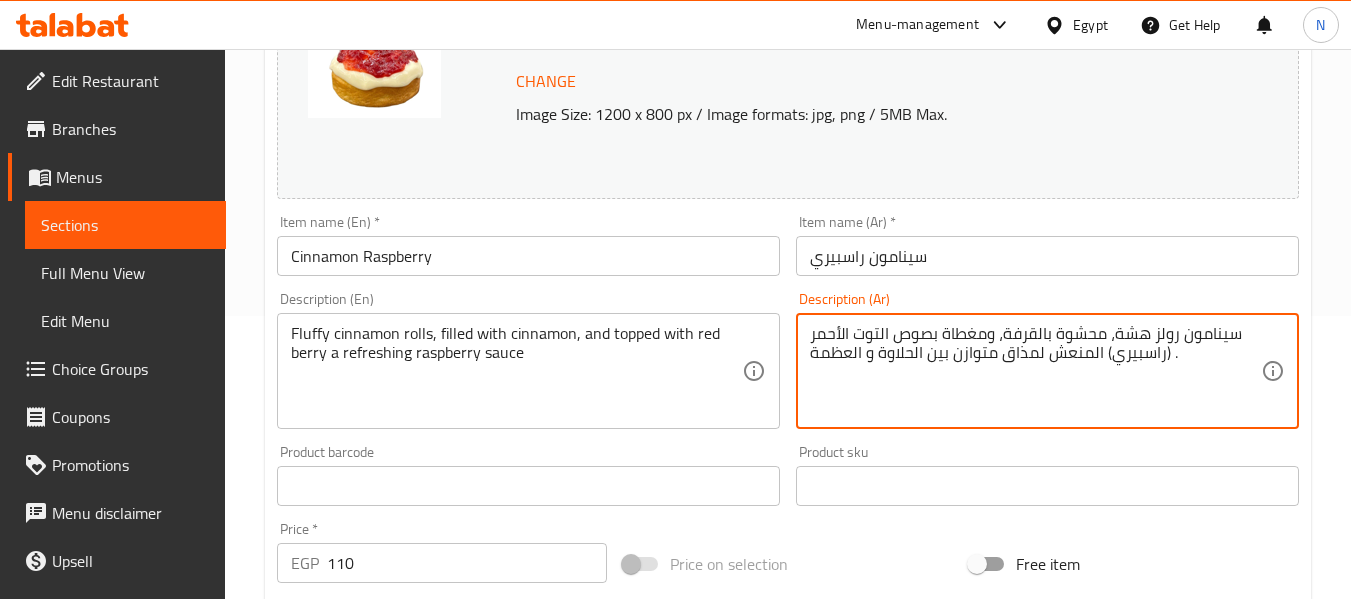 drag, startPoint x: 1039, startPoint y: 362, endPoint x: 729, endPoint y: 346, distance: 310.41263 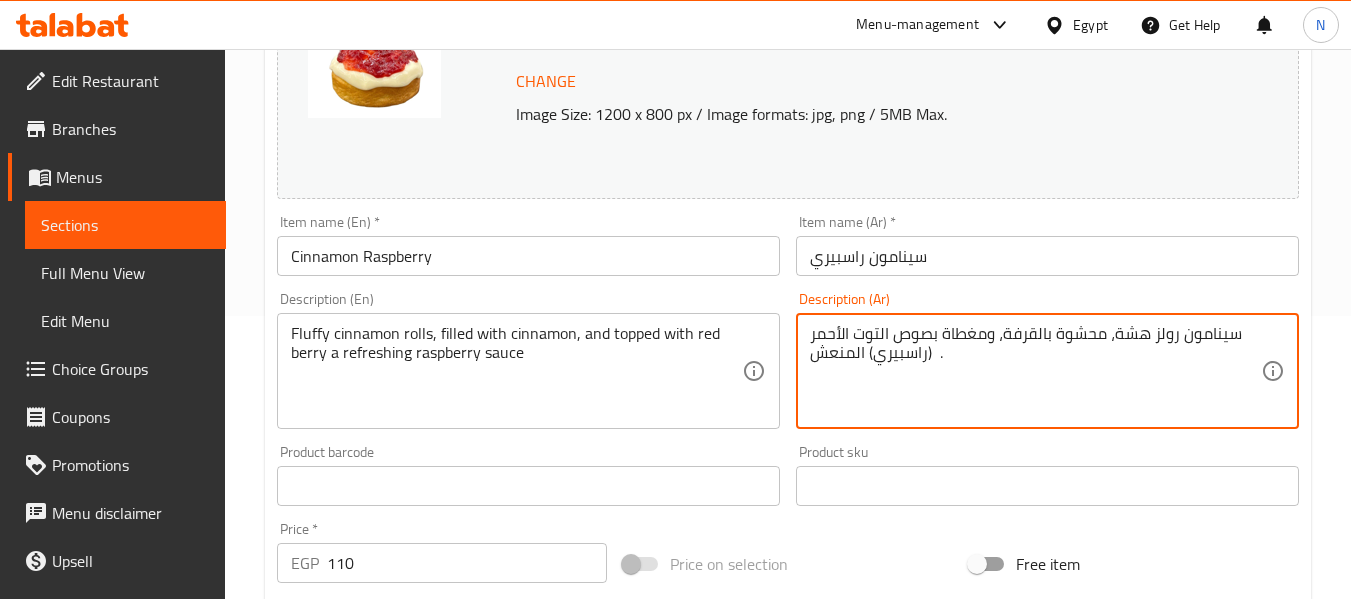 type on "سينامون رولز هشة، محشوة بالقرفة، ومغطاة بصوص التوت الأحمر (راسبيري) المنعش  ." 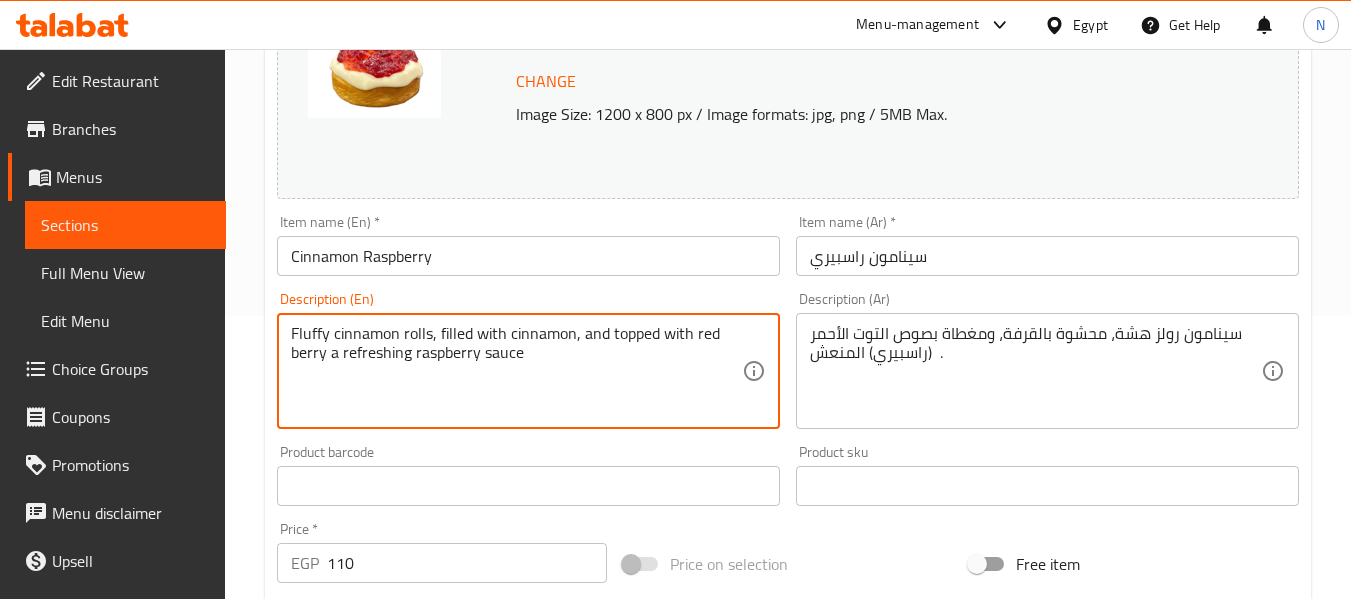 click on "Fluffy cinnamon rolls, filled with cinnamon, and topped with red berry a refreshing raspberry sauce" at bounding box center [516, 371] 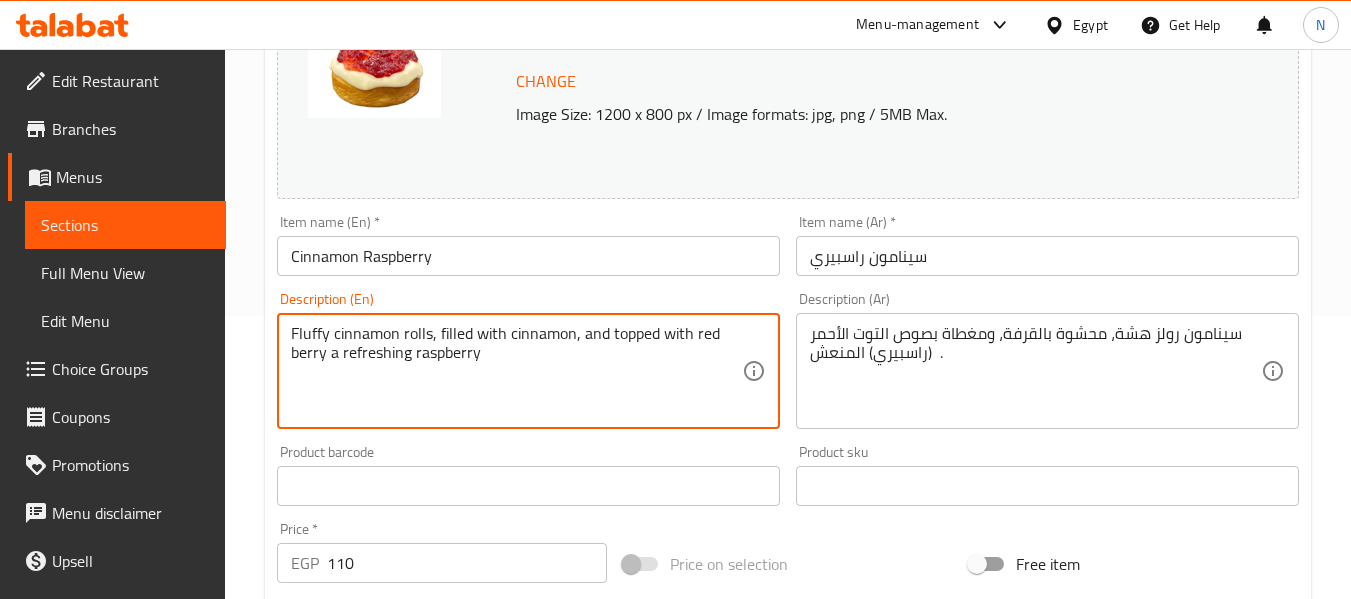click on "Fluffy cinnamon rolls, filled with cinnamon, and topped with red berry a refreshing raspberry" at bounding box center [516, 371] 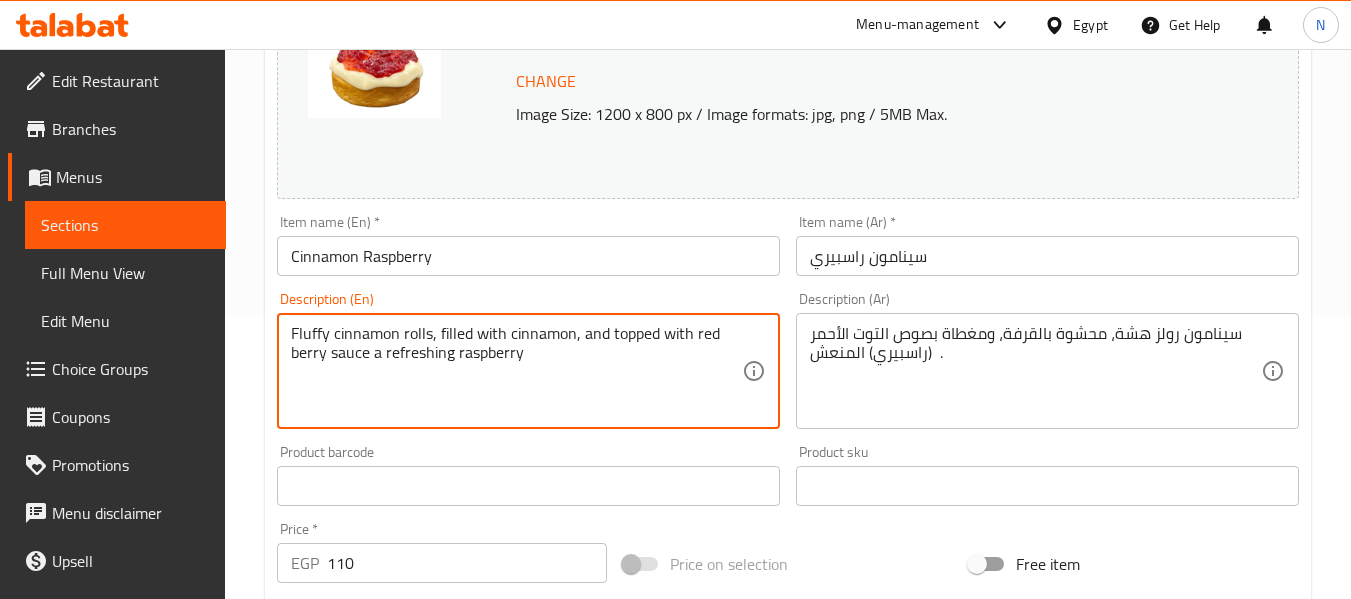 click on "Fluffy cinnamon rolls, filled with cinnamon, and topped with red berry sauce a refreshing raspberry" at bounding box center [516, 371] 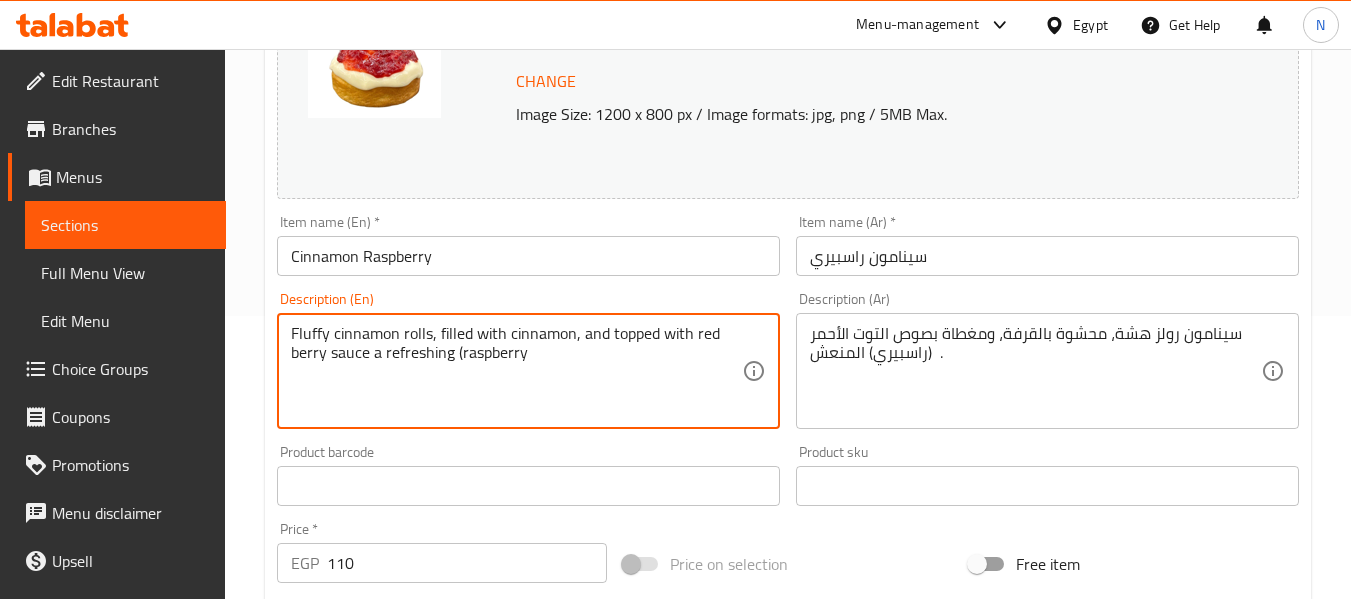 click on "Fluffy cinnamon rolls, filled with cinnamon, and topped with red berry sauce a refreshing (raspberry" at bounding box center (516, 371) 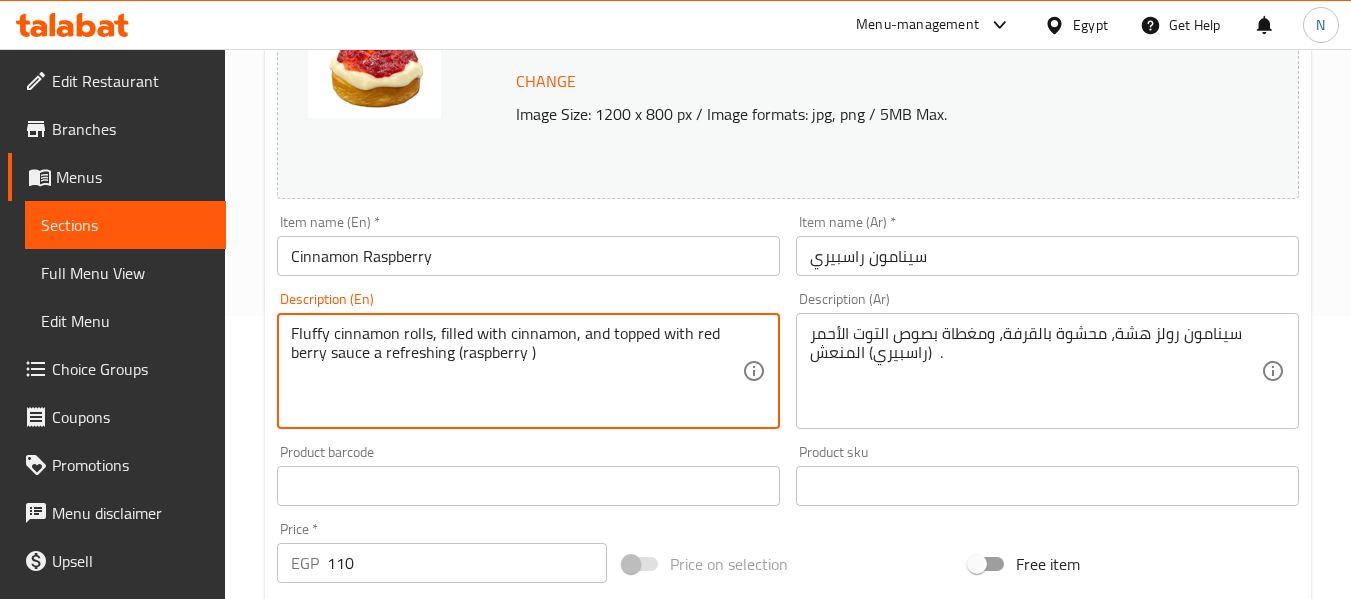 type on "Fluffy cinnamon rolls, filled with cinnamon, and topped with red berry sauce a refreshing (raspberry )" 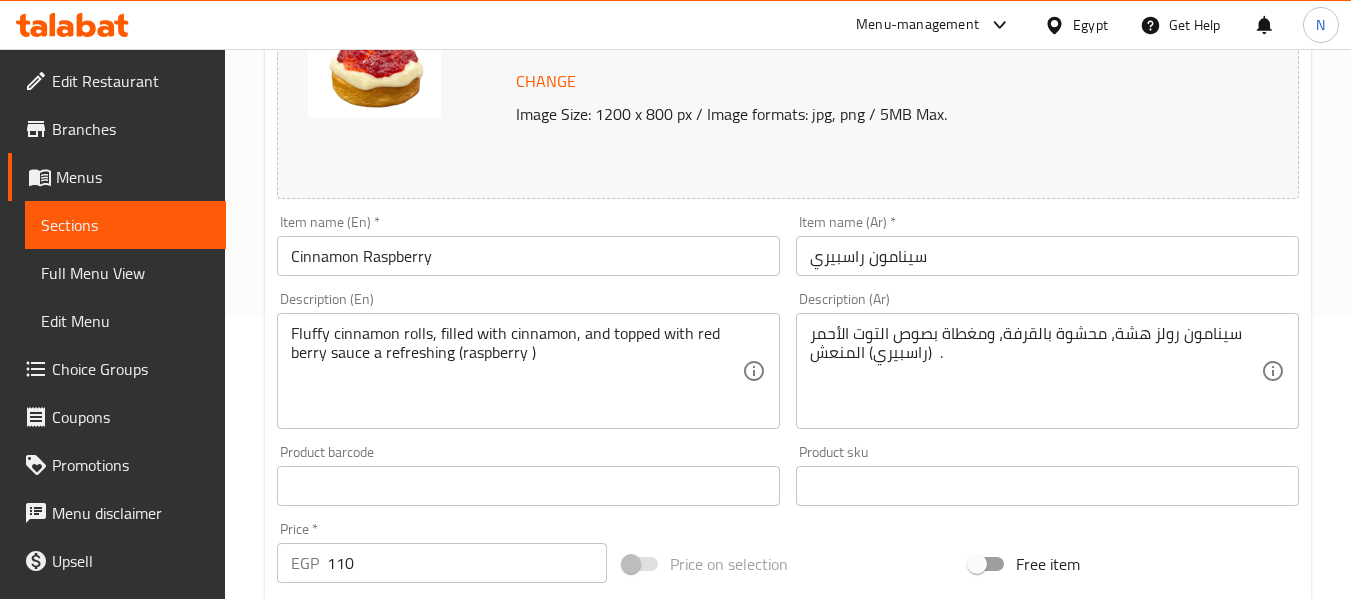 drag, startPoint x: 461, startPoint y: 225, endPoint x: 459, endPoint y: 237, distance: 12.165525 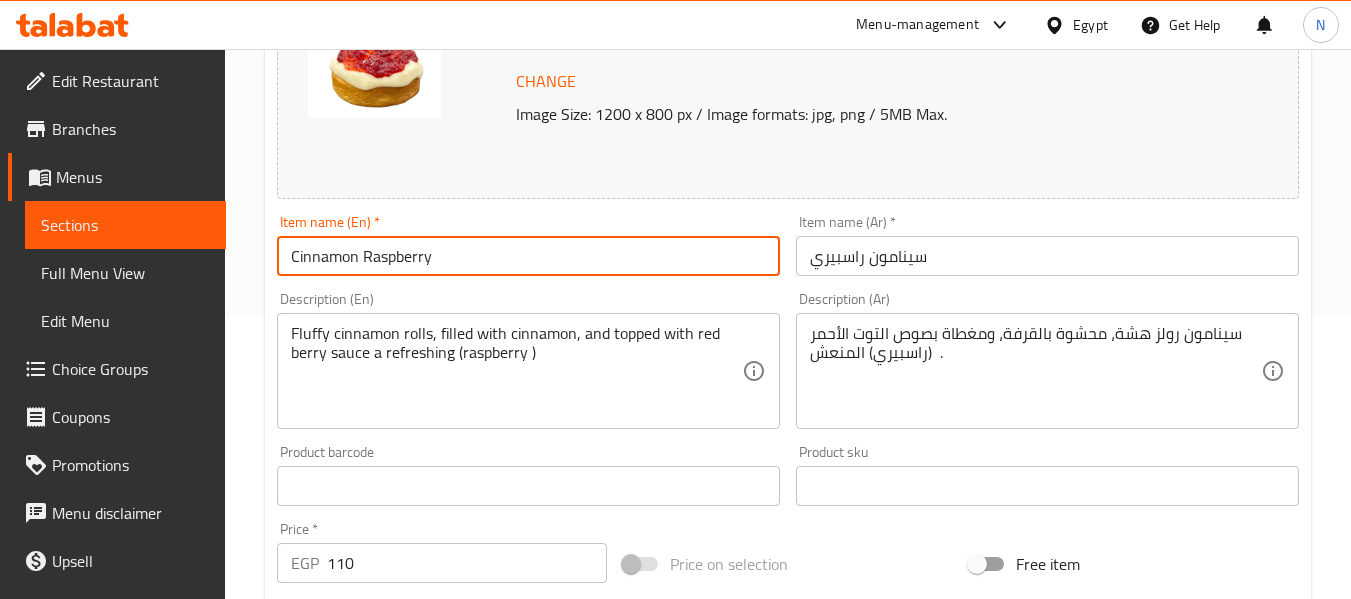 click on "Update" at bounding box center (398, 1072) 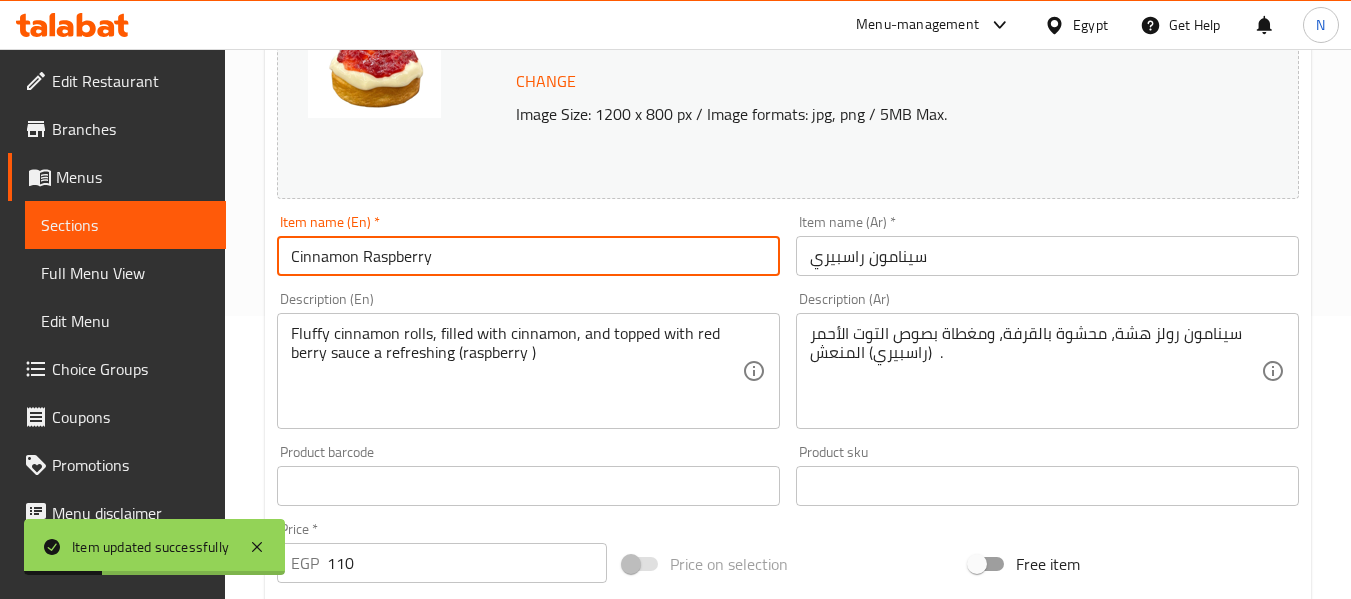 scroll, scrollTop: 0, scrollLeft: 0, axis: both 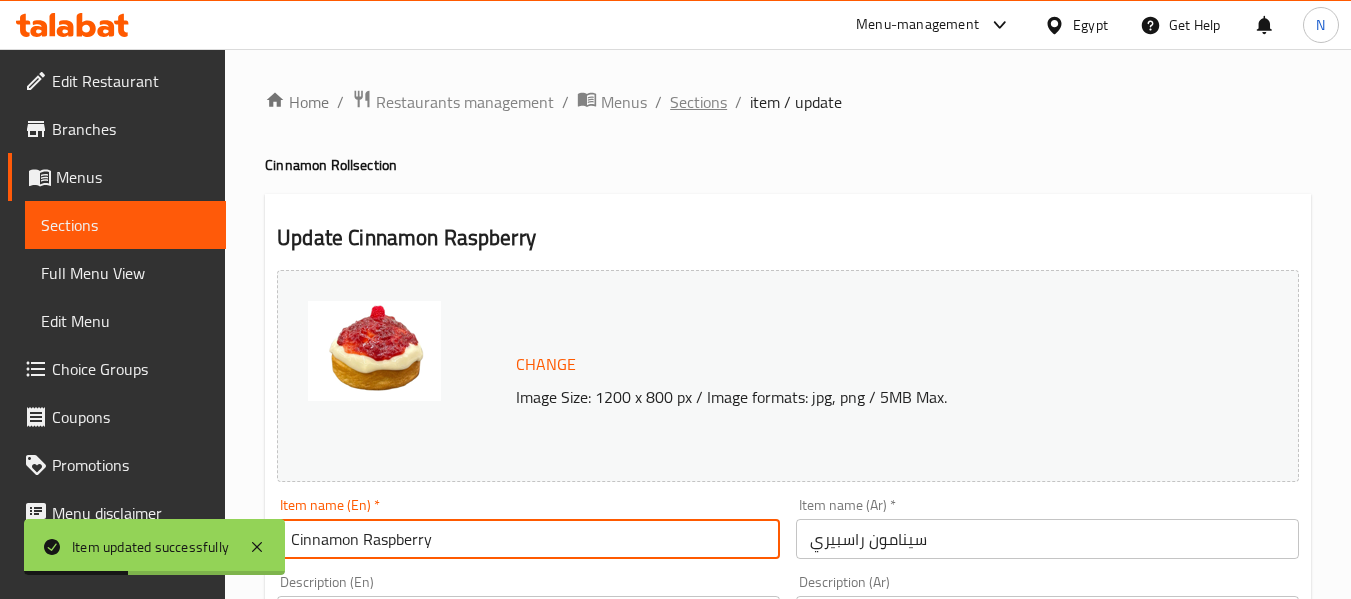 click on "Sections" at bounding box center [698, 102] 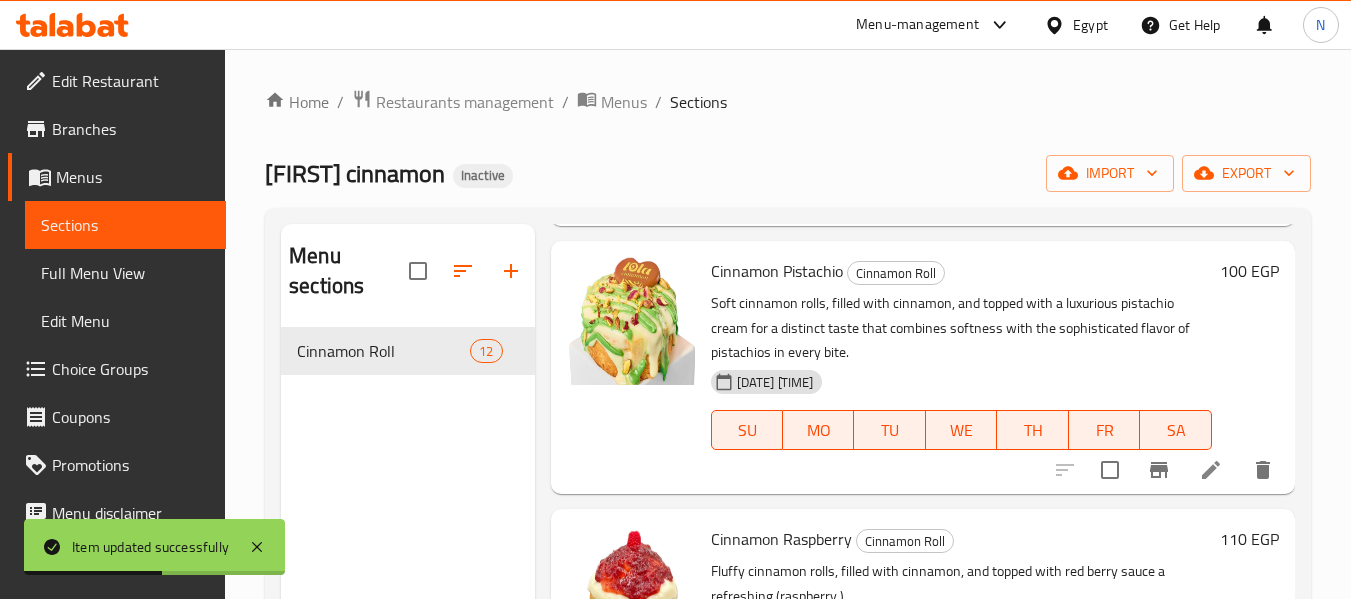 scroll, scrollTop: 2452, scrollLeft: 0, axis: vertical 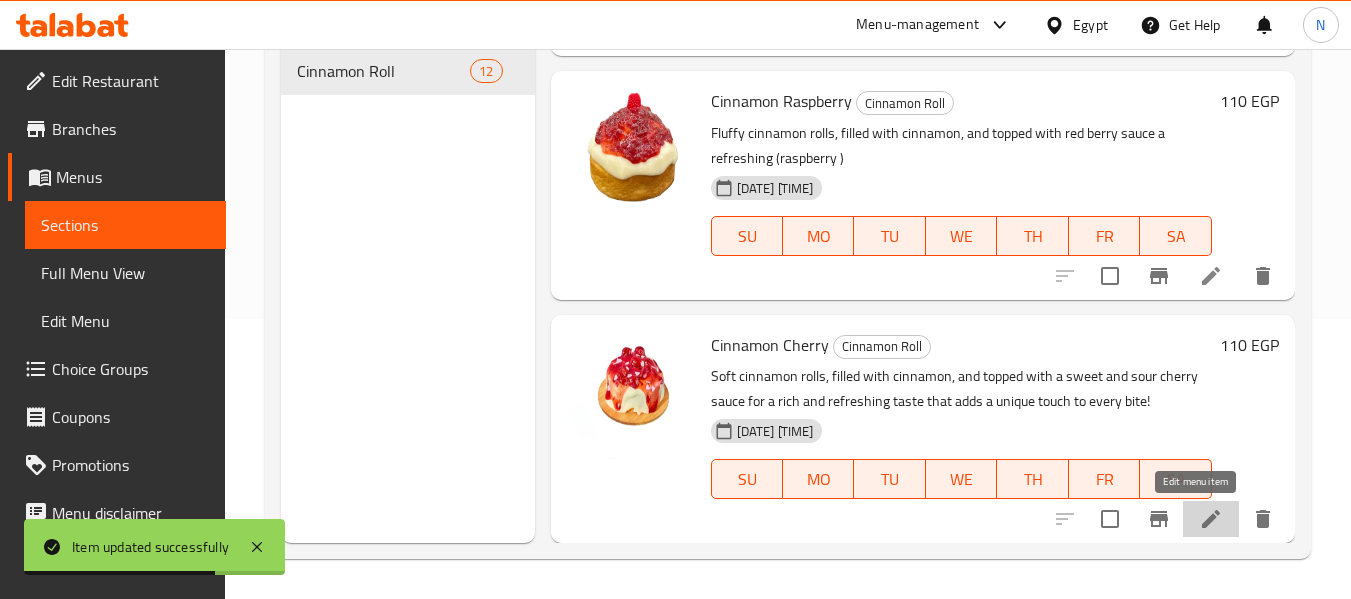 click 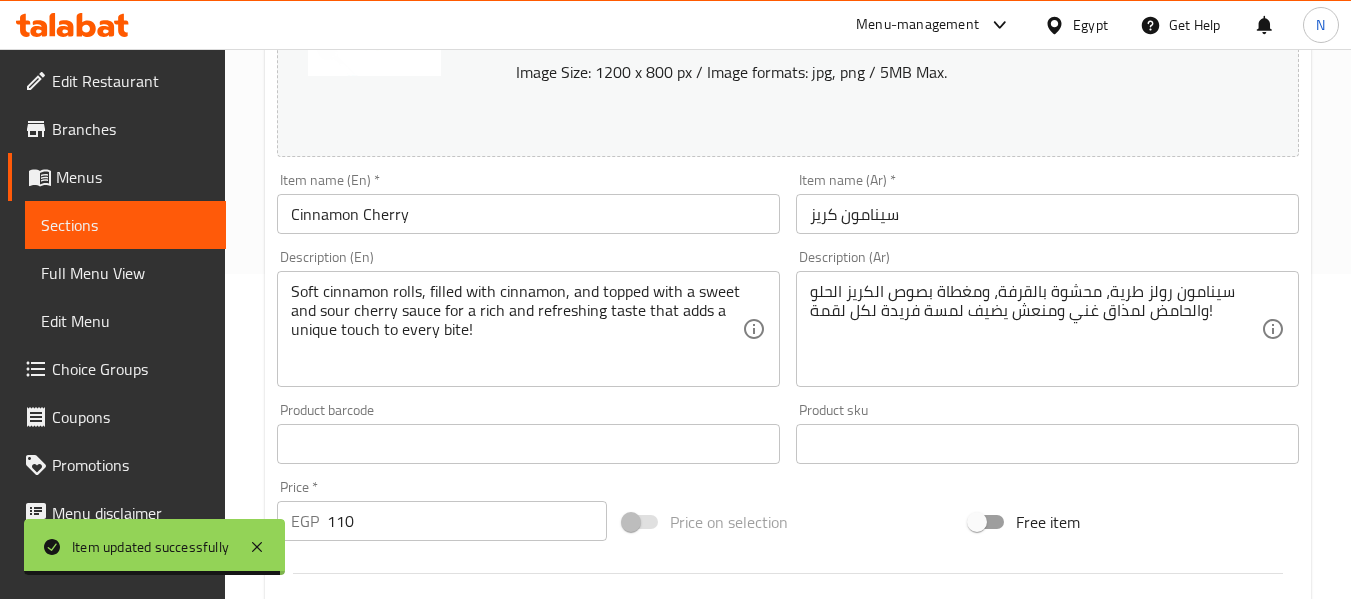 scroll, scrollTop: 326, scrollLeft: 0, axis: vertical 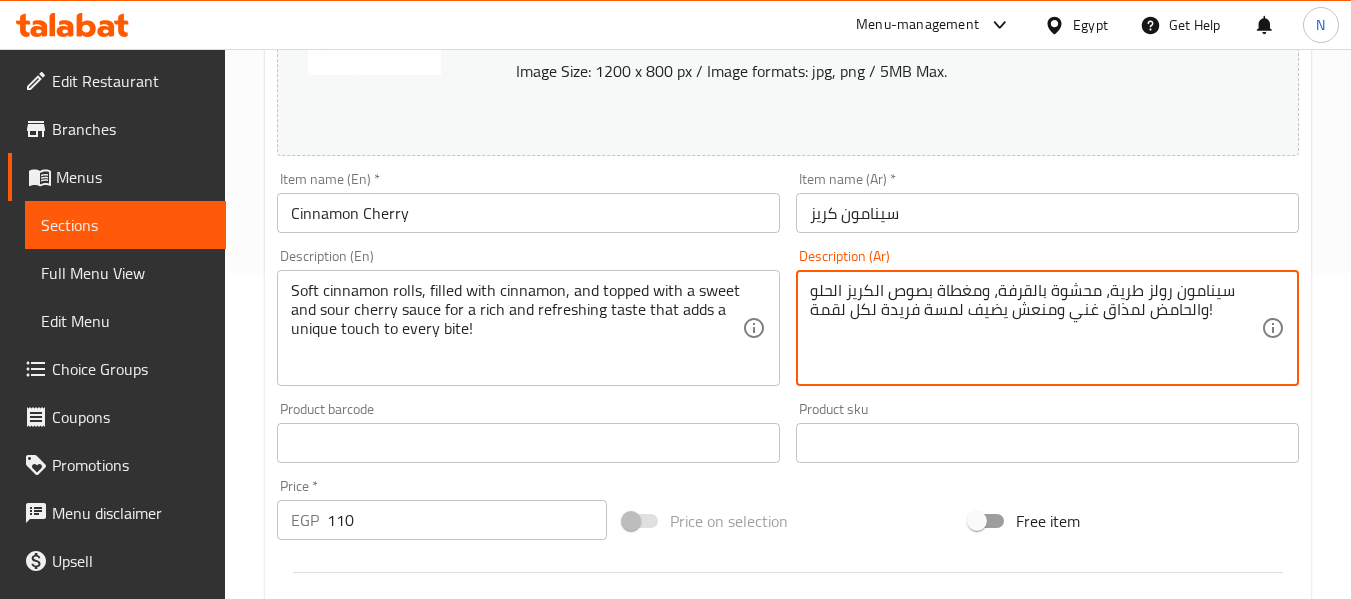 drag, startPoint x: 1007, startPoint y: 316, endPoint x: 694, endPoint y: 331, distance: 313.35922 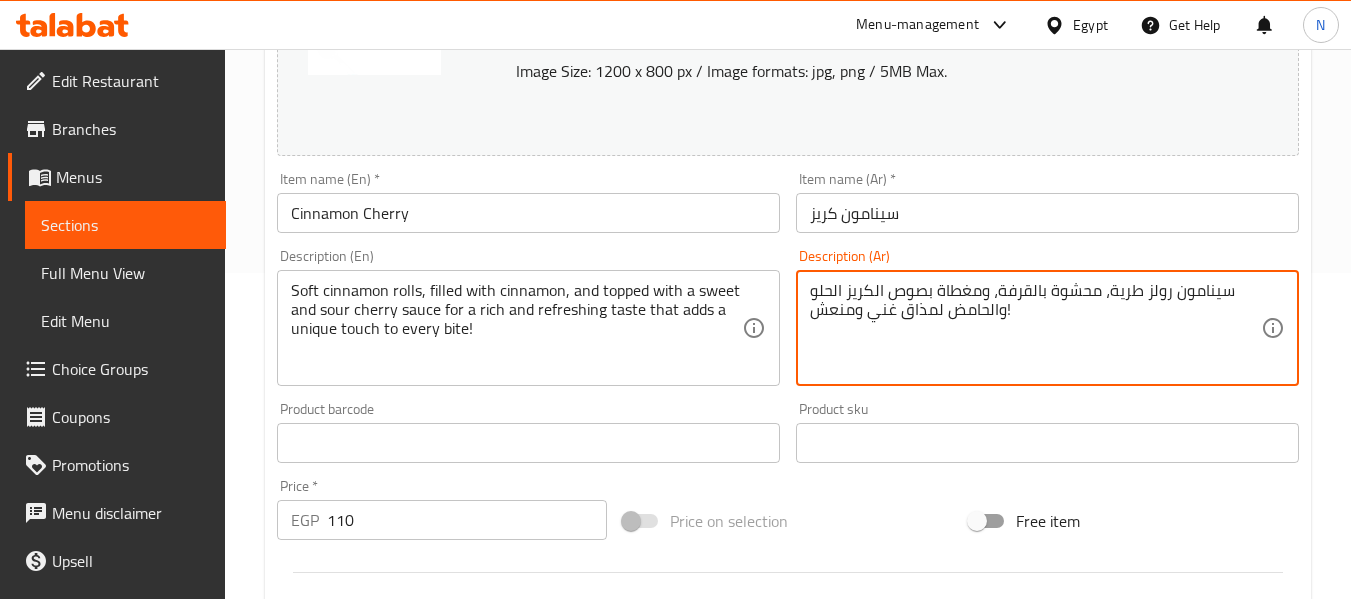 type on "سينامون رولز طرية، محشوة بالقرفة، ومغطاة بصوص الكريز الحلو والحامض لمذاق غني ومنعش!" 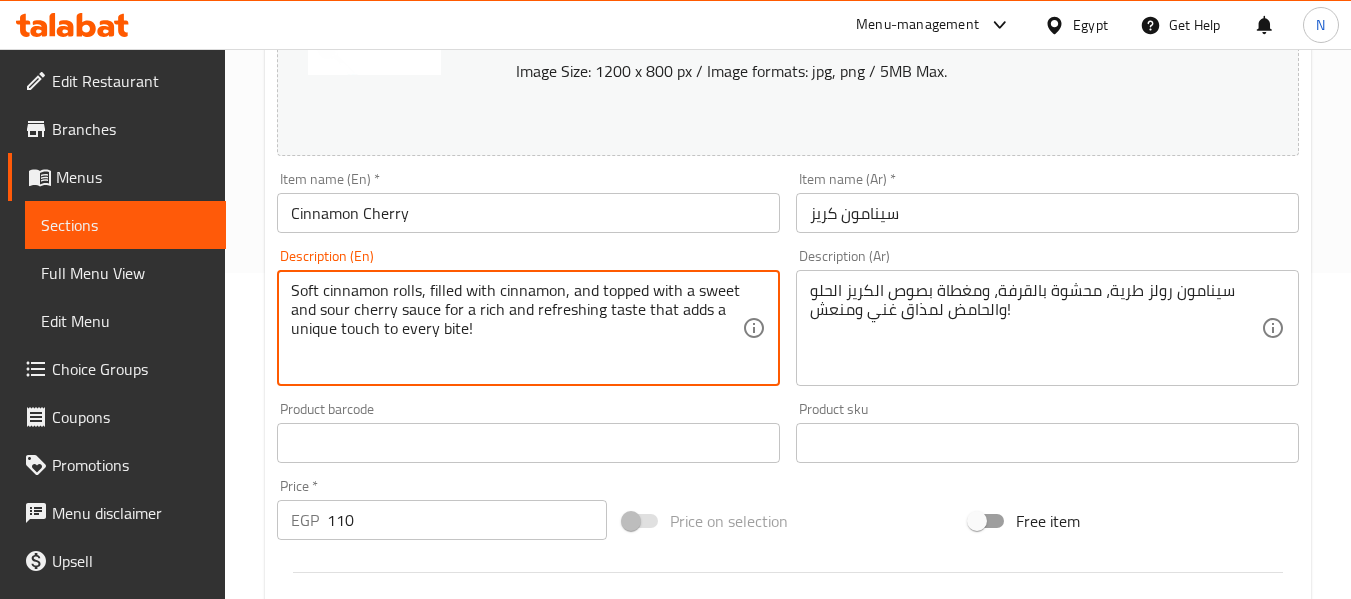 drag, startPoint x: 581, startPoint y: 339, endPoint x: 602, endPoint y: 313, distance: 33.42155 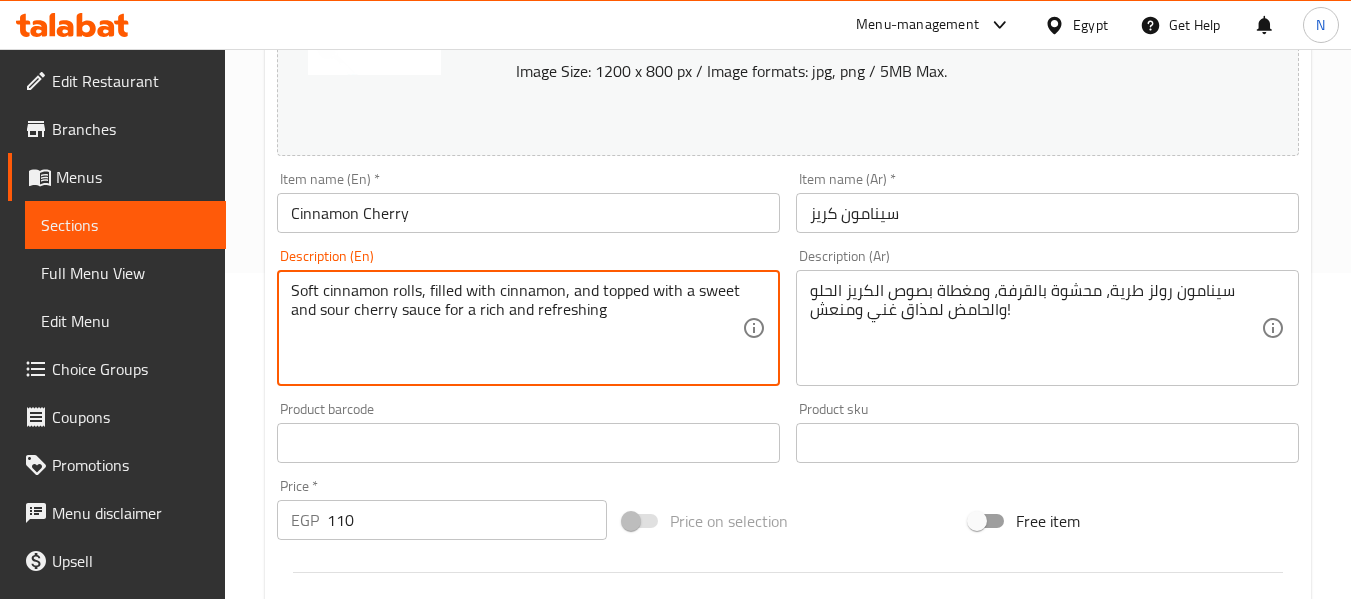 type on "Soft cinnamon rolls, filled with cinnamon, and topped with a sweet and sour cherry sauce for a rich and refreshing" 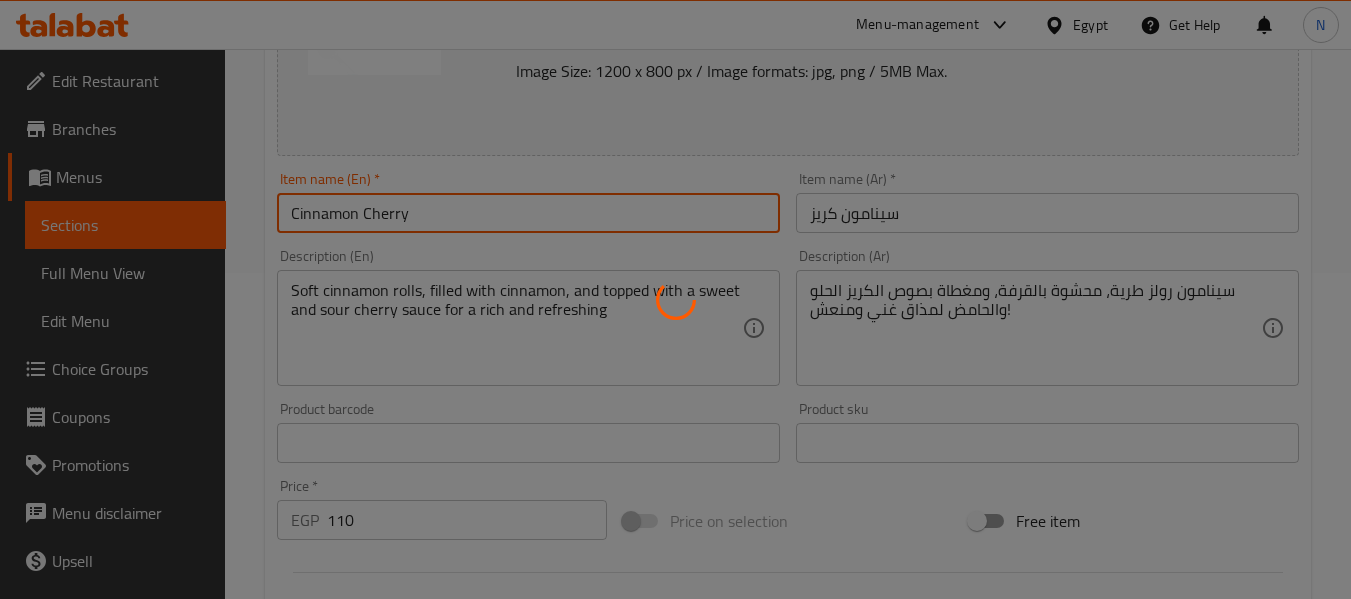 click on "Home / Restaurants management / Menus / Sections / item / update Cinnamon Roll  section Update Cinnamon Cherry Change Image Size: 1200 x 800 px / Image formats: jpg, png / 5MB Max. Item name (En)   * Cinnamon Cherry Item name (En)  * Item name (Ar)   *سينامون كريز Item name (Ar)  * Description (En) Soft cinnamon rolls, filled with cinnamon, and topped with a sweet and sour cherry sauce for a rich and refreshing Description (En) Description (Ar) سينامون رولز طرية، محشوة بالقرفة، ومغطاة بصوص الكريز الحلو والحامض لمذاق غني ومنعش! Description (Ar) Product barcode Product barcode Product sku Product sku Price   * EGP 110 Price  * Price on selection Free item Start Date Start Date End Date End Date Available Days SU MO TU WE TH FR SA Available from ​ ​ Available to ​ ​ Status Active Inactive Exclude from GEM Variations & Choices Add variant ASSIGN CHOICE GROUP Update" at bounding box center [788, 419] 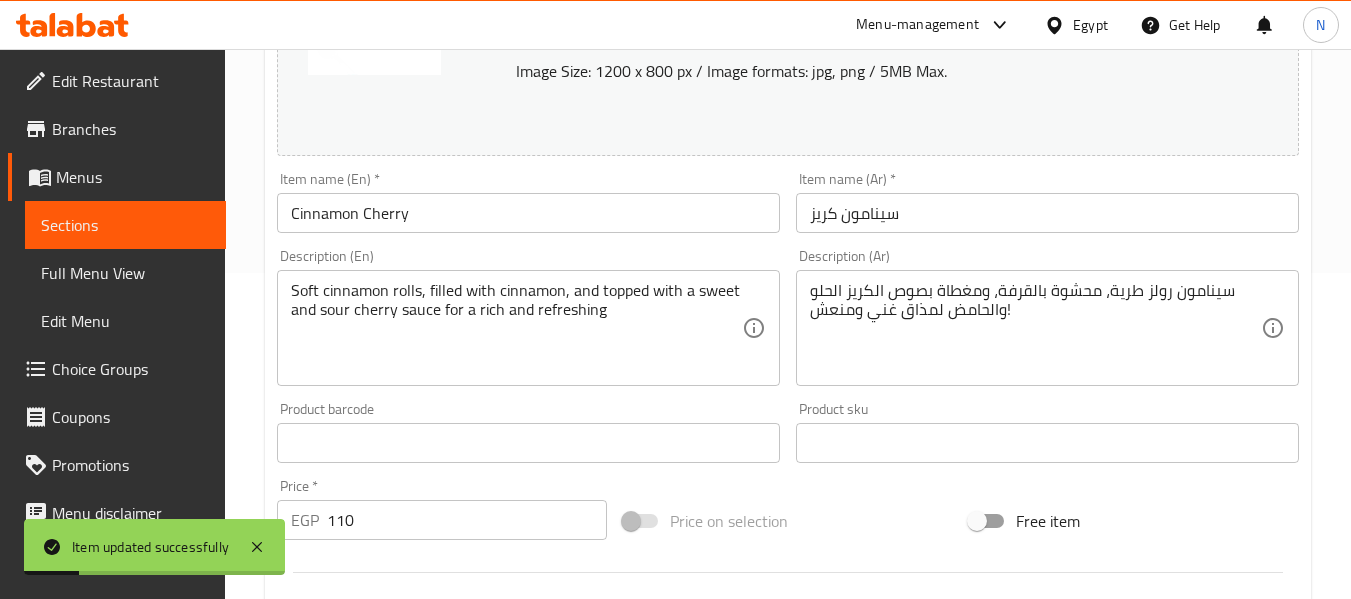click on "Home / Restaurants management / Menus / Sections / item / update Cinnamon Roll  section Update Cinnamon Cherry Change Image Size: 1200 x 800 px / Image formats: jpg, png / 5MB Max. Item name (En)   * Cinnamon Cherry Item name (En)  * Item name (Ar)   *سينامون كريز Item name (Ar)  * Description (En) Soft cinnamon rolls, filled with cinnamon, and topped with a sweet and sour cherry sauce for a rich and refreshing Description (En) Description (Ar) سينامون رولز طرية، محشوة بالقرفة، ومغطاة بصوص الكريز الحلو والحامض لمذاق غني ومنعش! Description (Ar) Product barcode Product barcode Product sku Product sku Price   * EGP 110 Price  * Price on selection Free item Start Date Start Date End Date End Date Available Days SU MO TU WE TH FR SA Available from ​ ​ Available to ​ ​ Status Active Inactive Exclude from GEM Variations & Choices Add variant ASSIGN CHOICE GROUP Update" at bounding box center [788, 419] 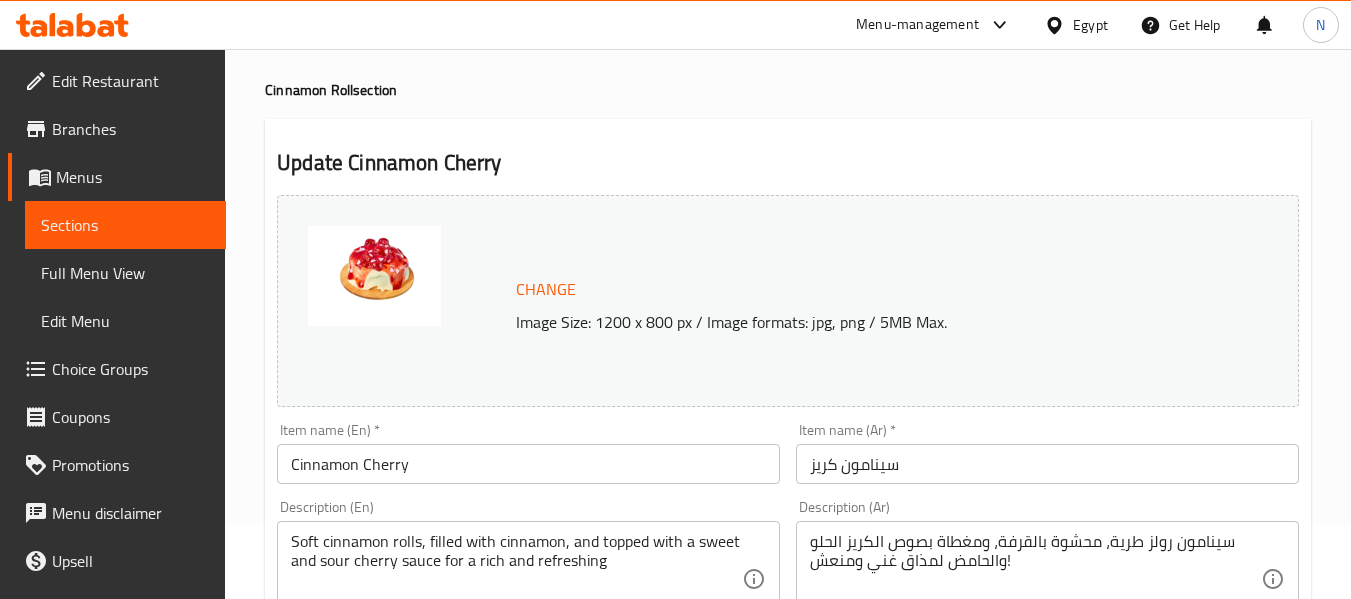 scroll, scrollTop: 0, scrollLeft: 0, axis: both 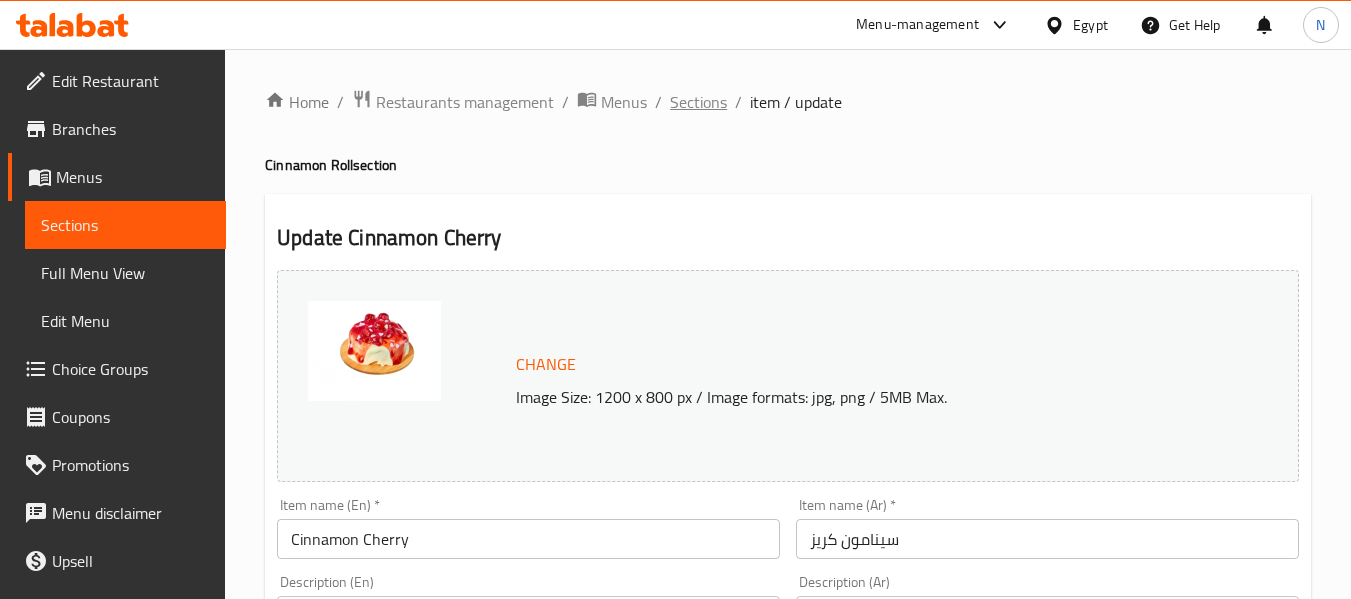 click on "Sections" at bounding box center [698, 102] 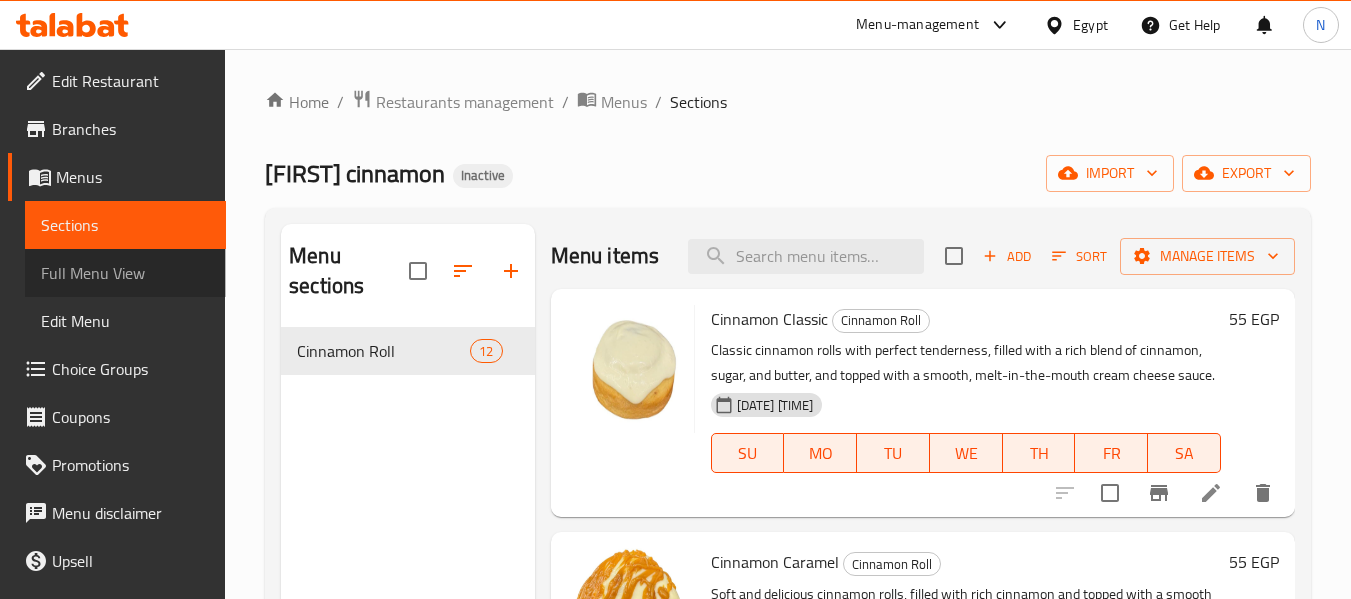 click on "Full Menu View" at bounding box center [125, 273] 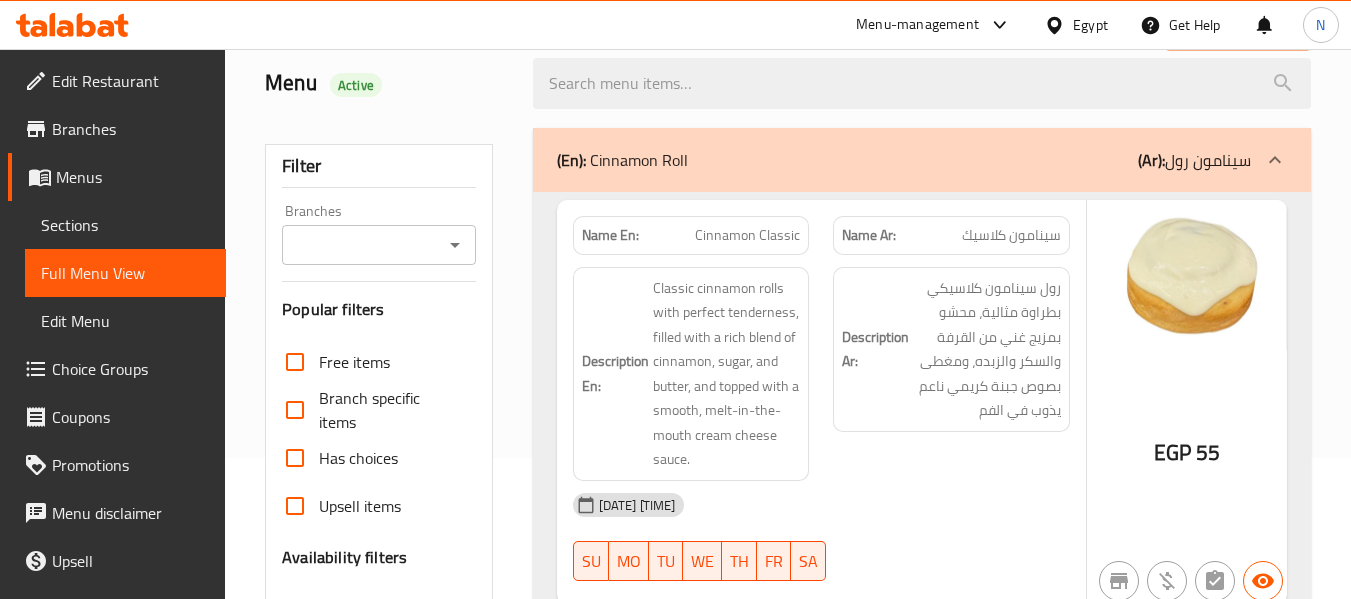 scroll, scrollTop: 142, scrollLeft: 0, axis: vertical 